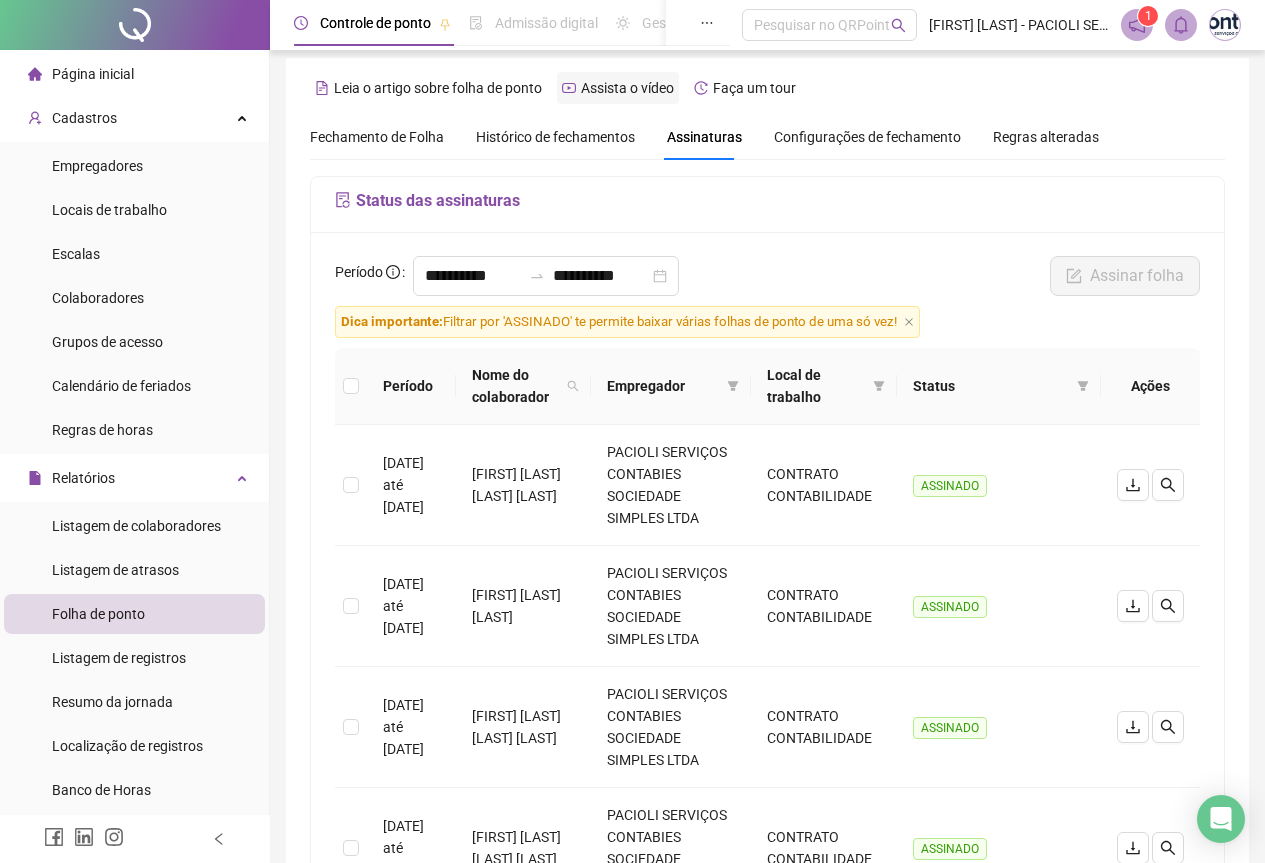 scroll, scrollTop: 0, scrollLeft: 0, axis: both 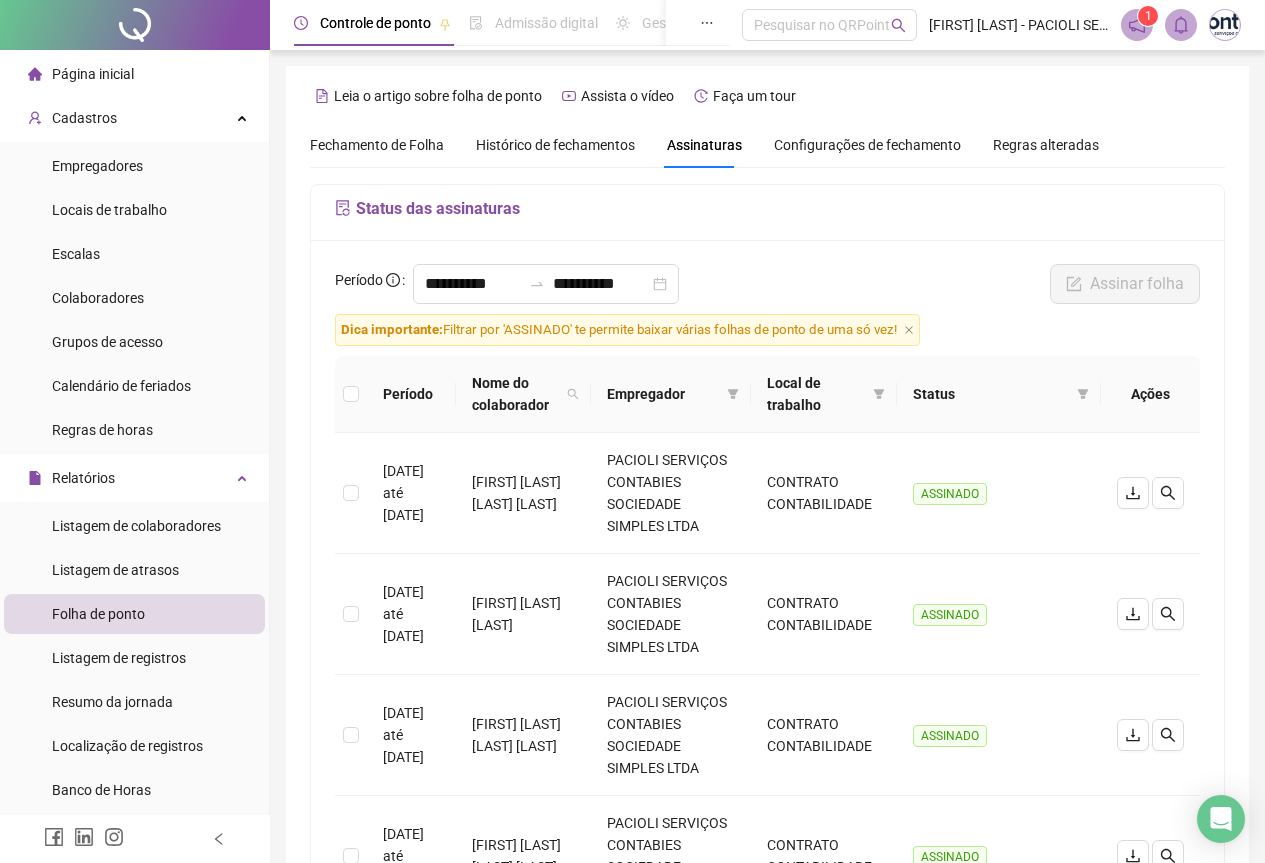click on "Página inicial" at bounding box center [134, 74] 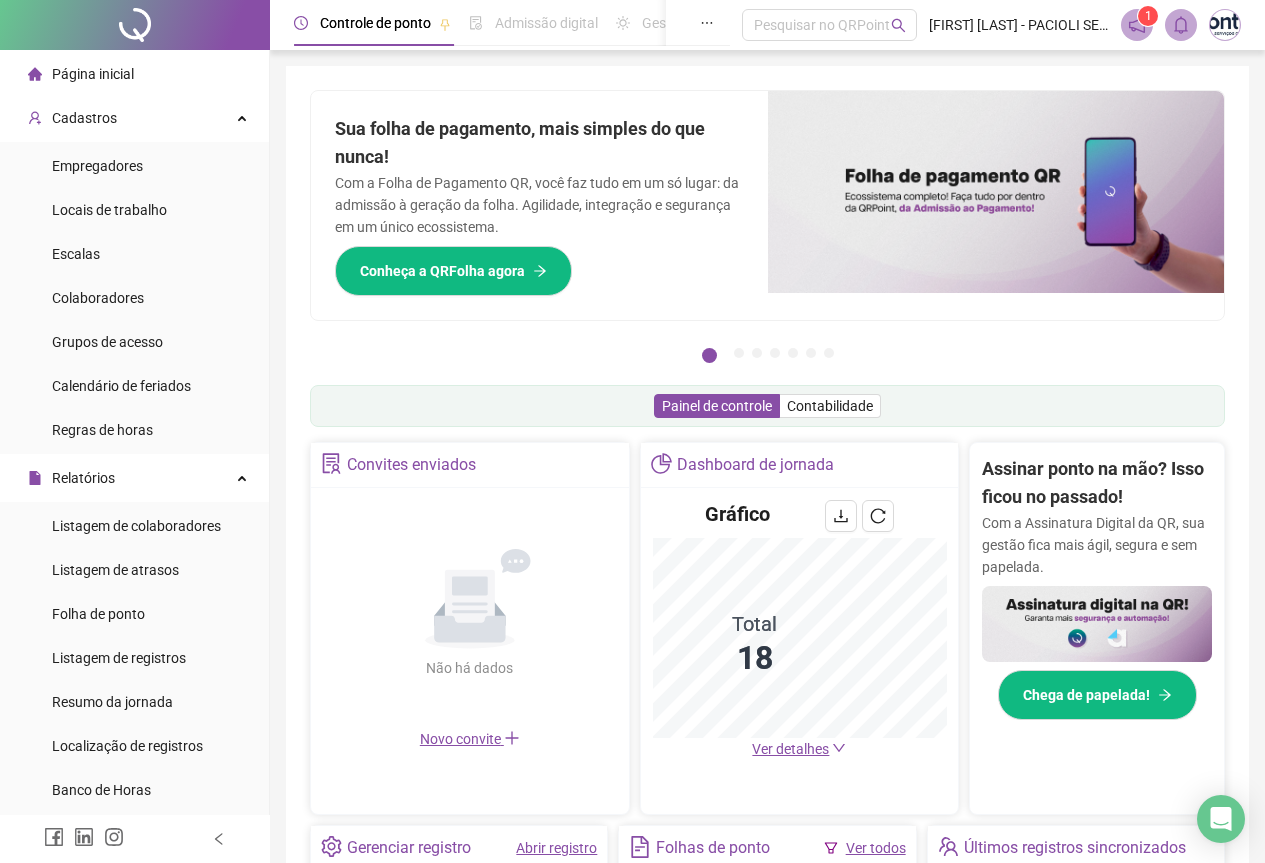 click at bounding box center (1225, 25) 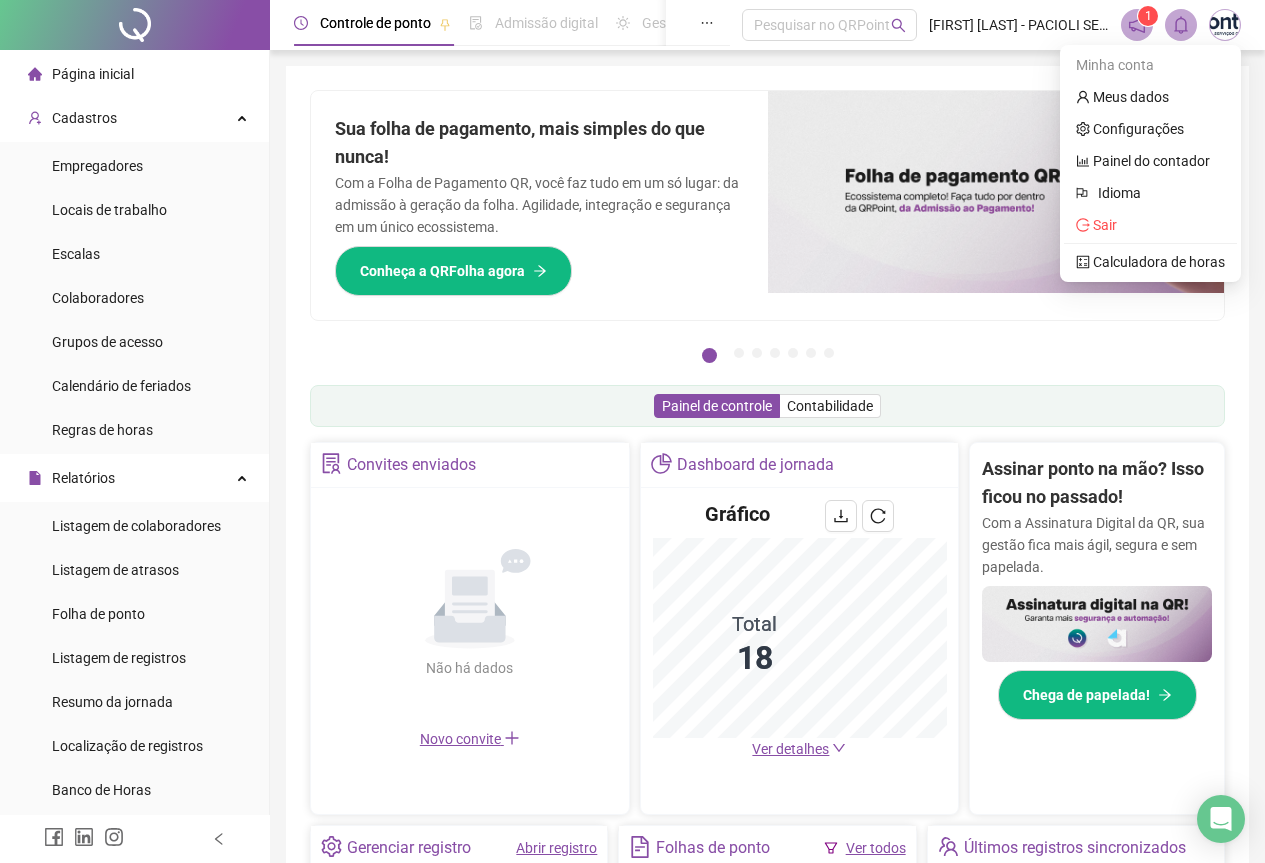 click on "Página inicial" at bounding box center (93, 74) 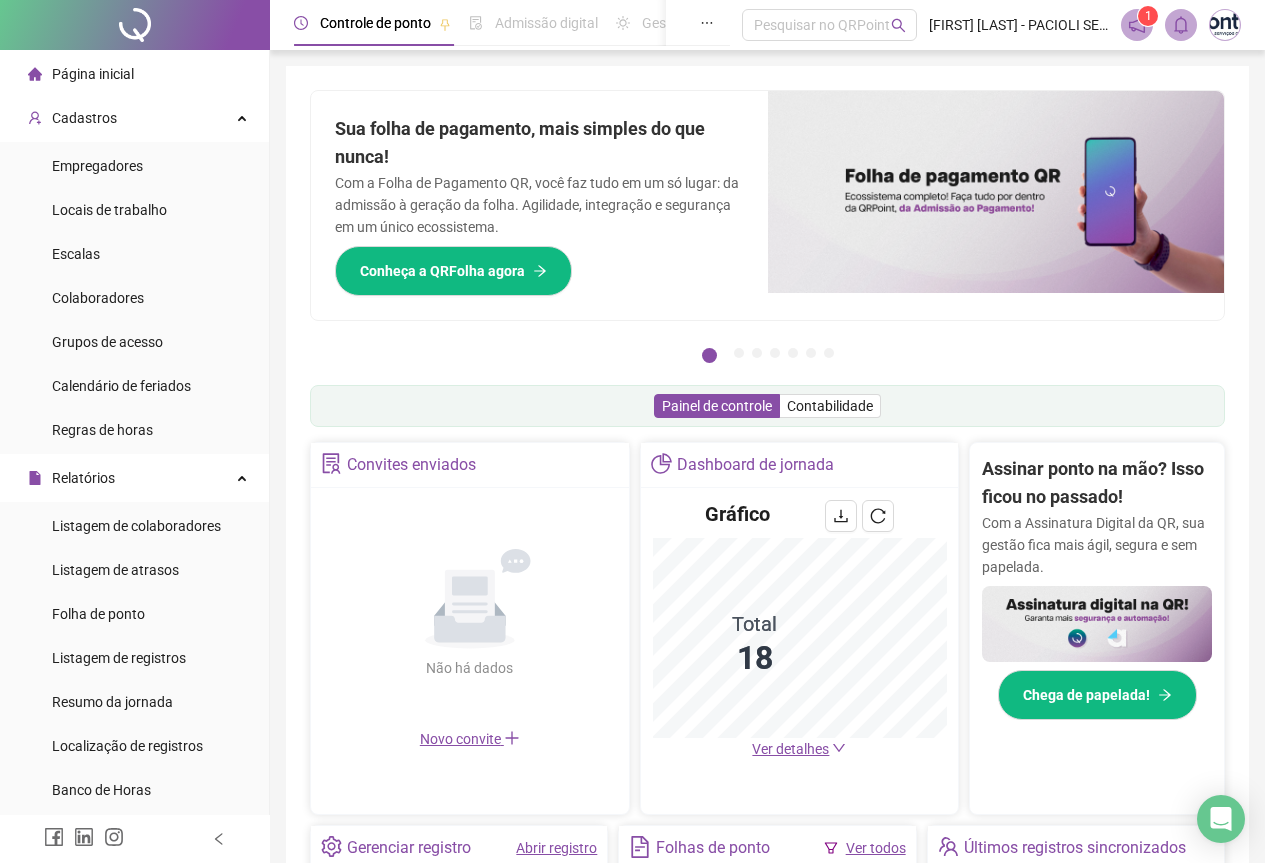 click on "Página inicial" at bounding box center (93, 74) 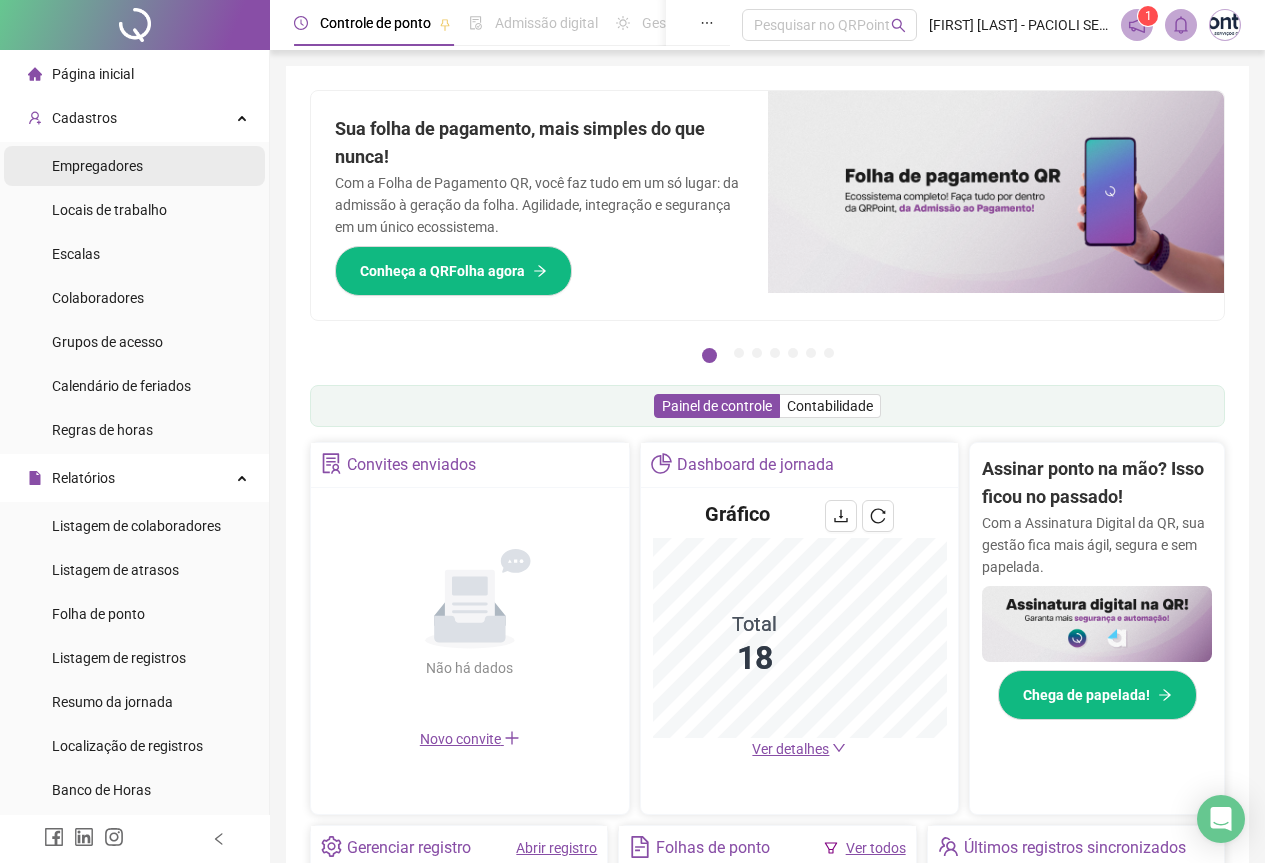 click on "Empregadores" at bounding box center [97, 166] 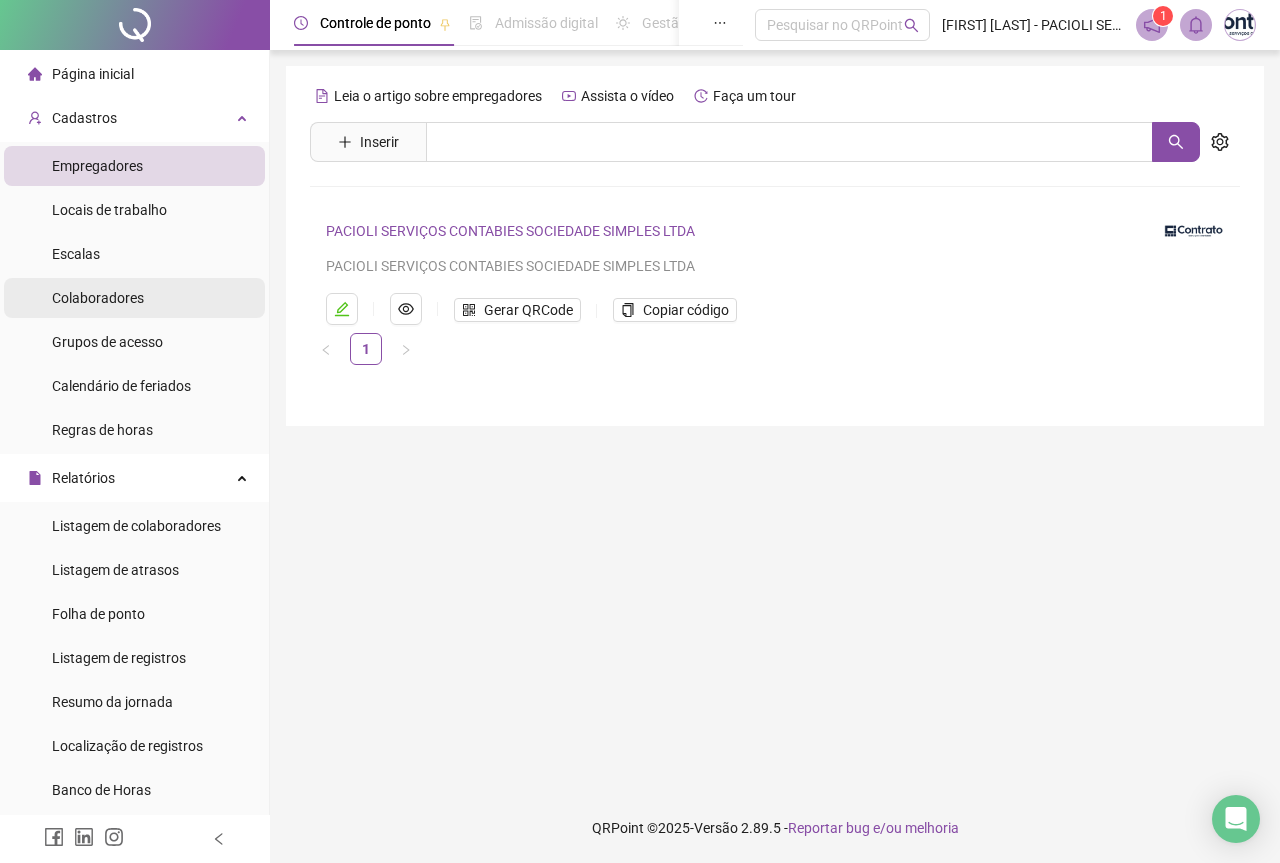 click on "Colaboradores" at bounding box center [98, 298] 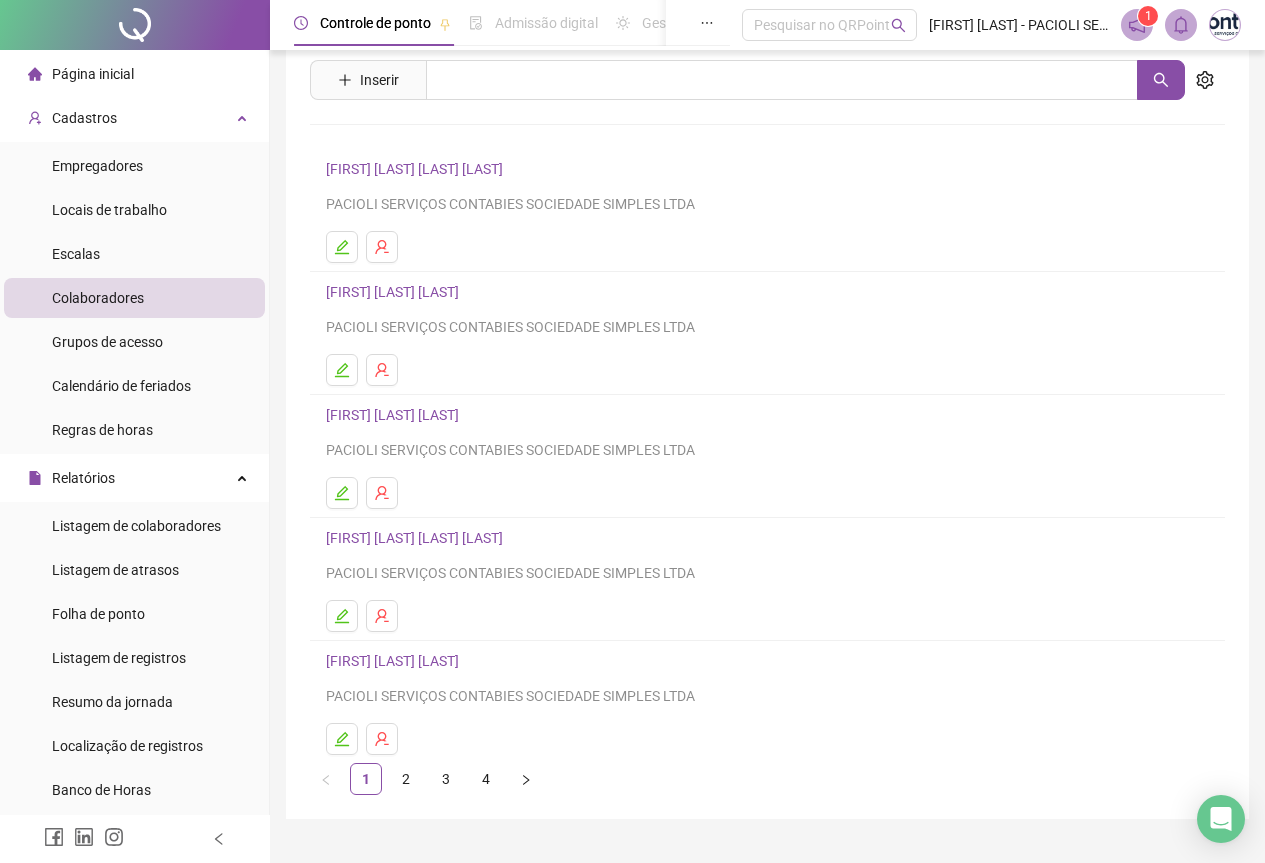 scroll, scrollTop: 104, scrollLeft: 0, axis: vertical 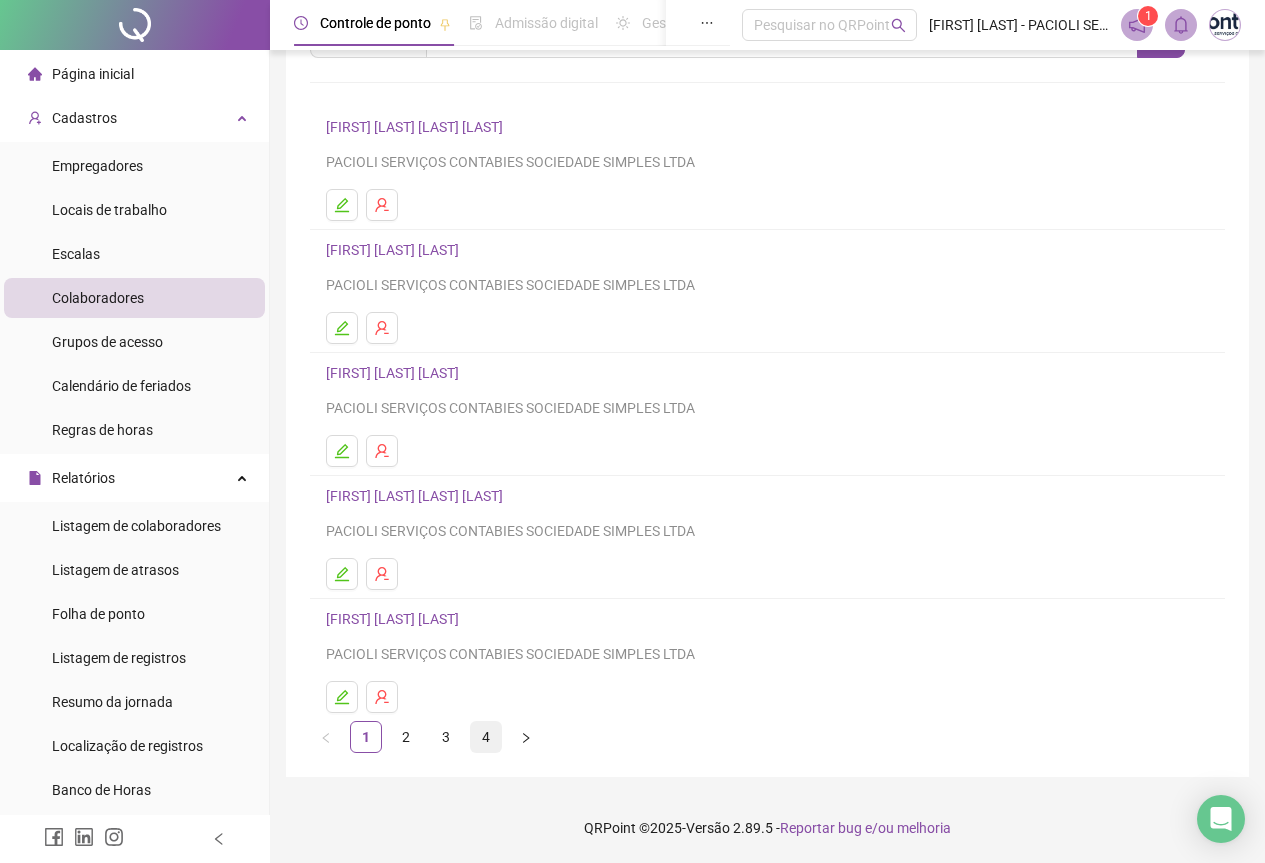 click on "4" at bounding box center [486, 737] 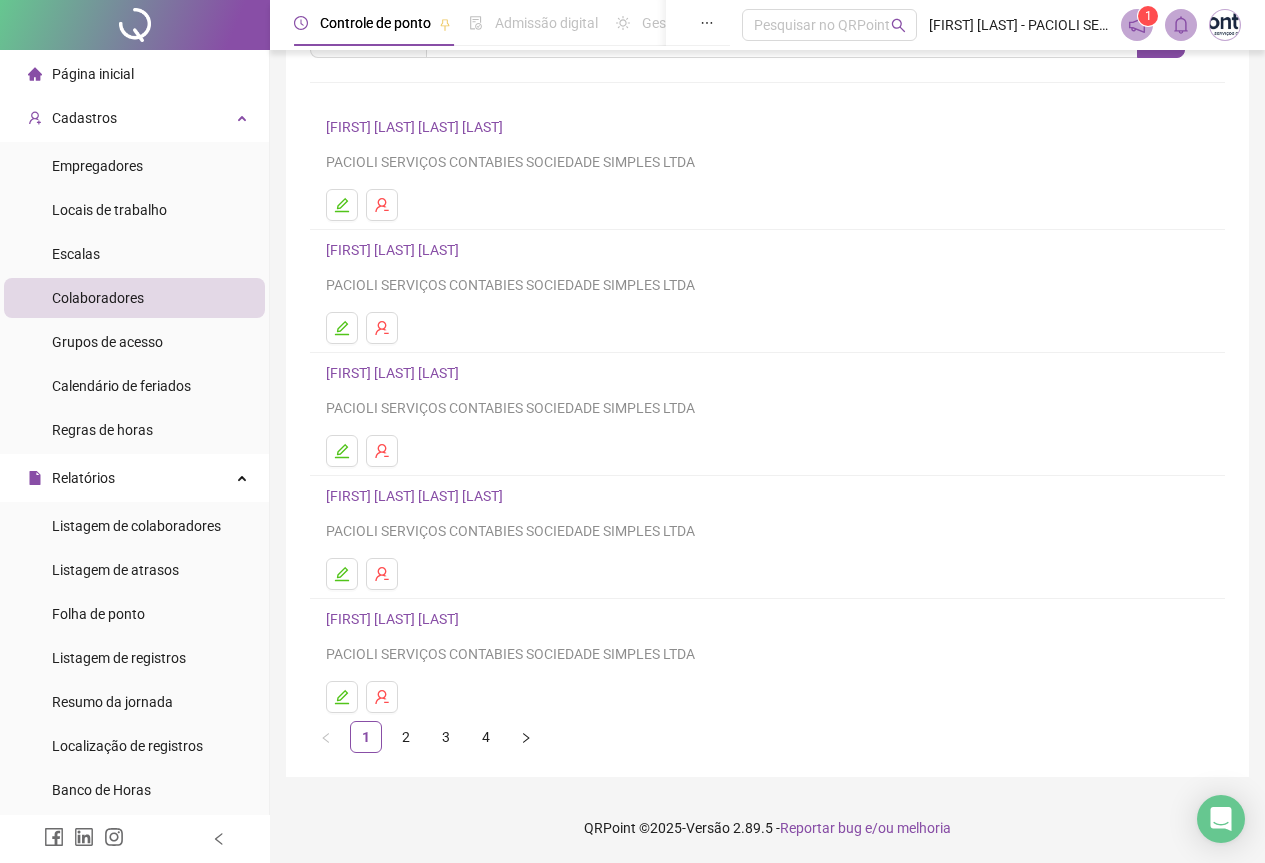 scroll, scrollTop: 0, scrollLeft: 0, axis: both 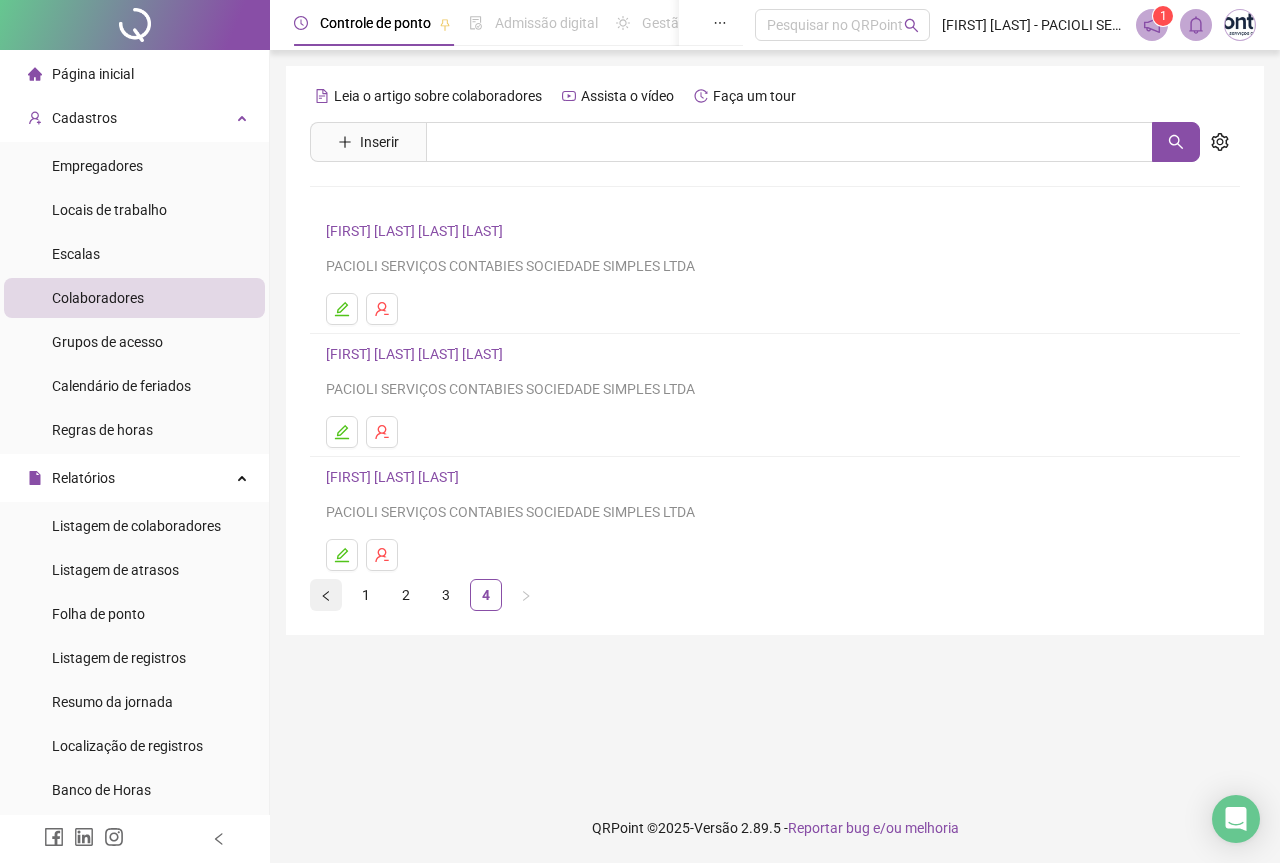 click at bounding box center [326, 595] 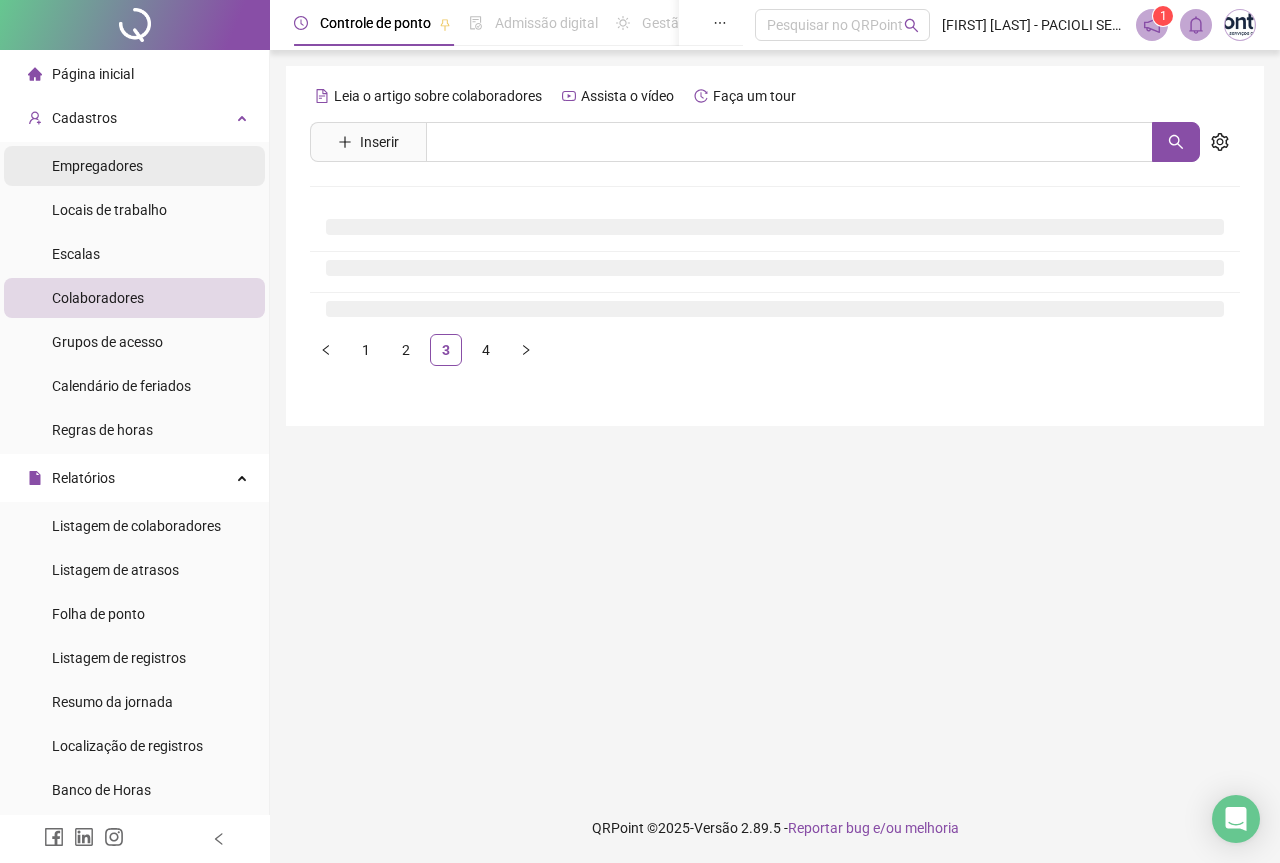 click on "Empregadores" at bounding box center [134, 166] 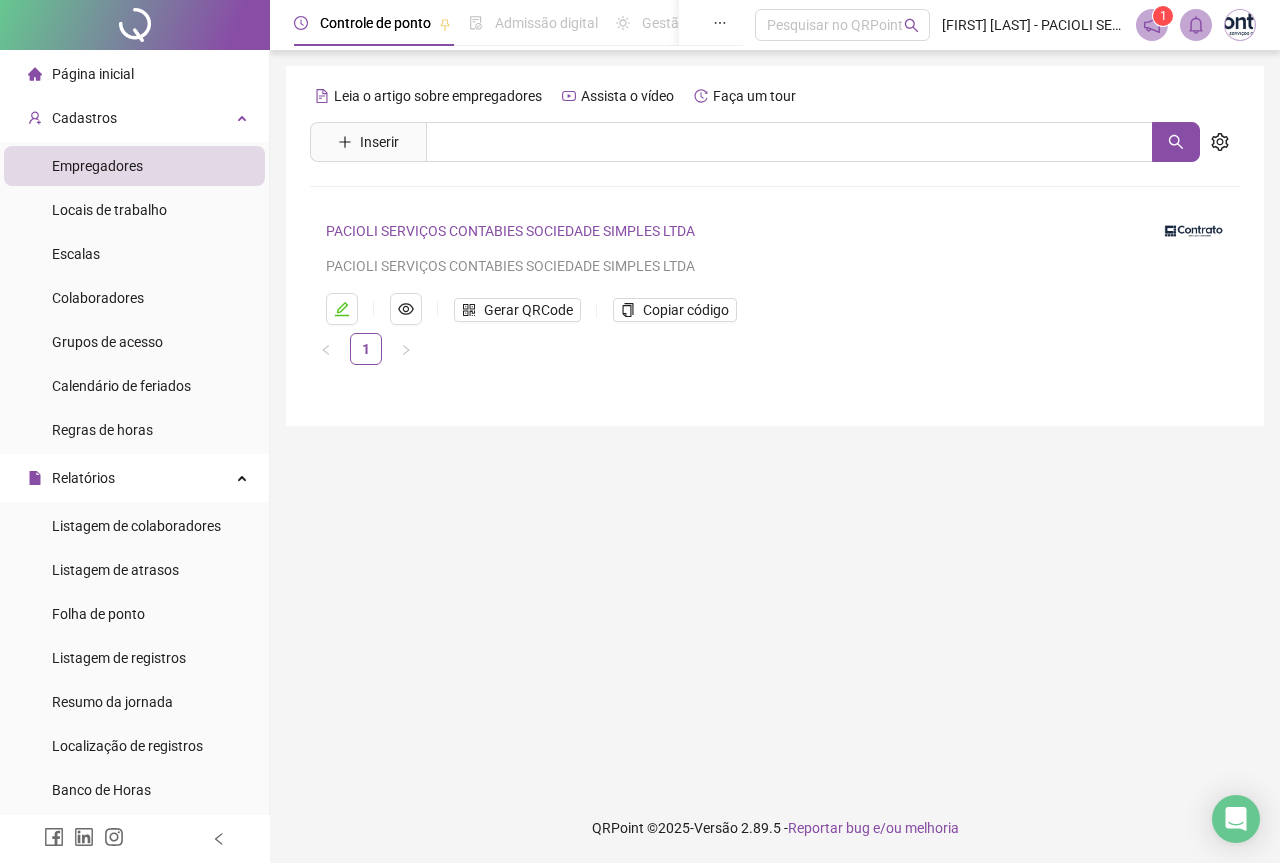 click on "PACIOLI SERVIÇOS CONTABIES SOCIEDADE SIMPLES LTDA" at bounding box center [510, 231] 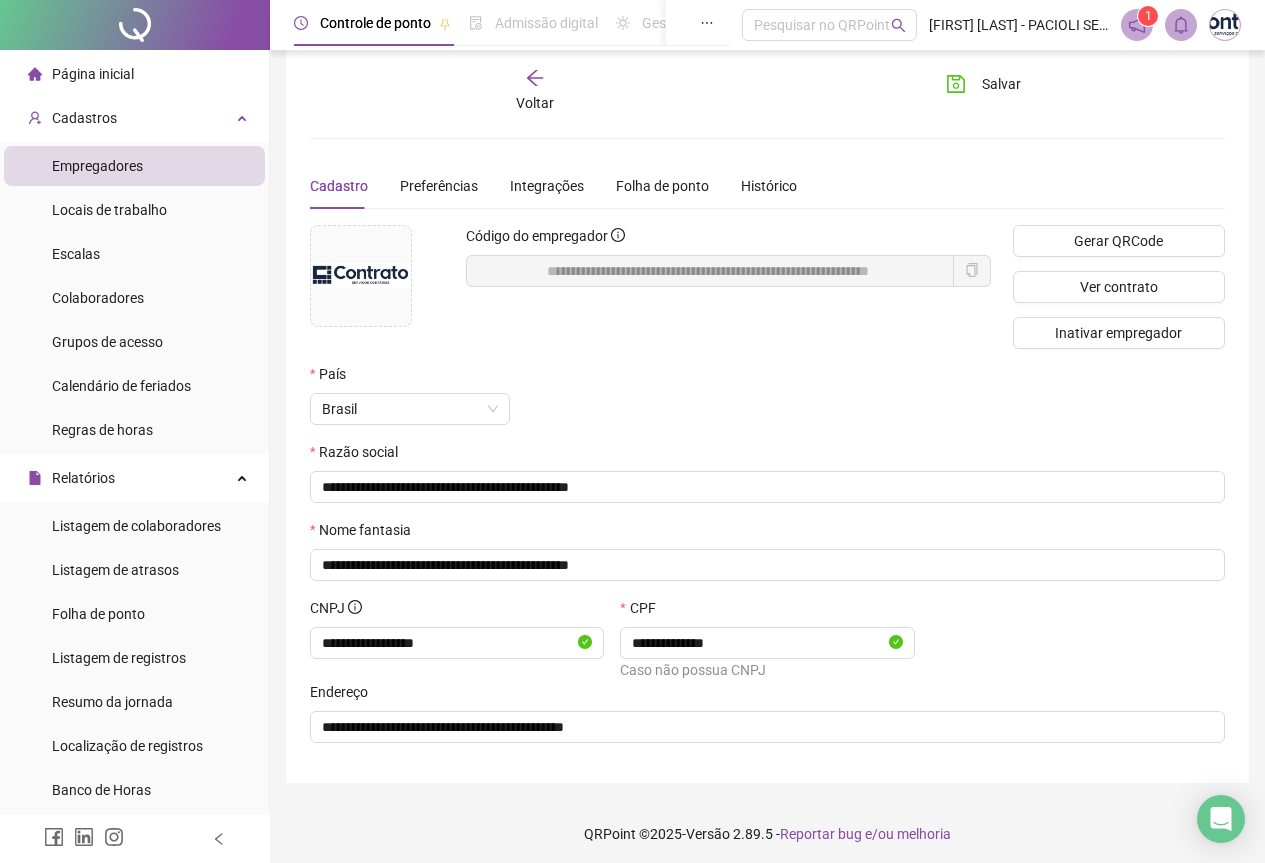 scroll, scrollTop: 28, scrollLeft: 0, axis: vertical 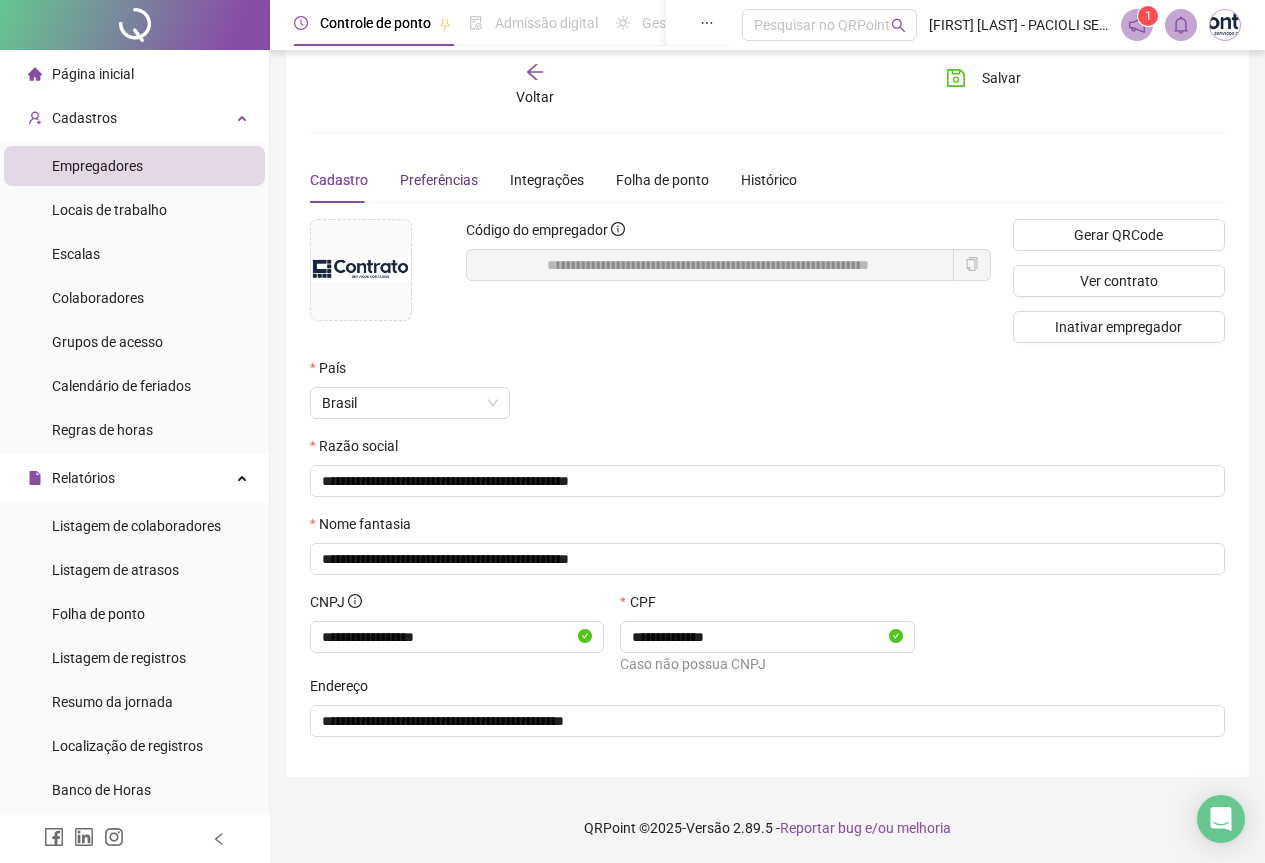 click on "Preferências" at bounding box center (439, 180) 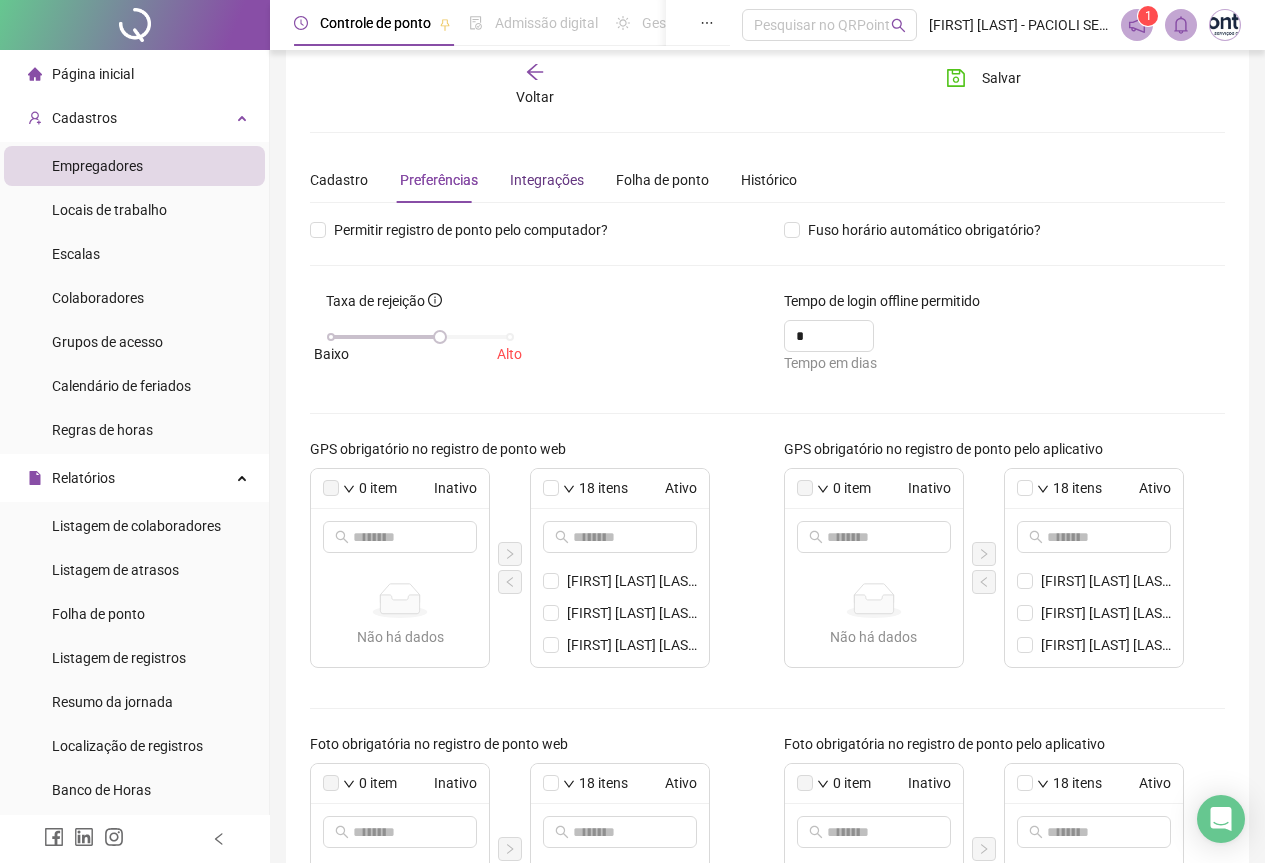click on "Integrações" at bounding box center (547, 180) 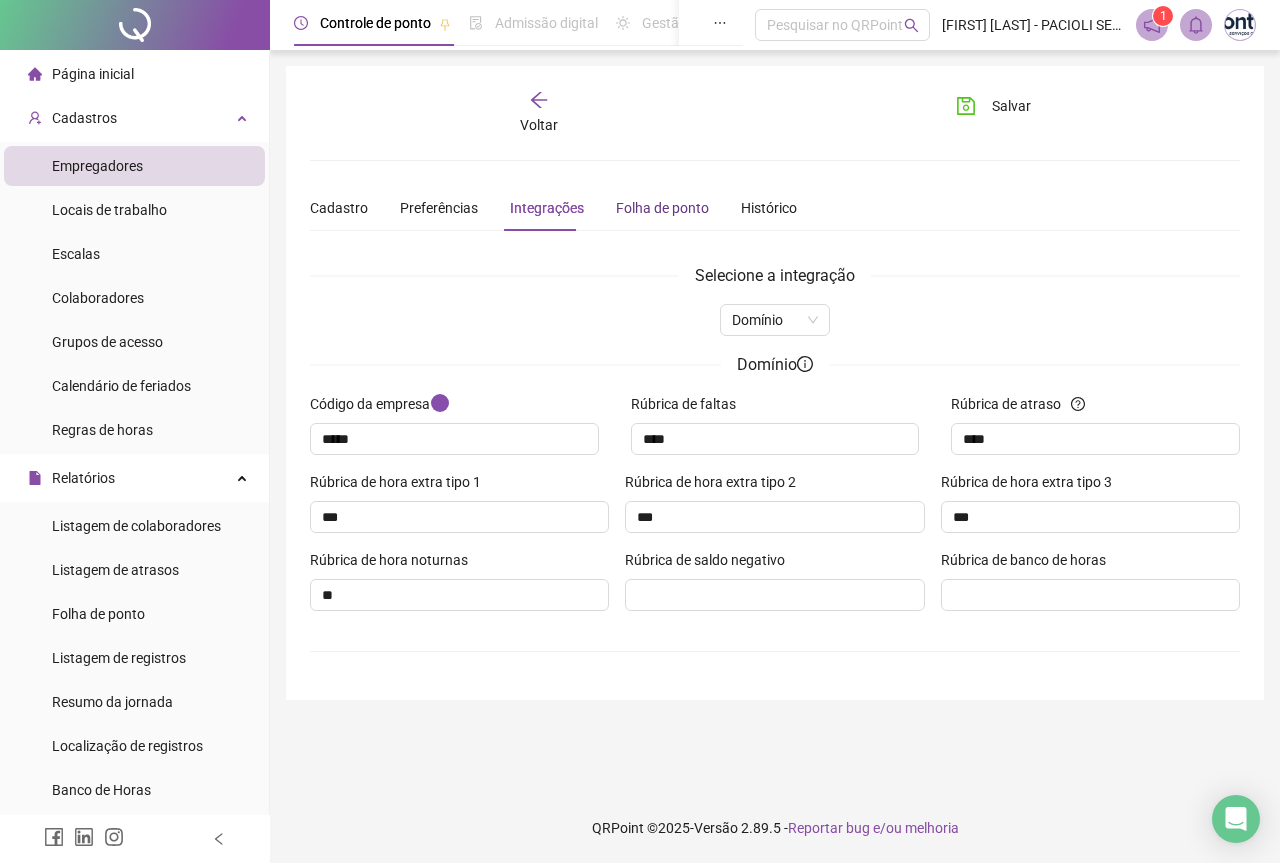 click on "Folha de ponto" at bounding box center [662, 208] 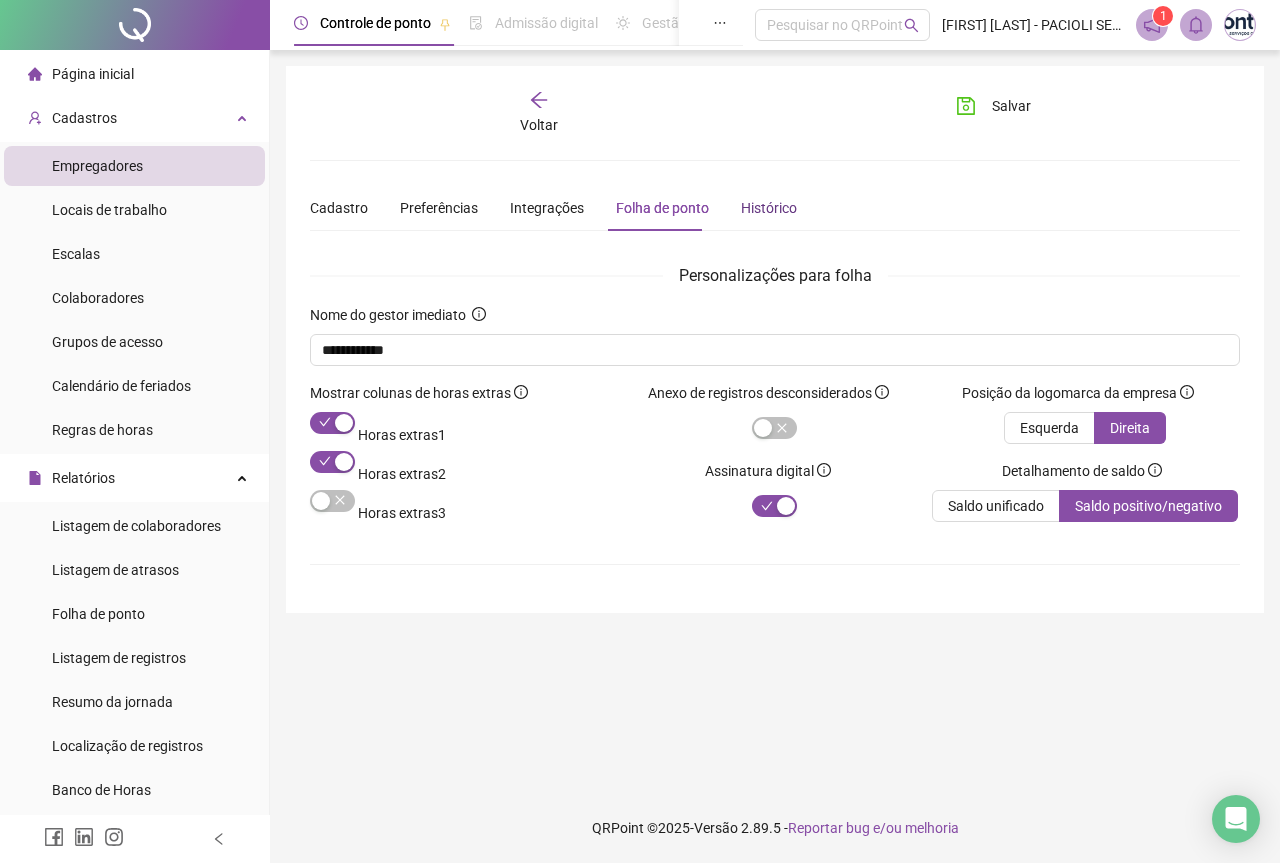 click on "Histórico" at bounding box center (769, 208) 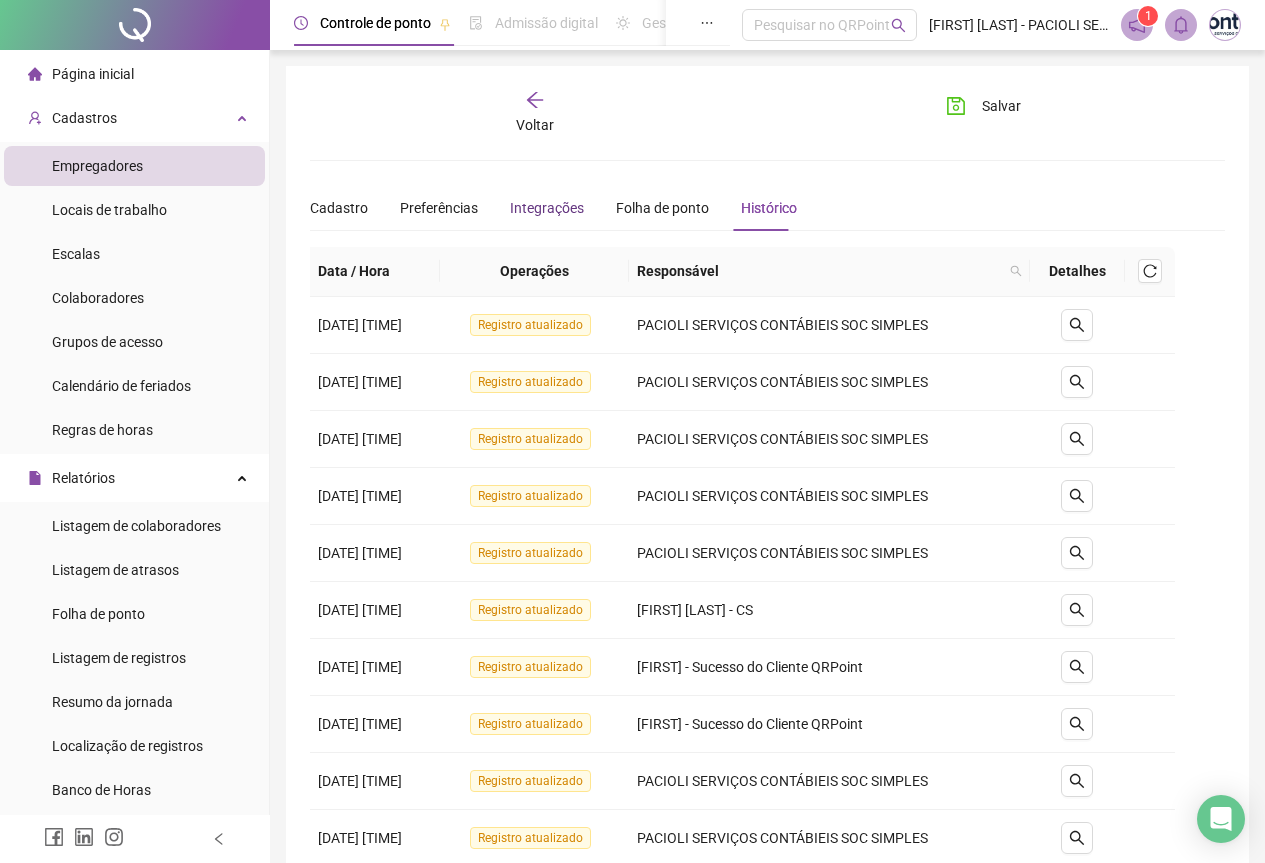 click on "Integrações" at bounding box center (547, 208) 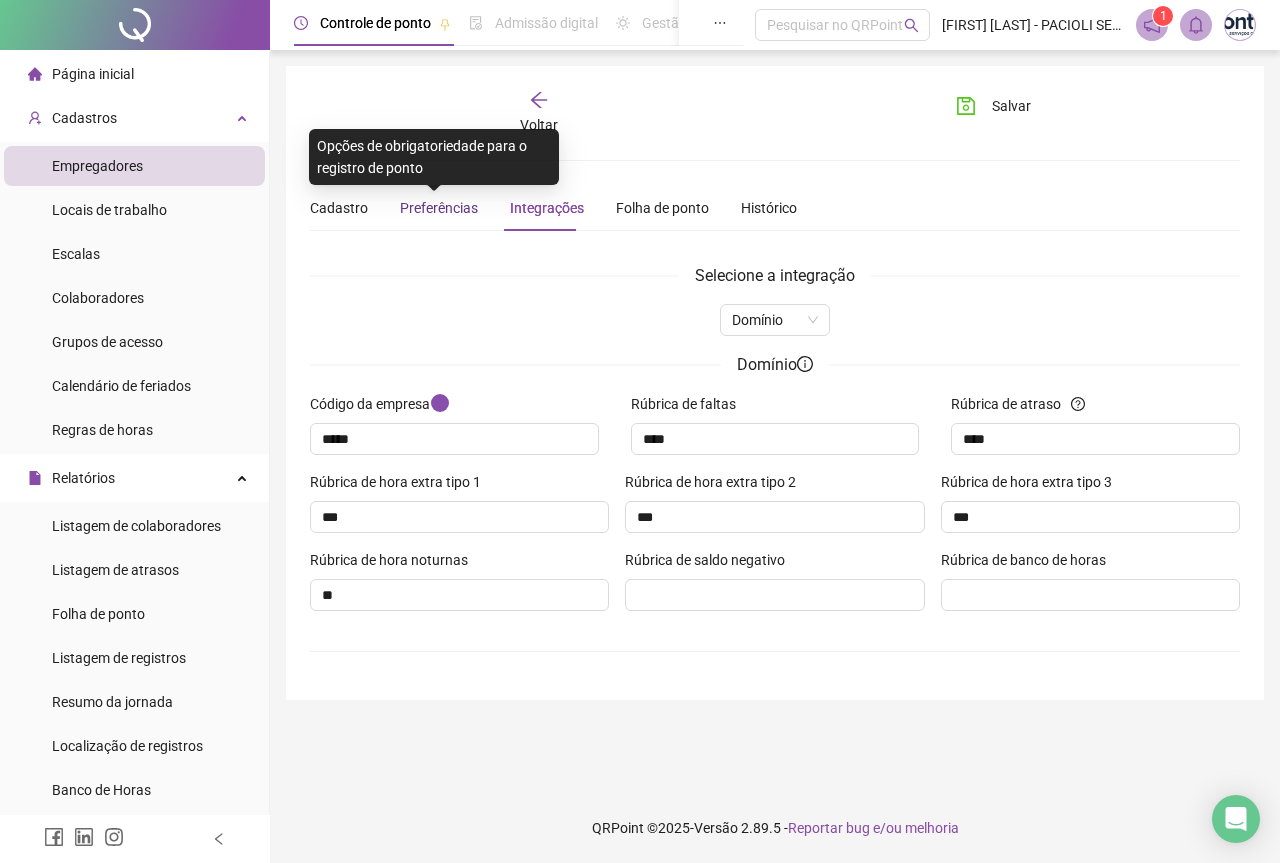 click on "Preferências" at bounding box center [439, 208] 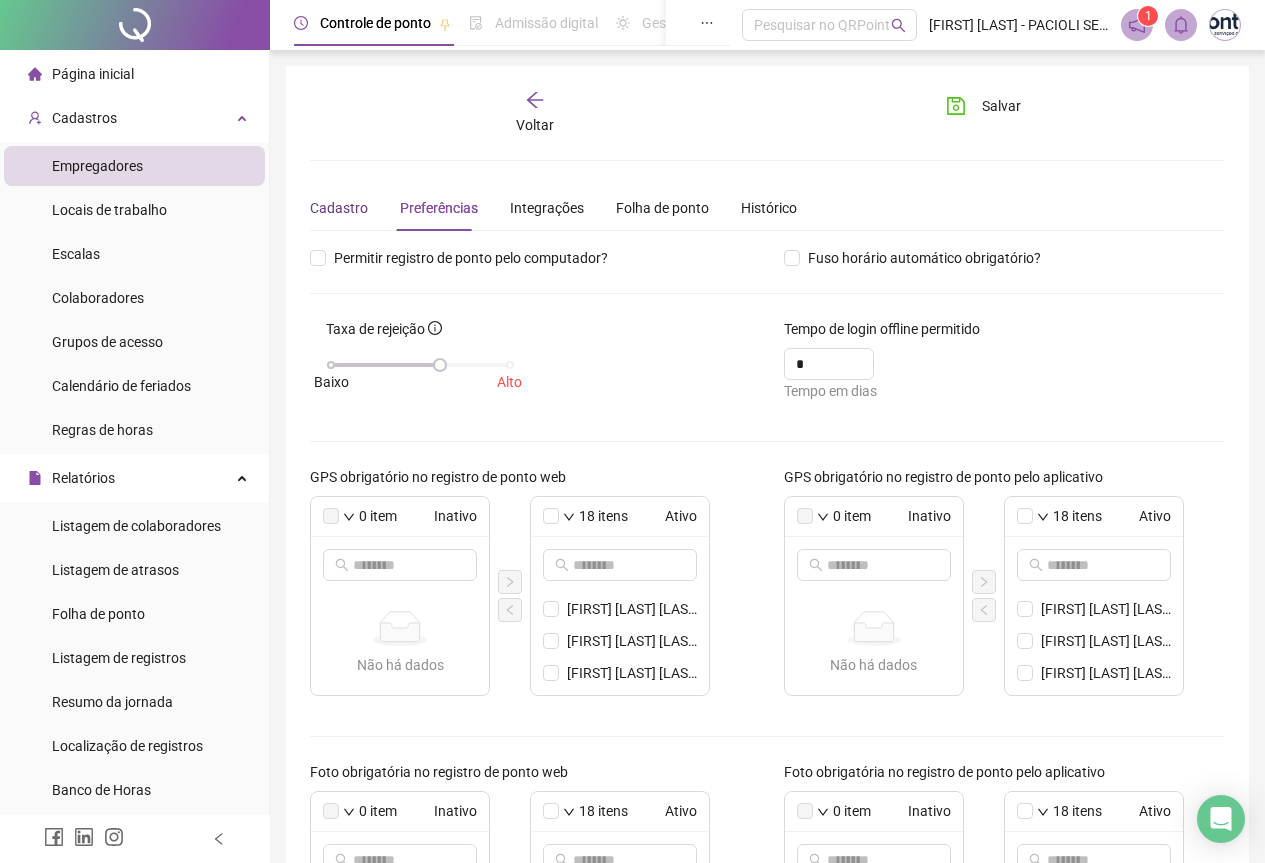 click on "Cadastro" at bounding box center (339, 208) 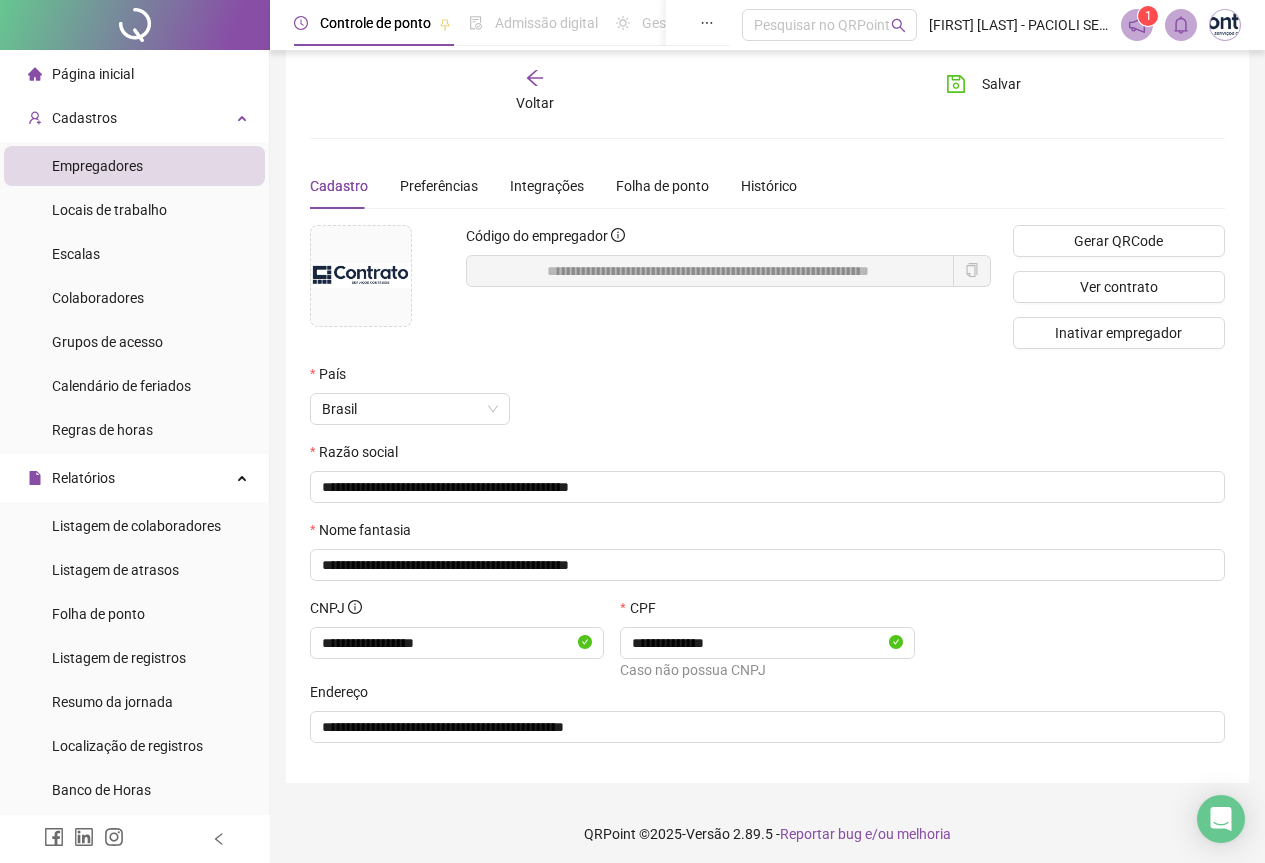 scroll, scrollTop: 28, scrollLeft: 0, axis: vertical 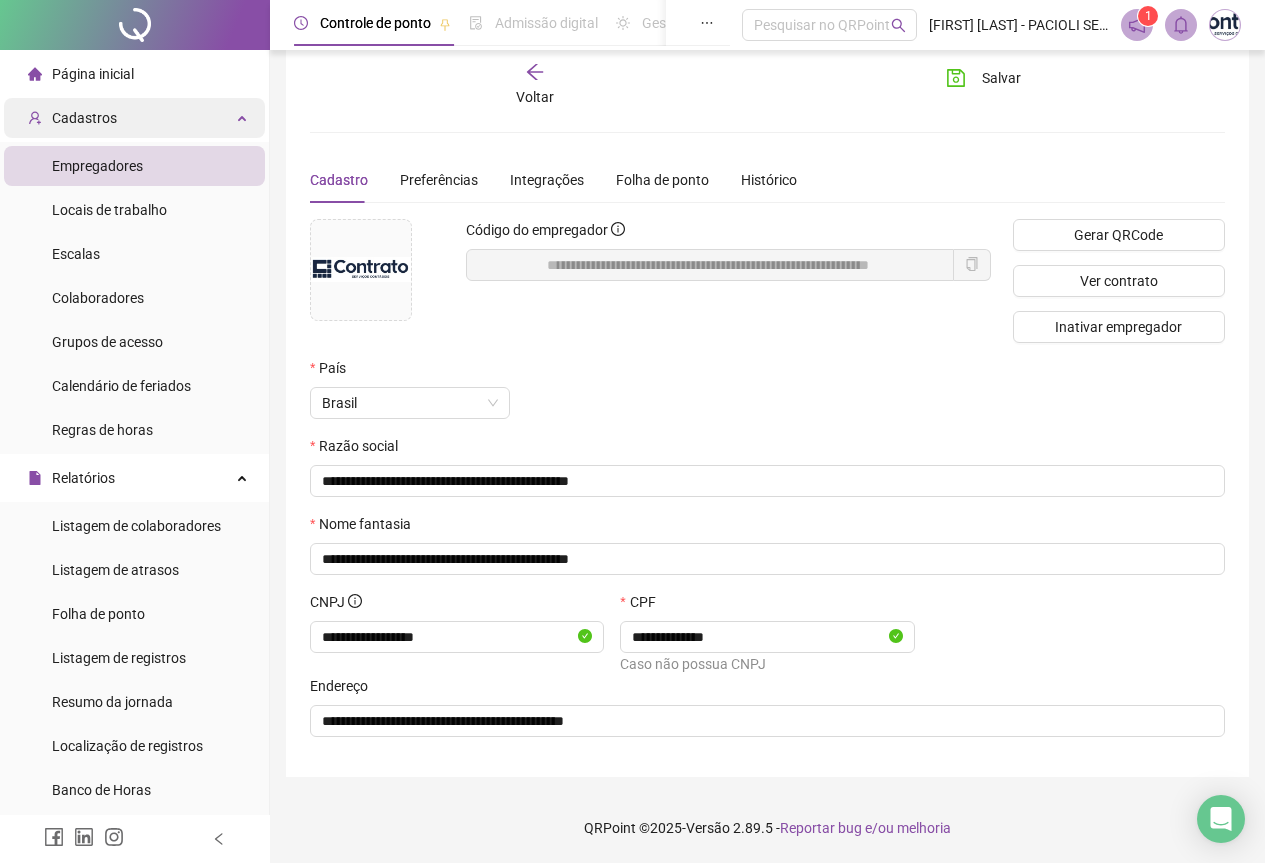 click on "Cadastros" at bounding box center (84, 118) 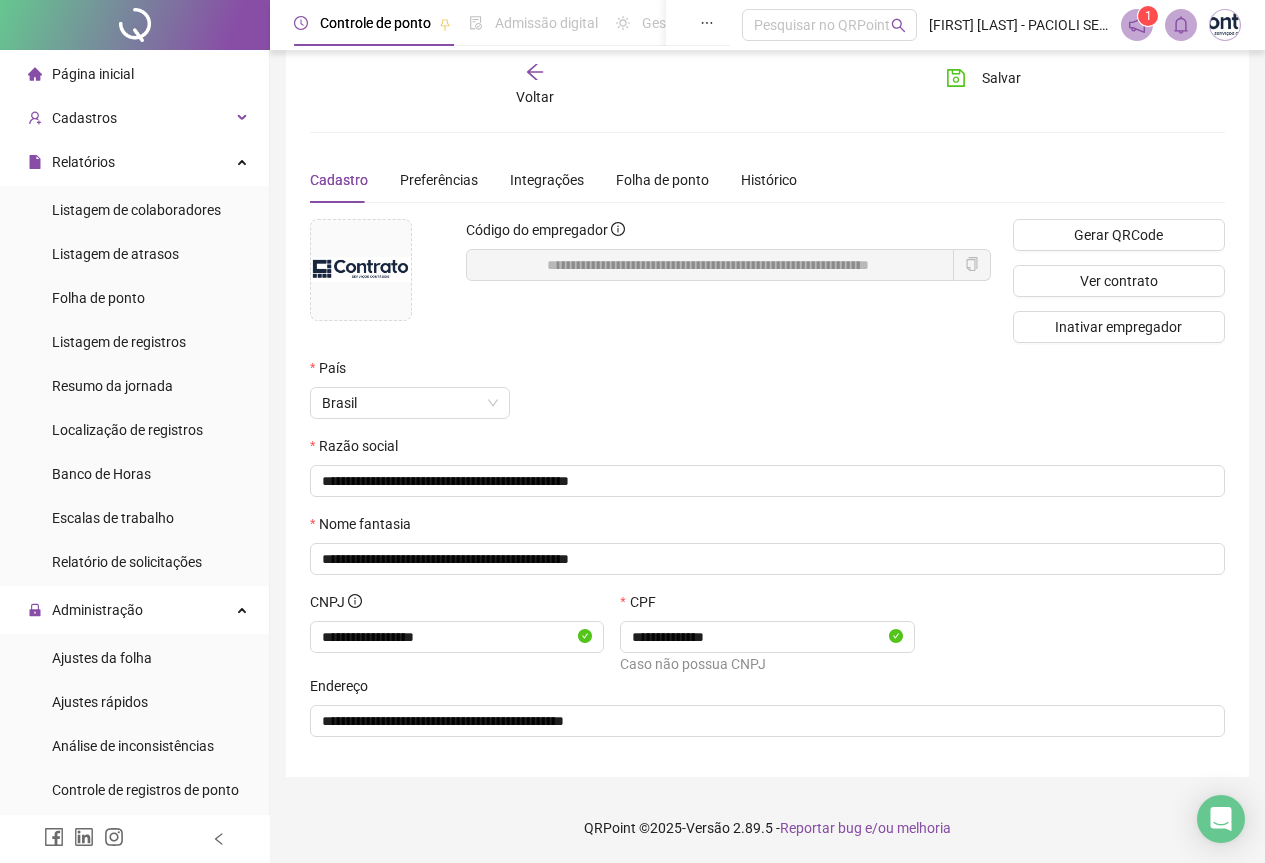 click at bounding box center (1225, 25) 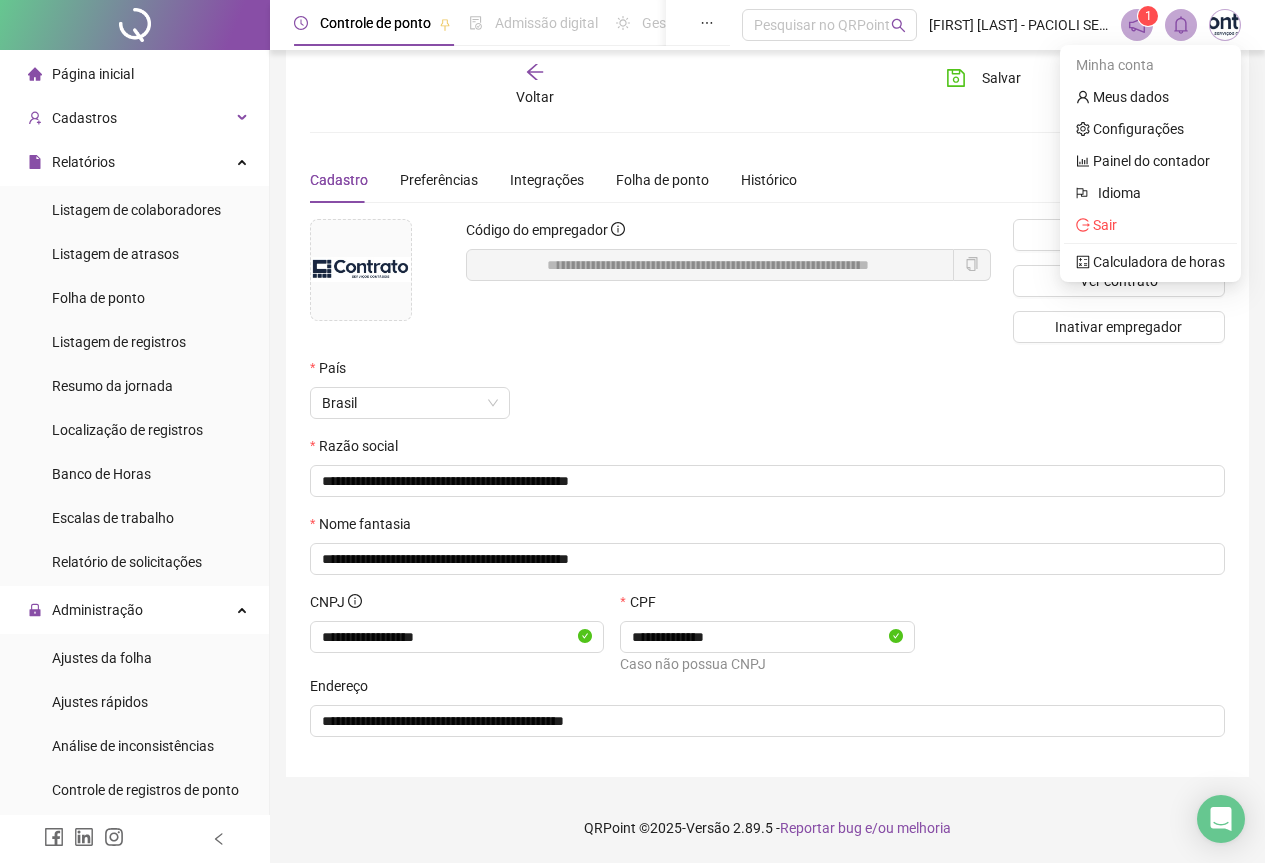 click at bounding box center [1225, 25] 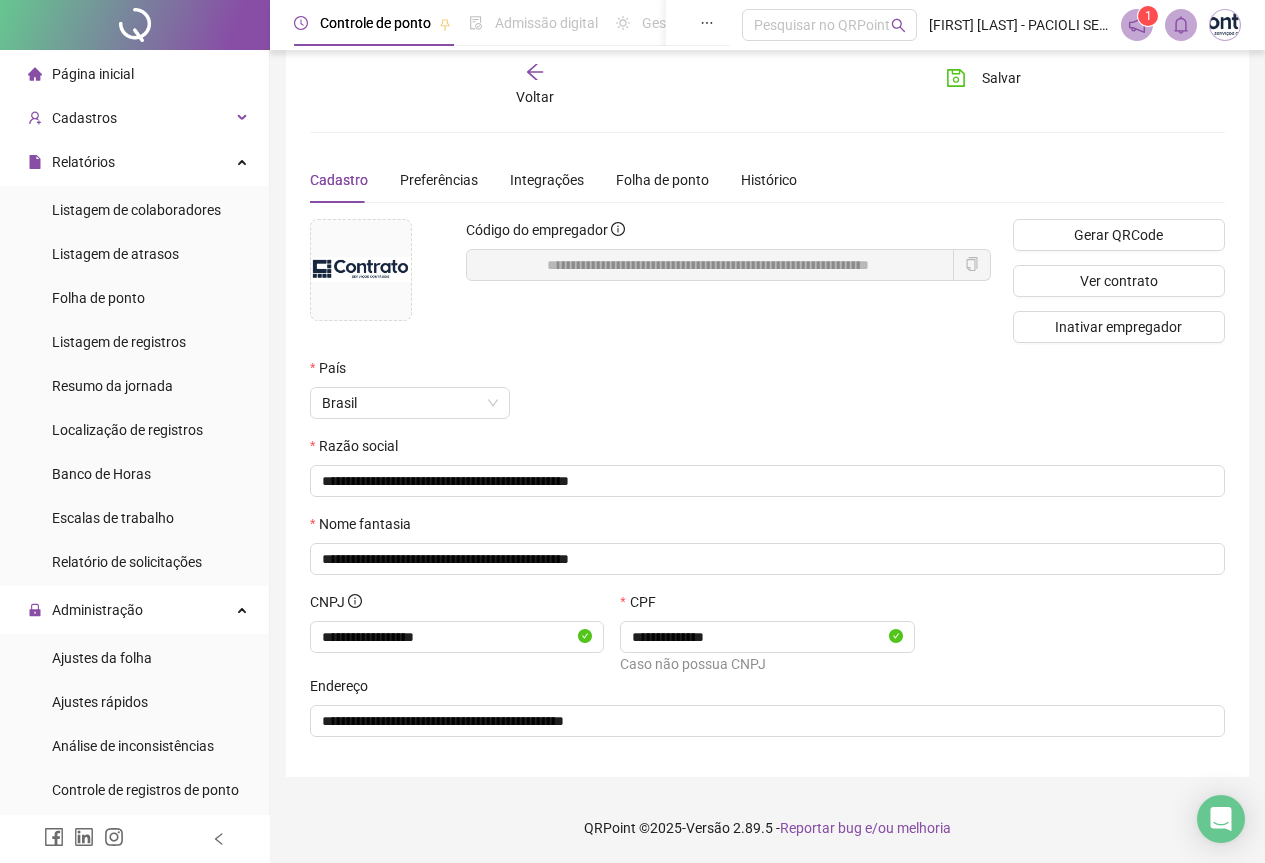 click at bounding box center (1225, 25) 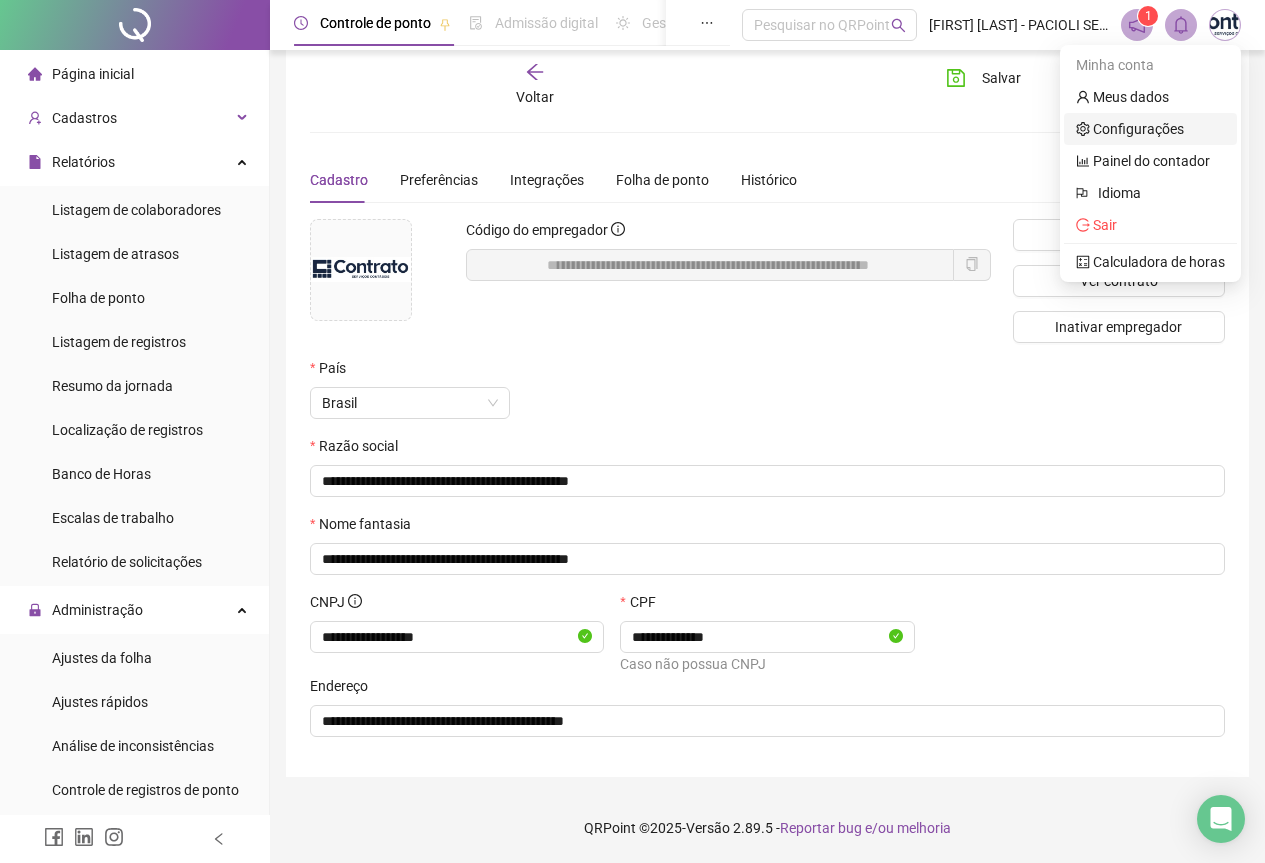 click on "Configurações" at bounding box center (1130, 129) 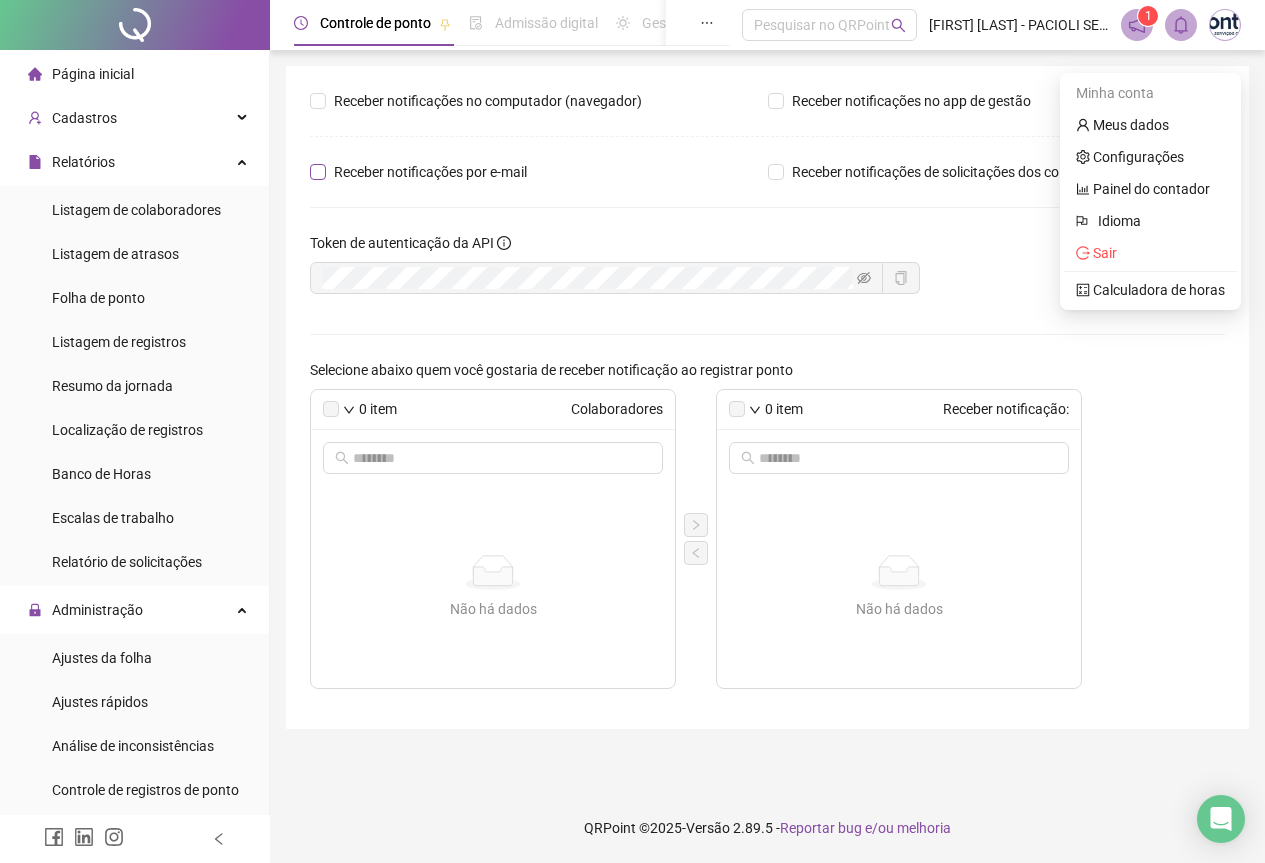 scroll, scrollTop: 0, scrollLeft: 0, axis: both 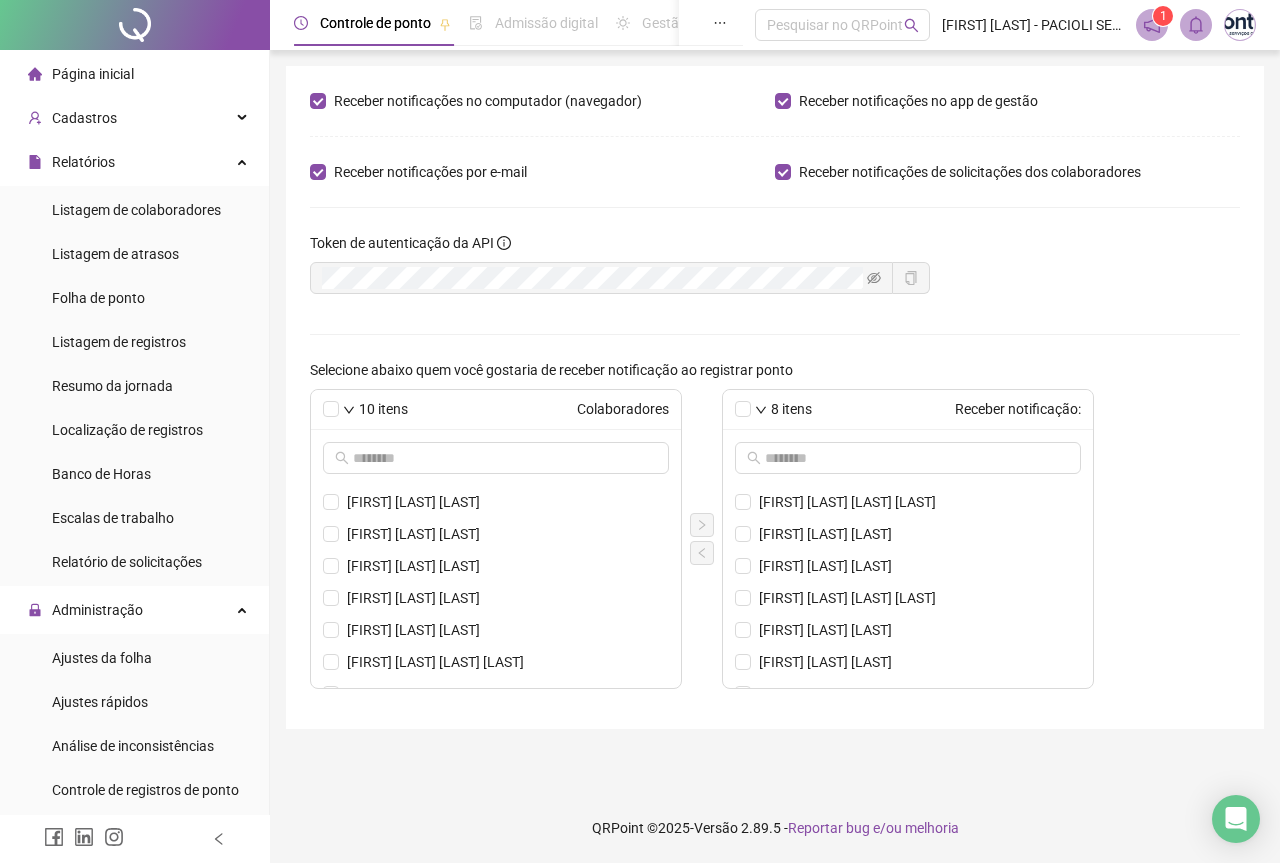 click at bounding box center [1240, 25] 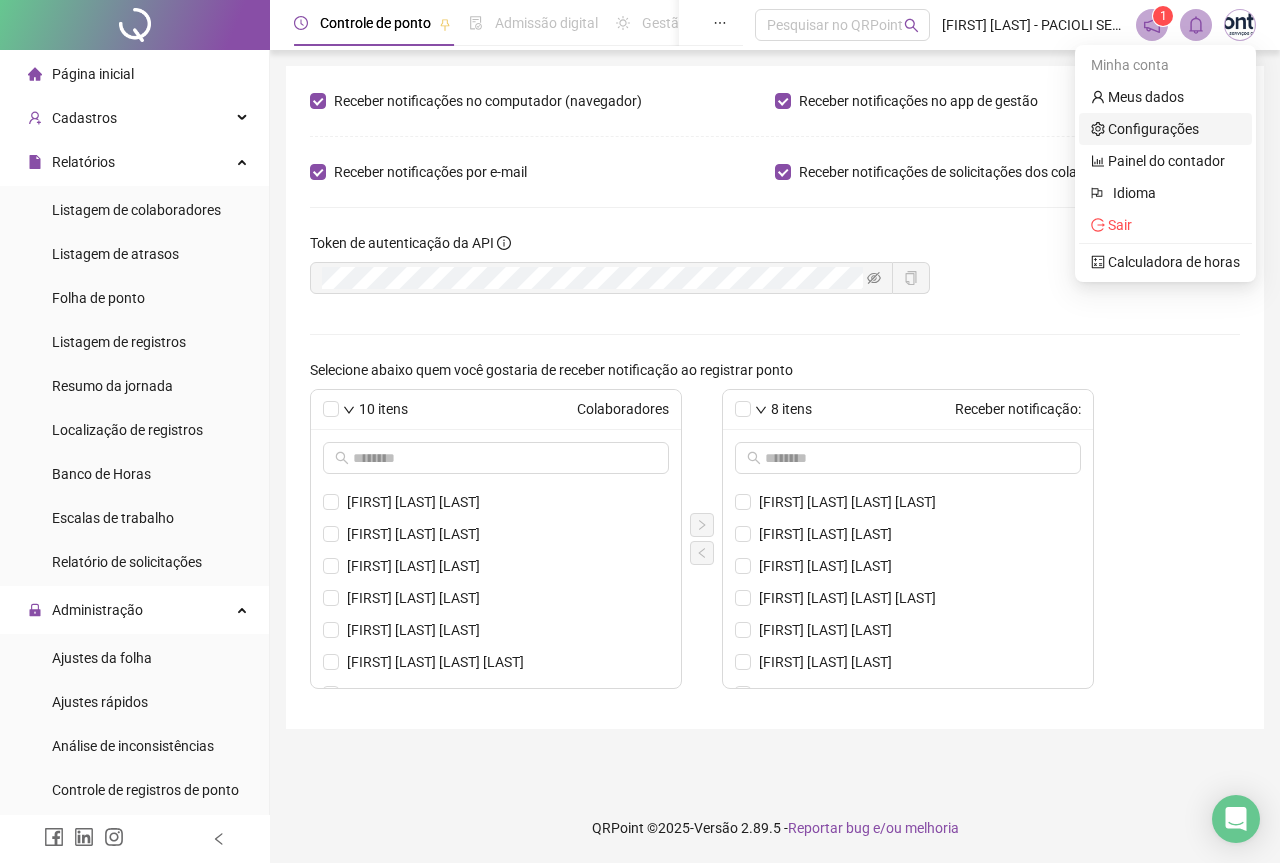click on "Configurações" at bounding box center [1145, 129] 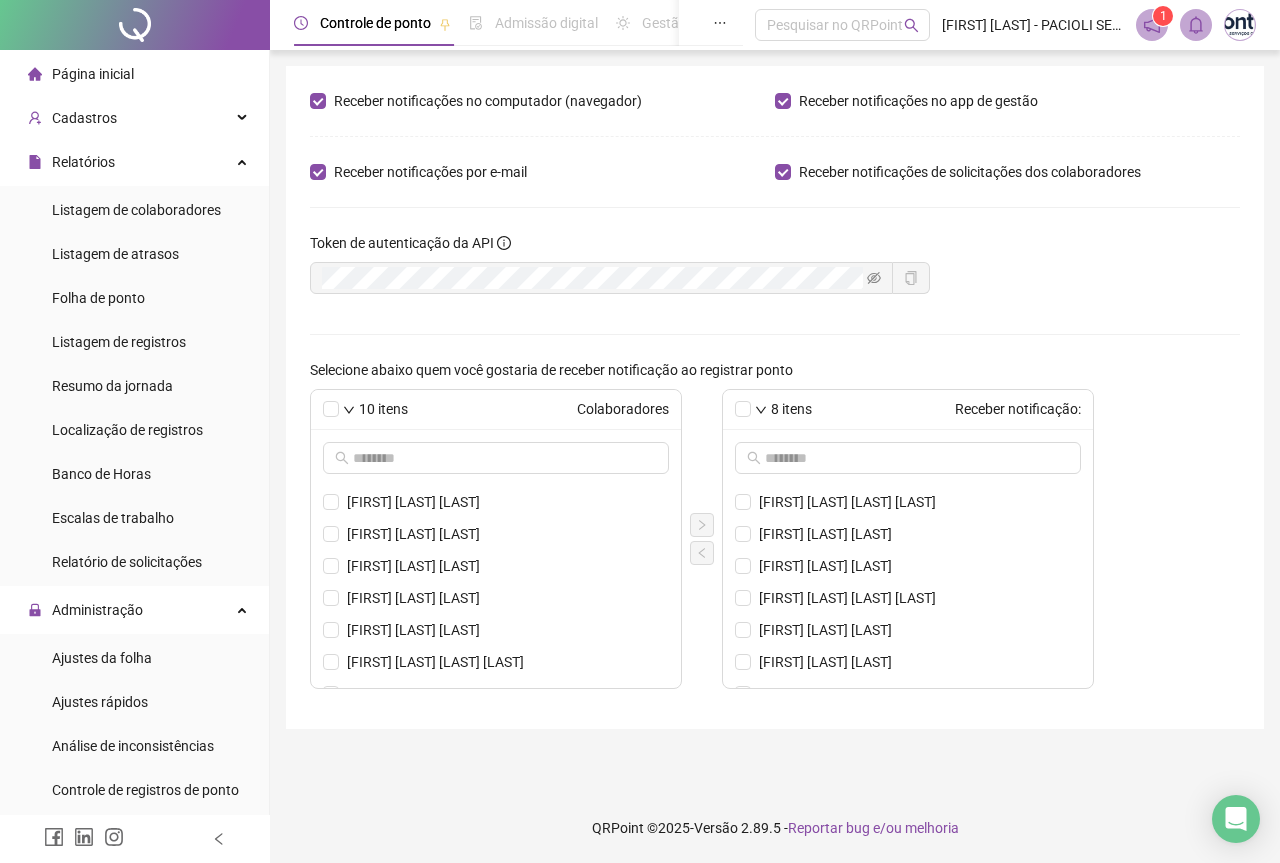 click at bounding box center (1240, 25) 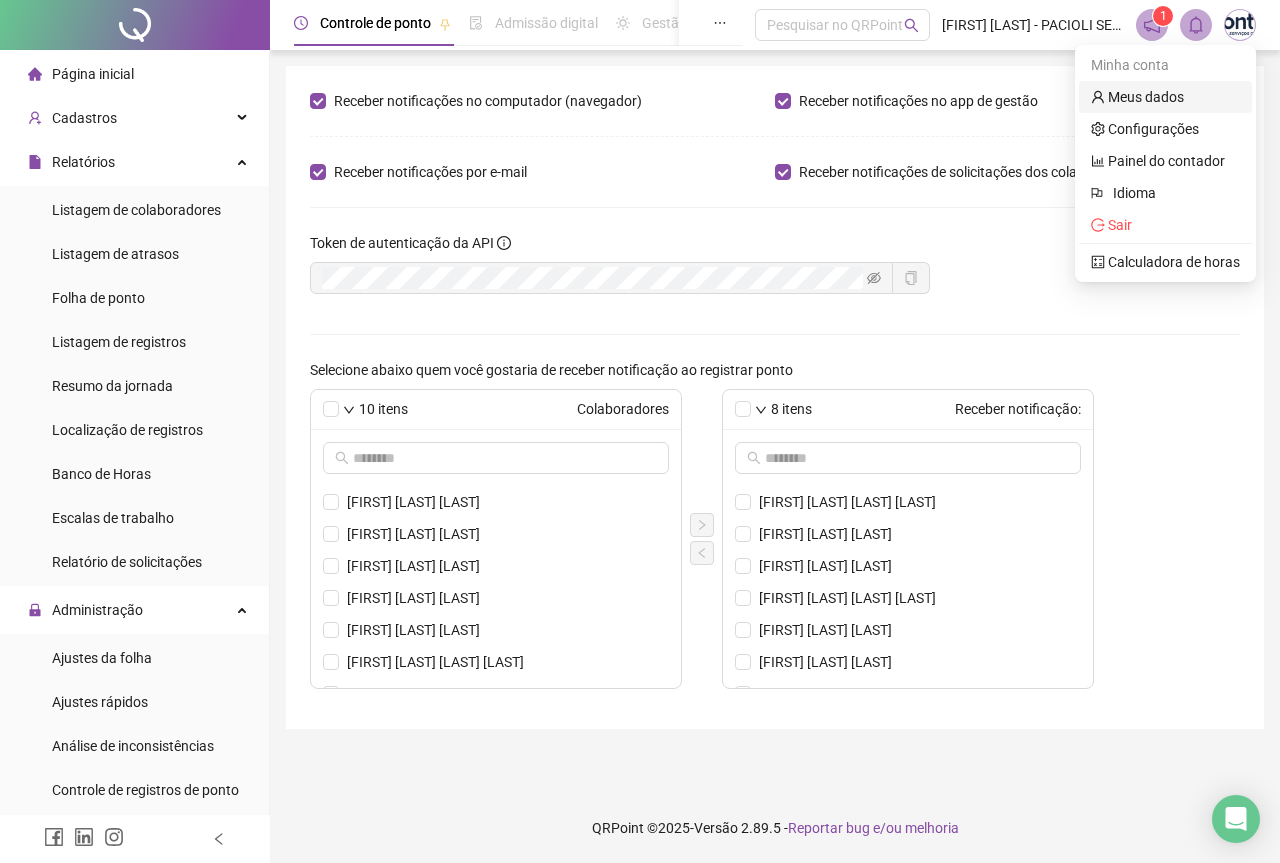 click on "Meus dados" at bounding box center [1137, 97] 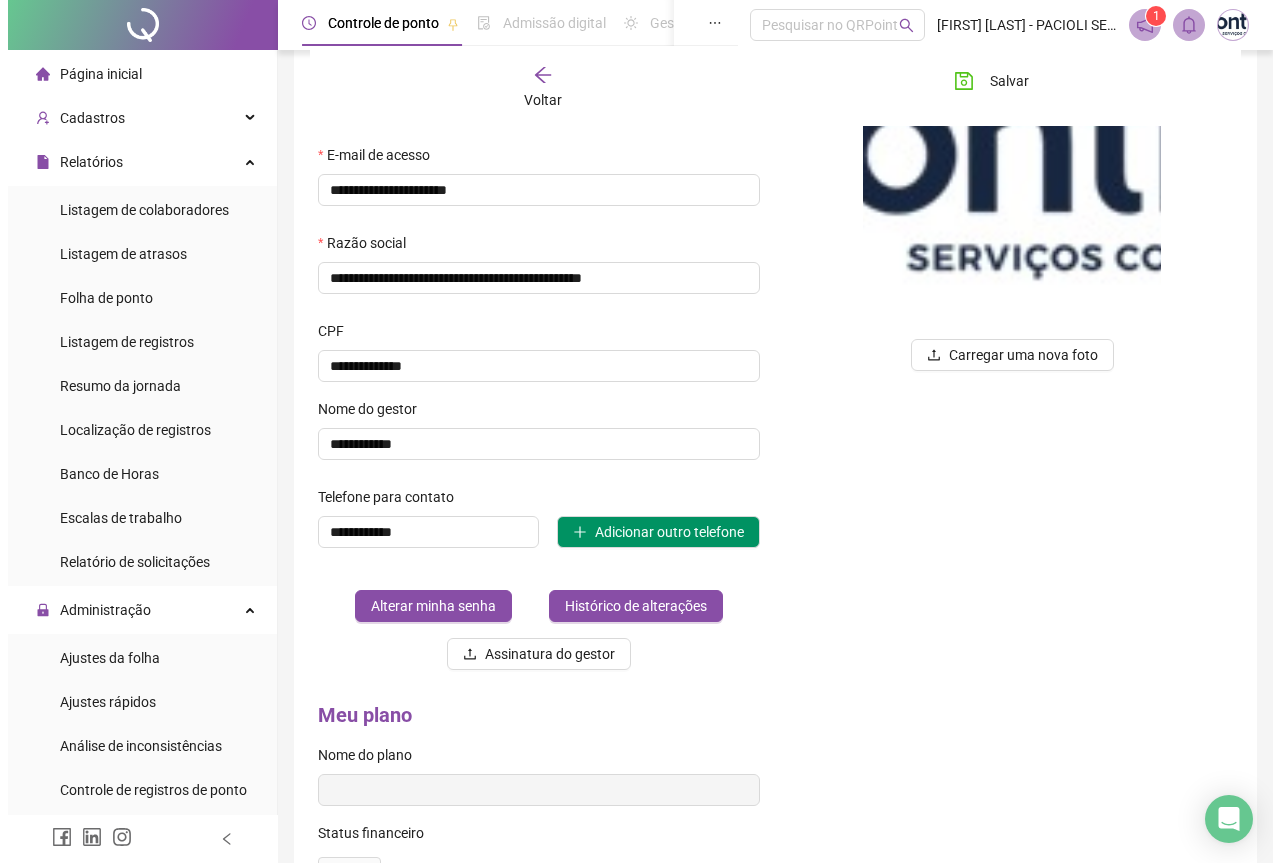 scroll, scrollTop: 100, scrollLeft: 0, axis: vertical 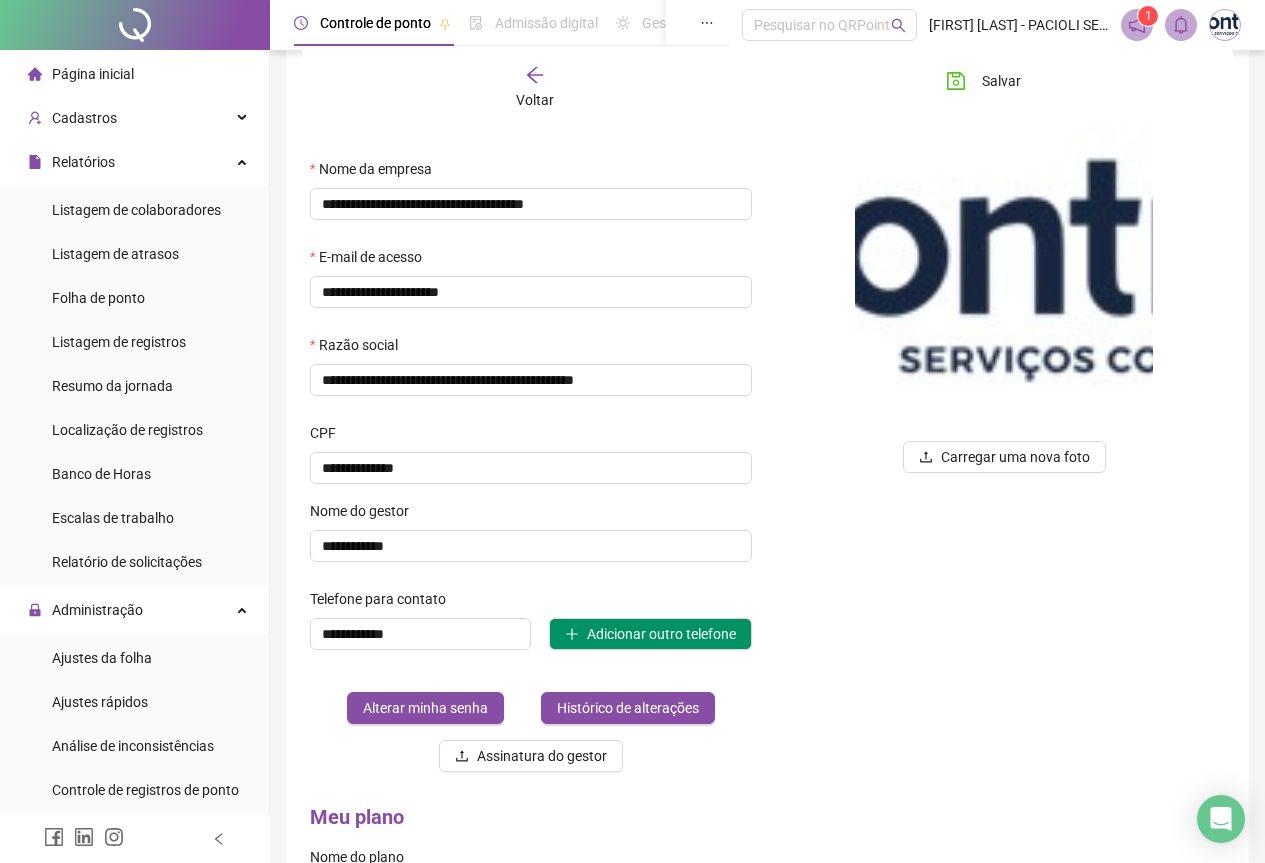 click at bounding box center [1225, 25] 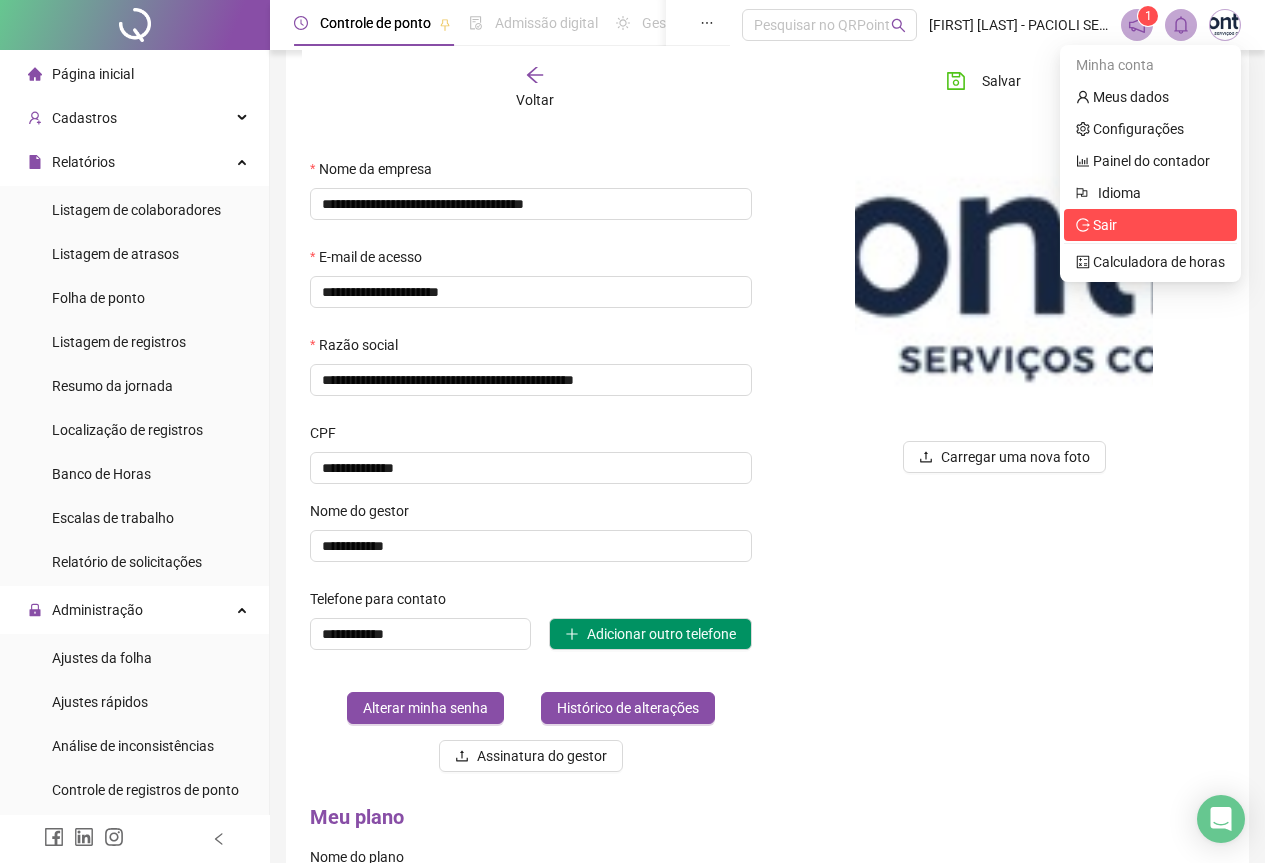 click on "Sair" at bounding box center [1105, 225] 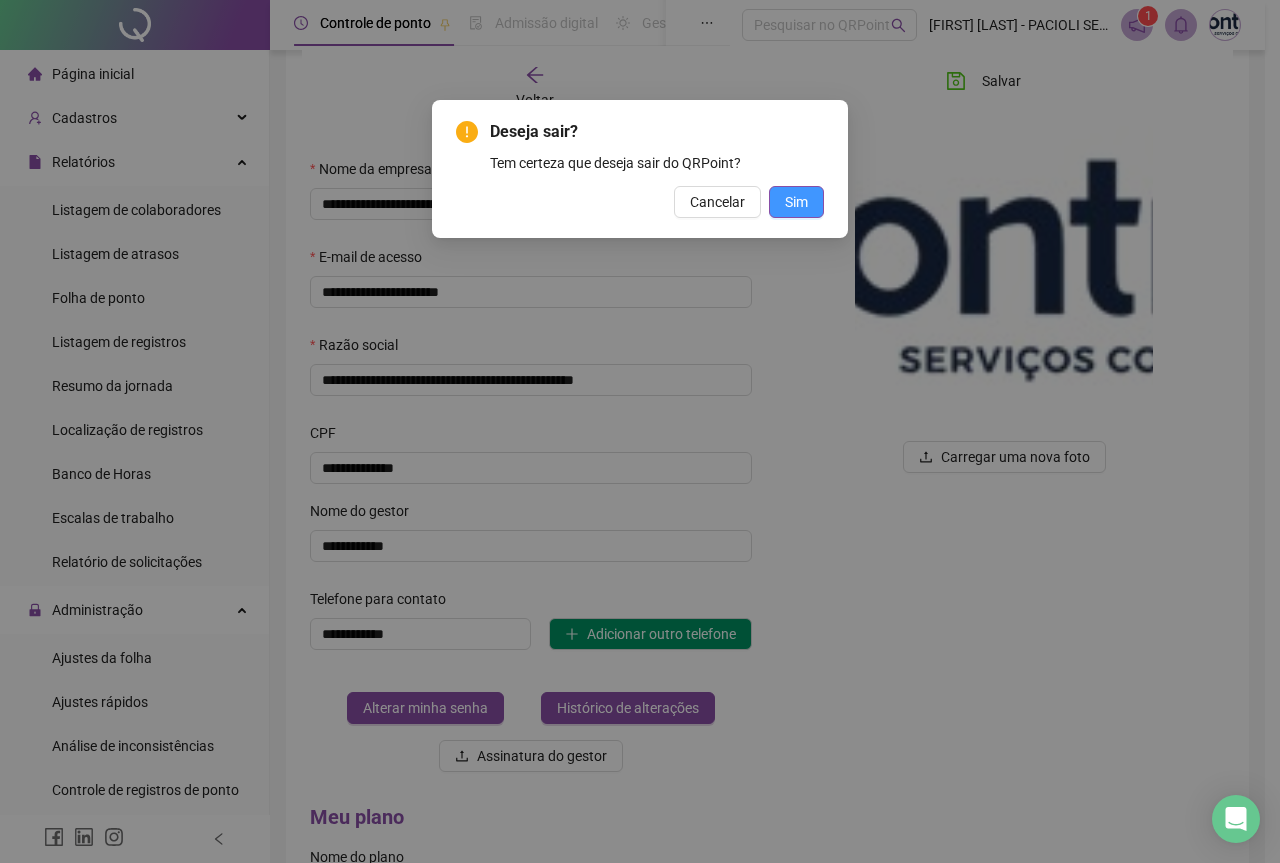 click on "Sim" at bounding box center [796, 202] 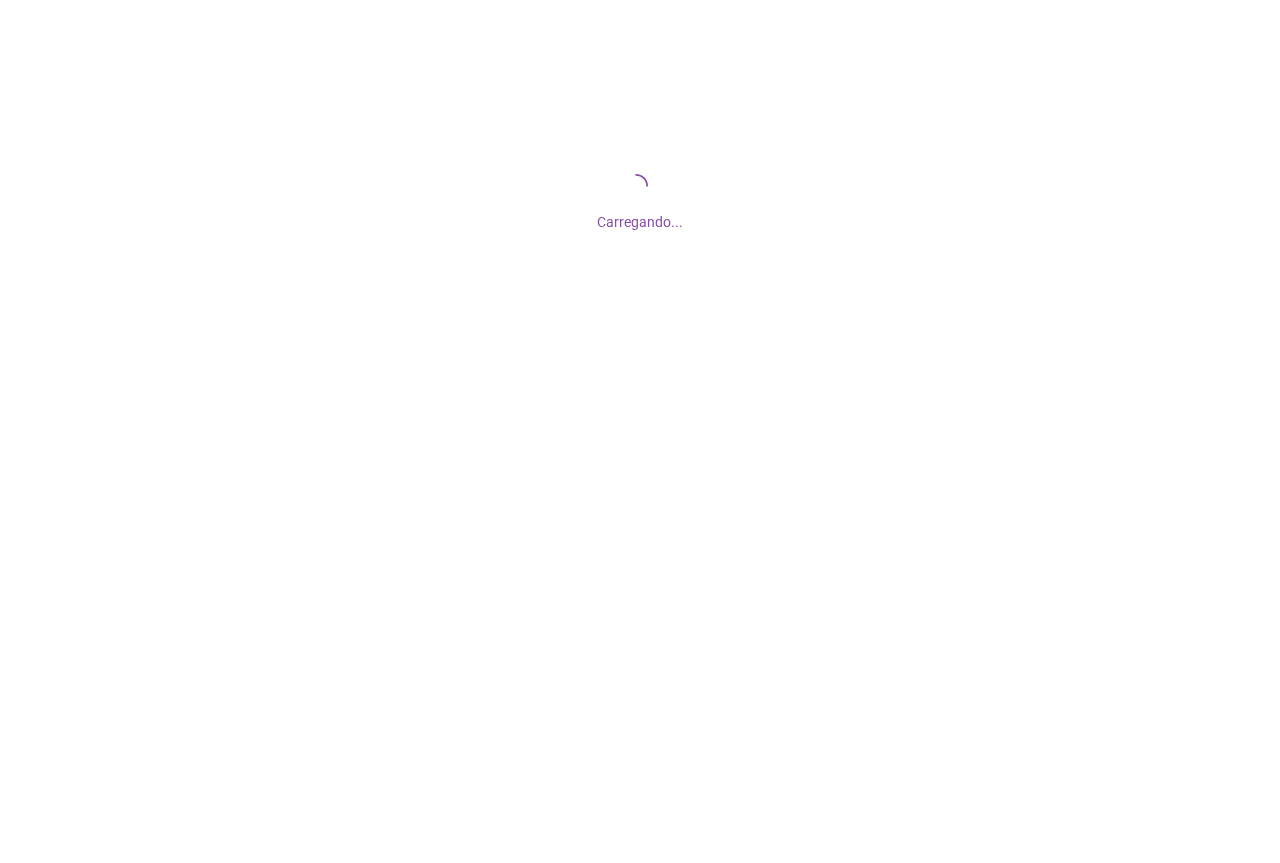scroll, scrollTop: 0, scrollLeft: 0, axis: both 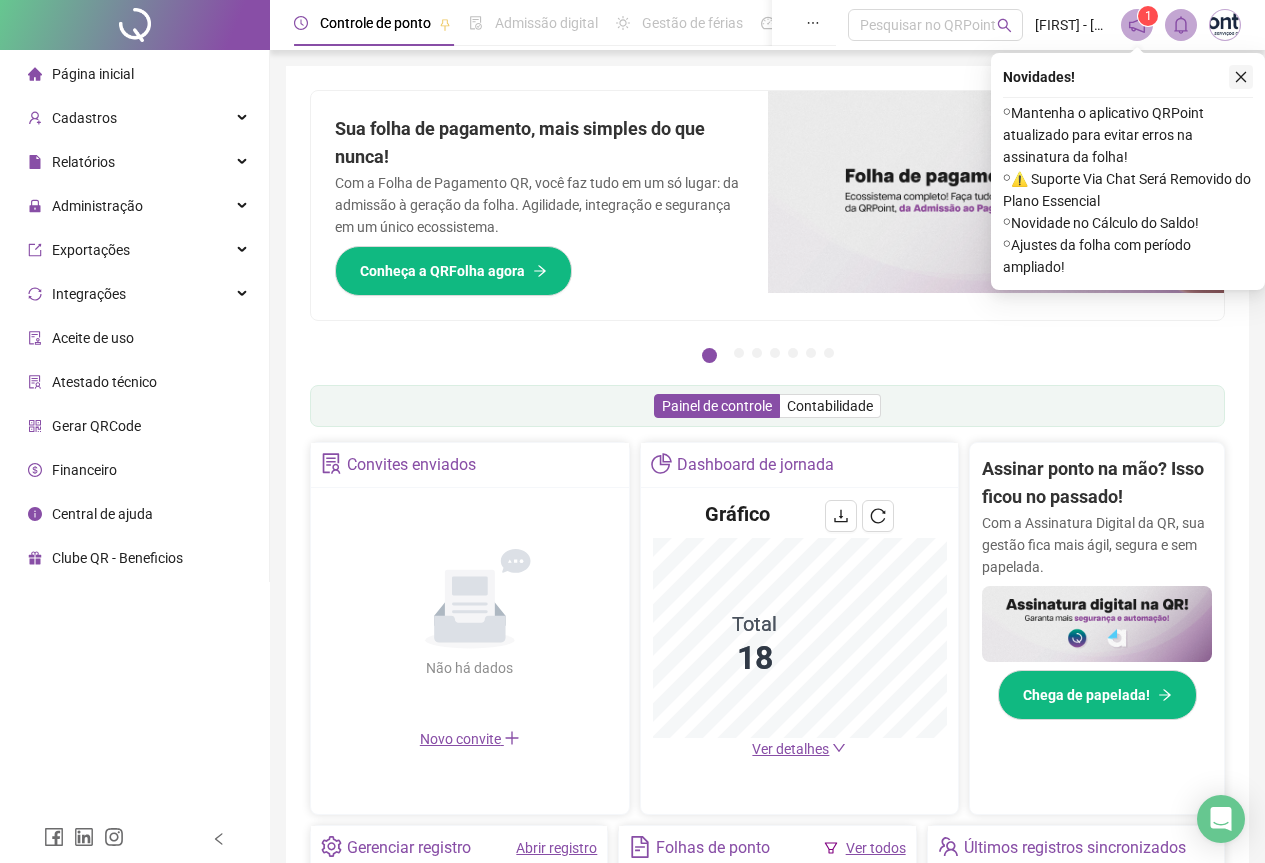 click 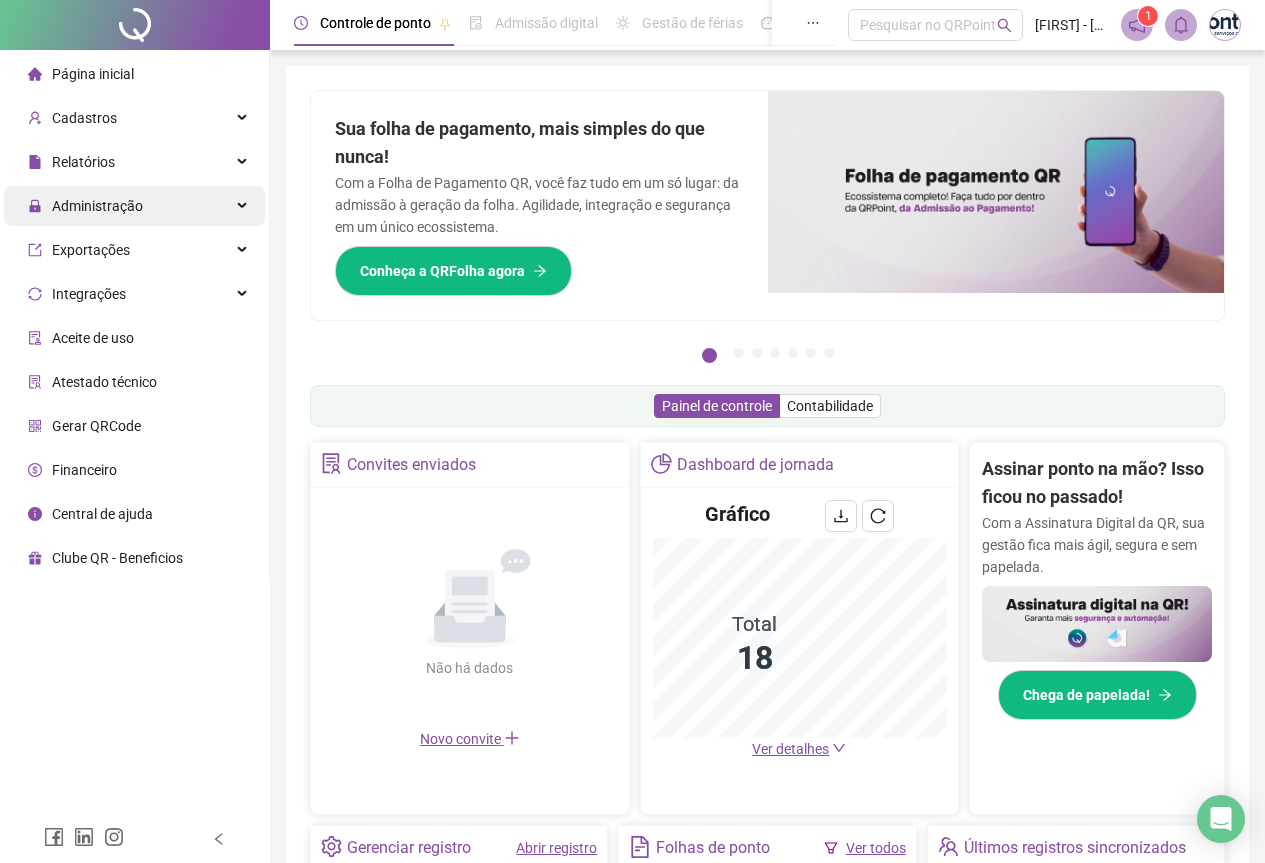 click on "Administração" at bounding box center [97, 206] 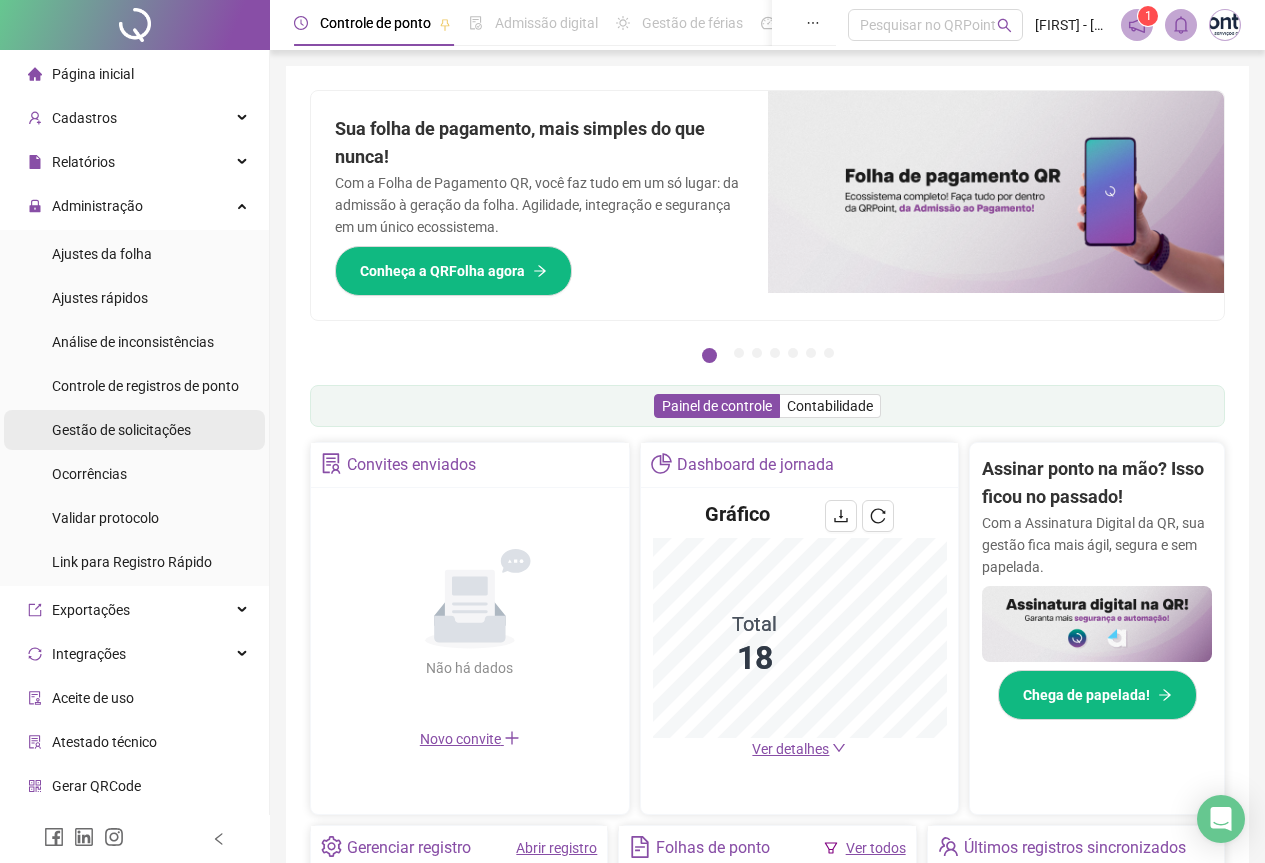 click on "Gestão de solicitações" at bounding box center (121, 430) 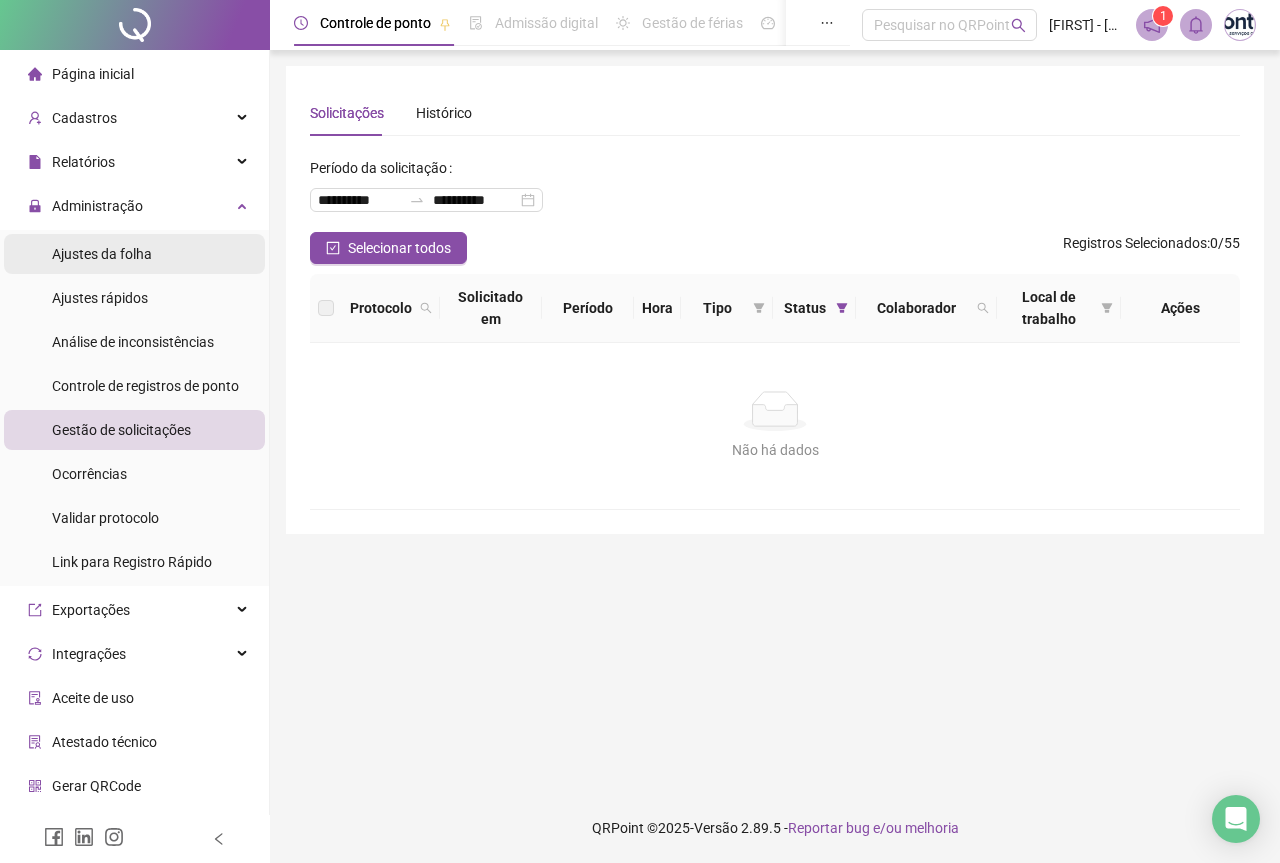 click on "Ajustes da folha" at bounding box center [102, 254] 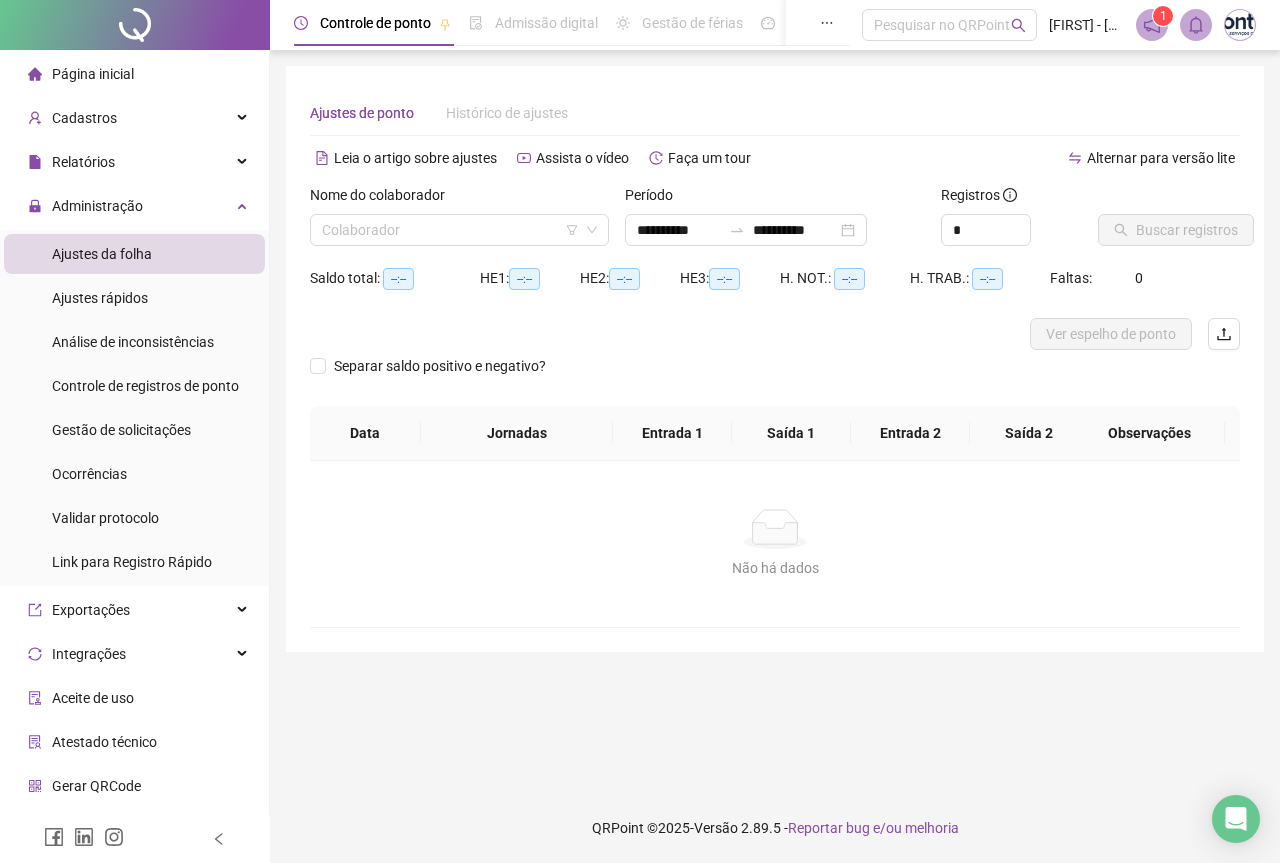 type on "**********" 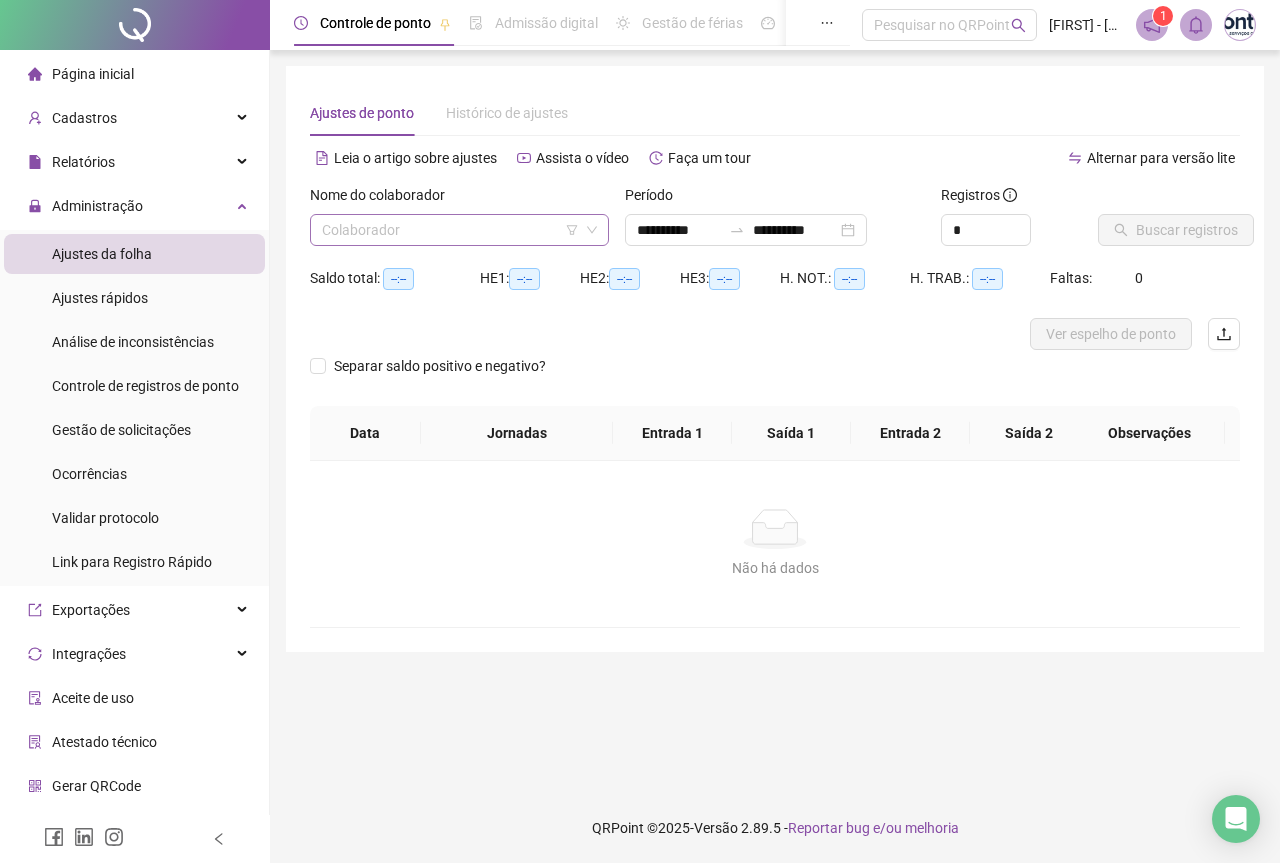 click at bounding box center [450, 230] 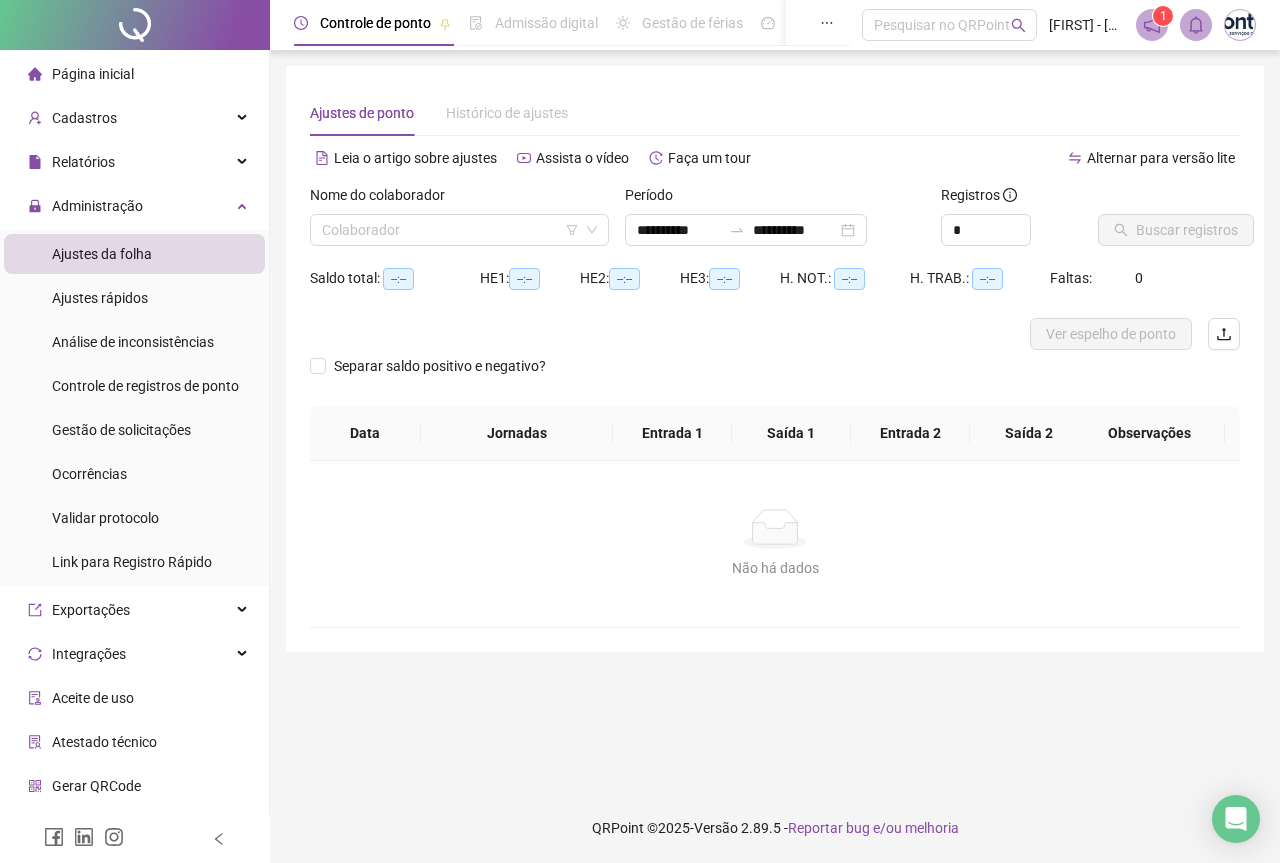 click at bounding box center (1240, 25) 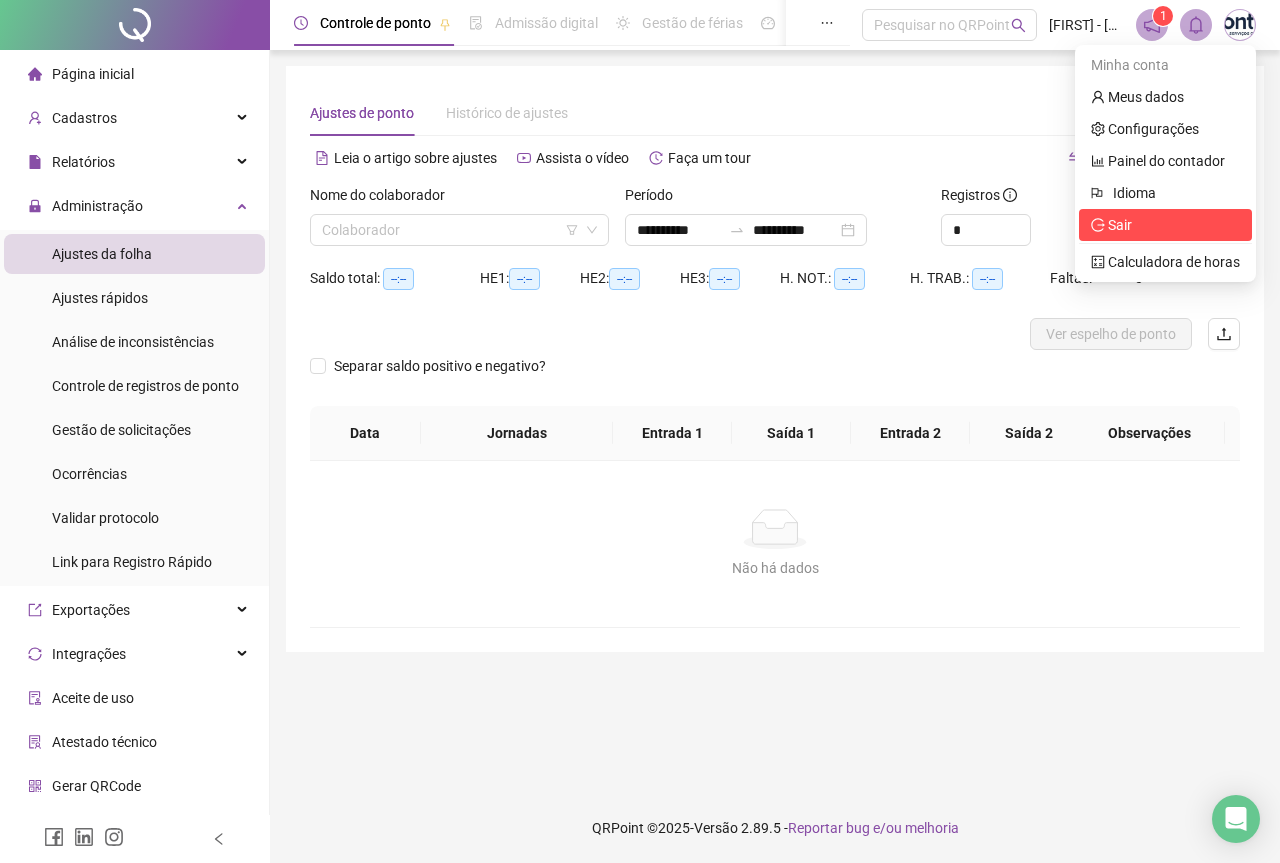 click on "Sair" at bounding box center [1120, 225] 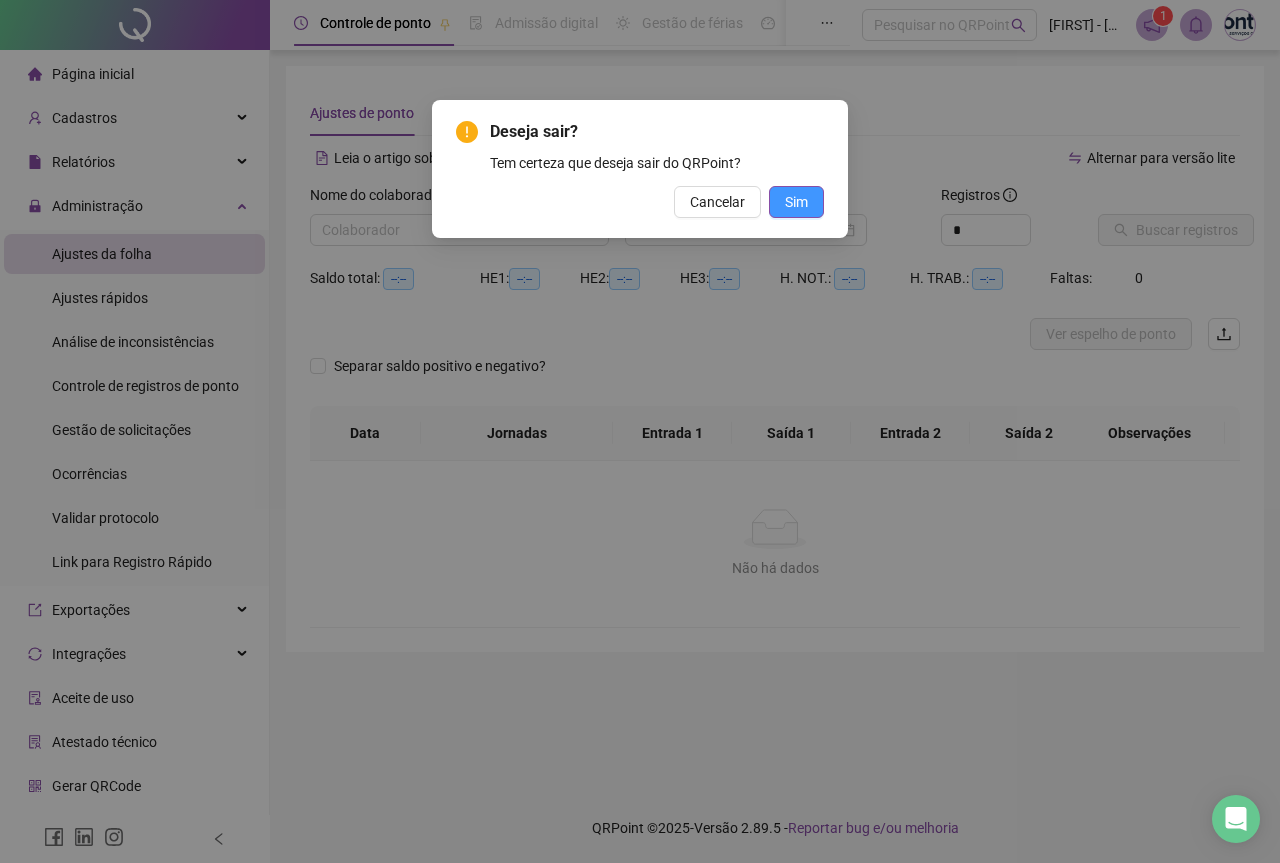 click on "Deseja sair? Tem certeza que deseja sair do QRPoint? Cancelar Sim" at bounding box center [640, 169] 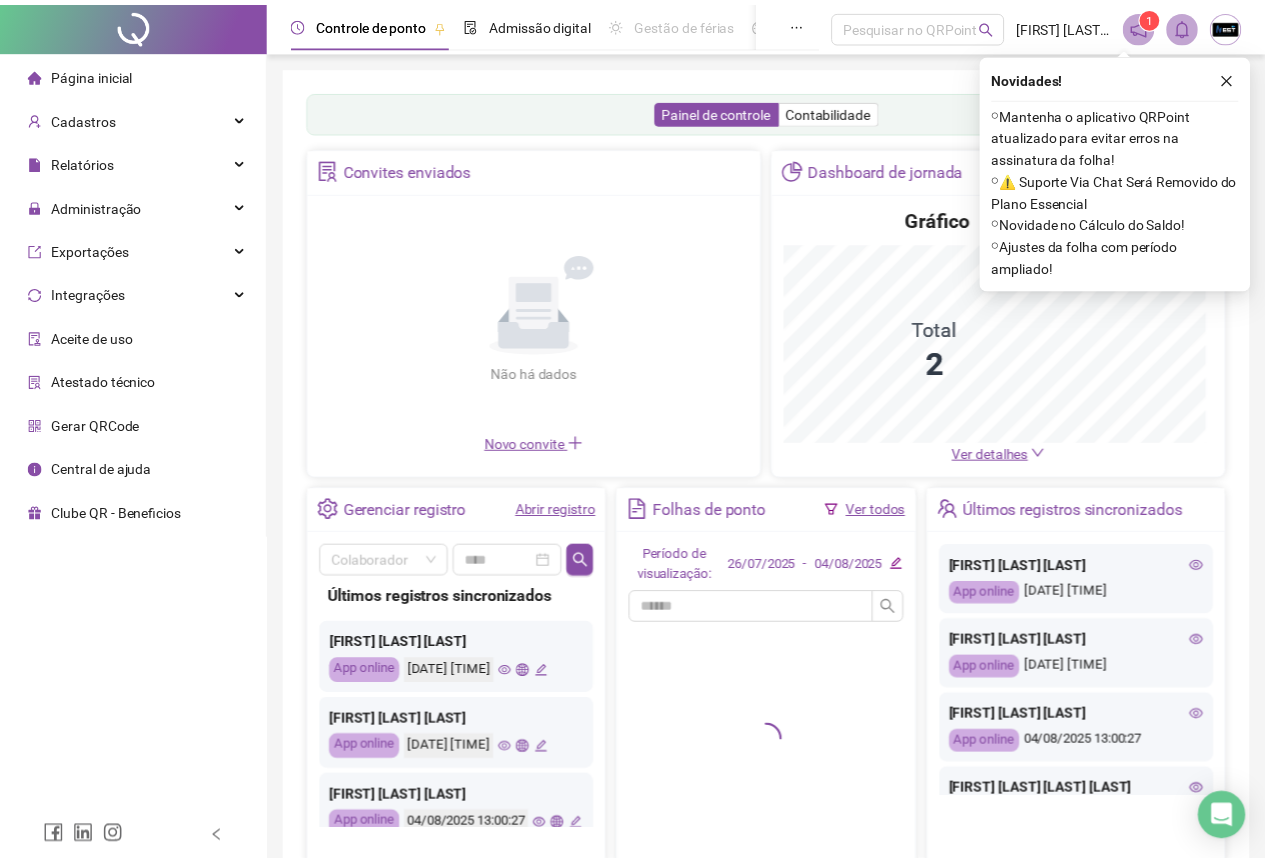 scroll, scrollTop: 0, scrollLeft: 0, axis: both 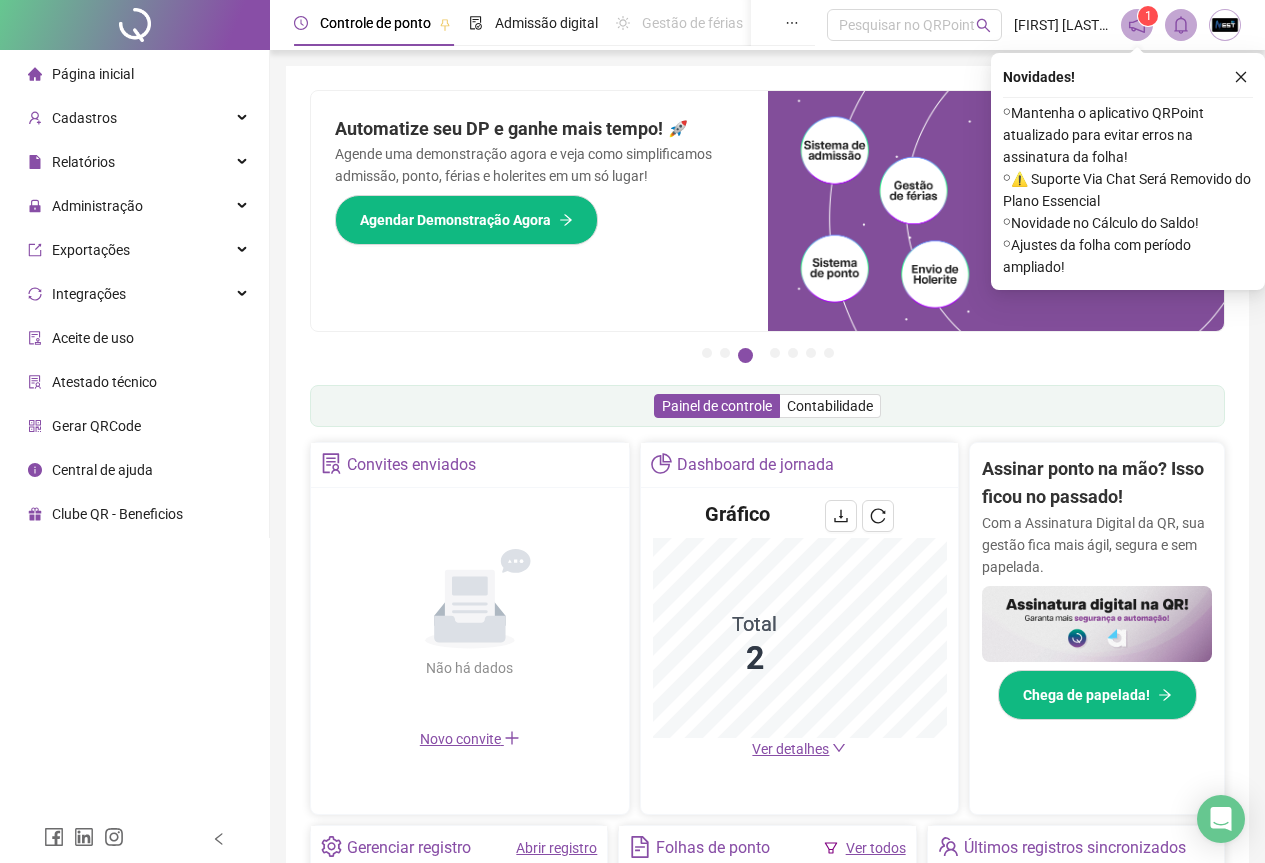 click on "Página inicial Cadastros Relatórios Administração Exportações Integrações Aceite de uso Atestado técnico Gerar QRCode Central de ajuda Clube QR - Beneficios" at bounding box center [135, 294] 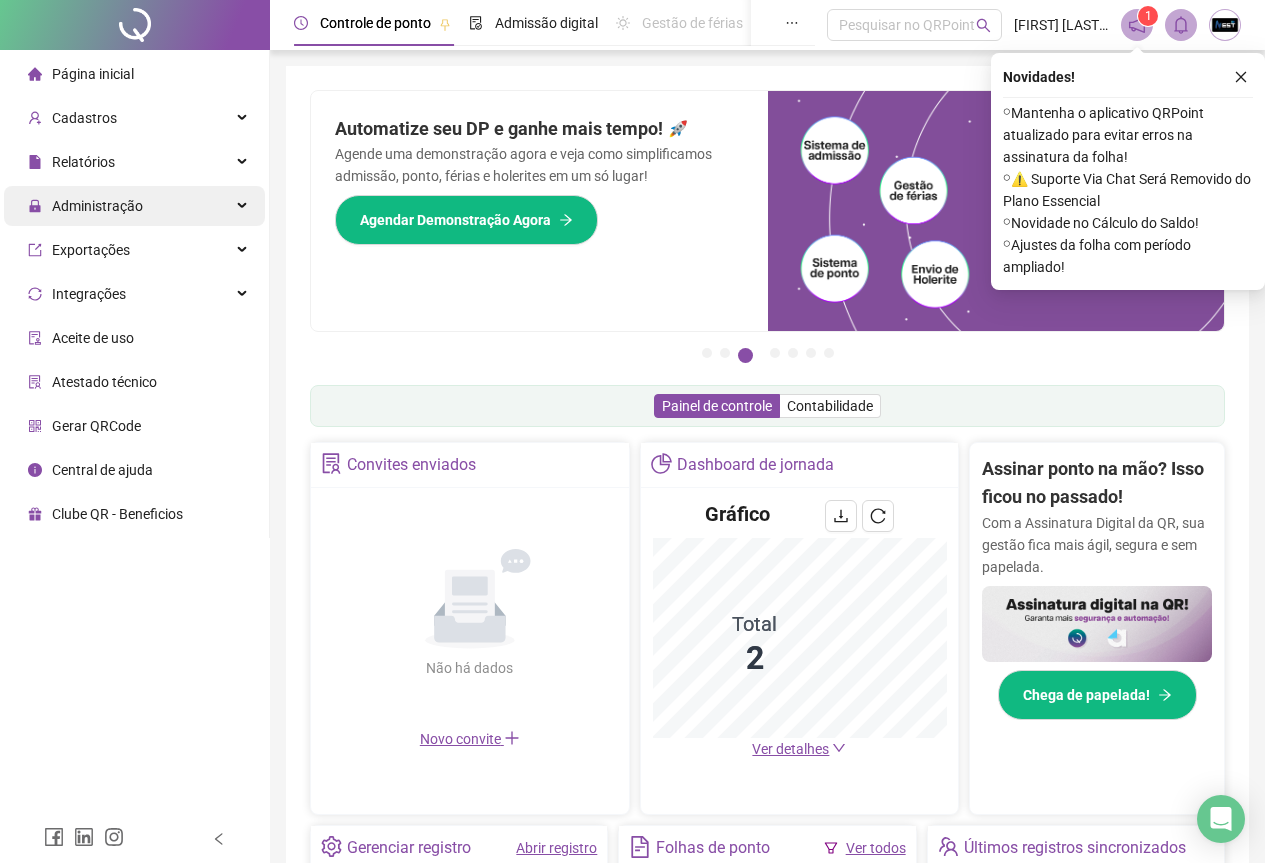click on "Administração" at bounding box center (134, 206) 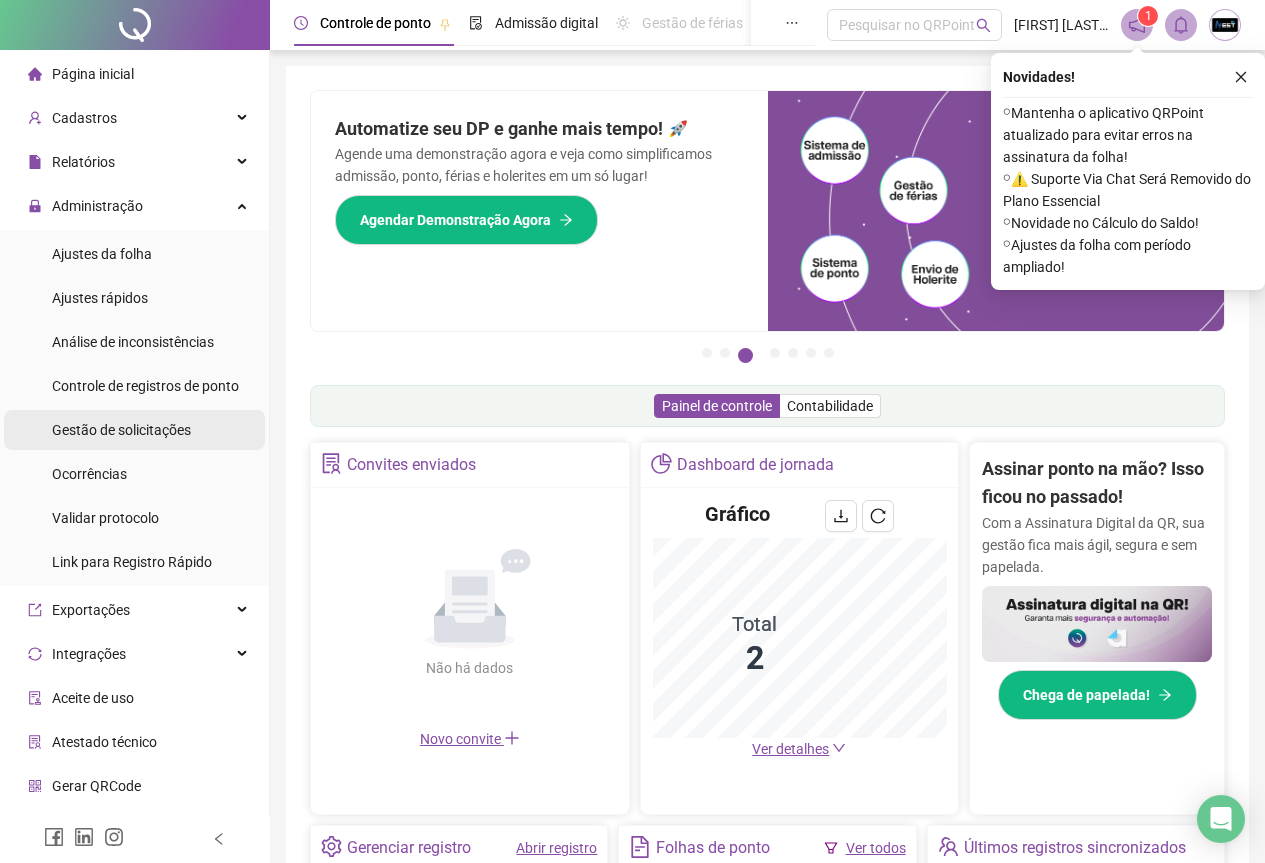 click on "Gestão de solicitações" at bounding box center [121, 430] 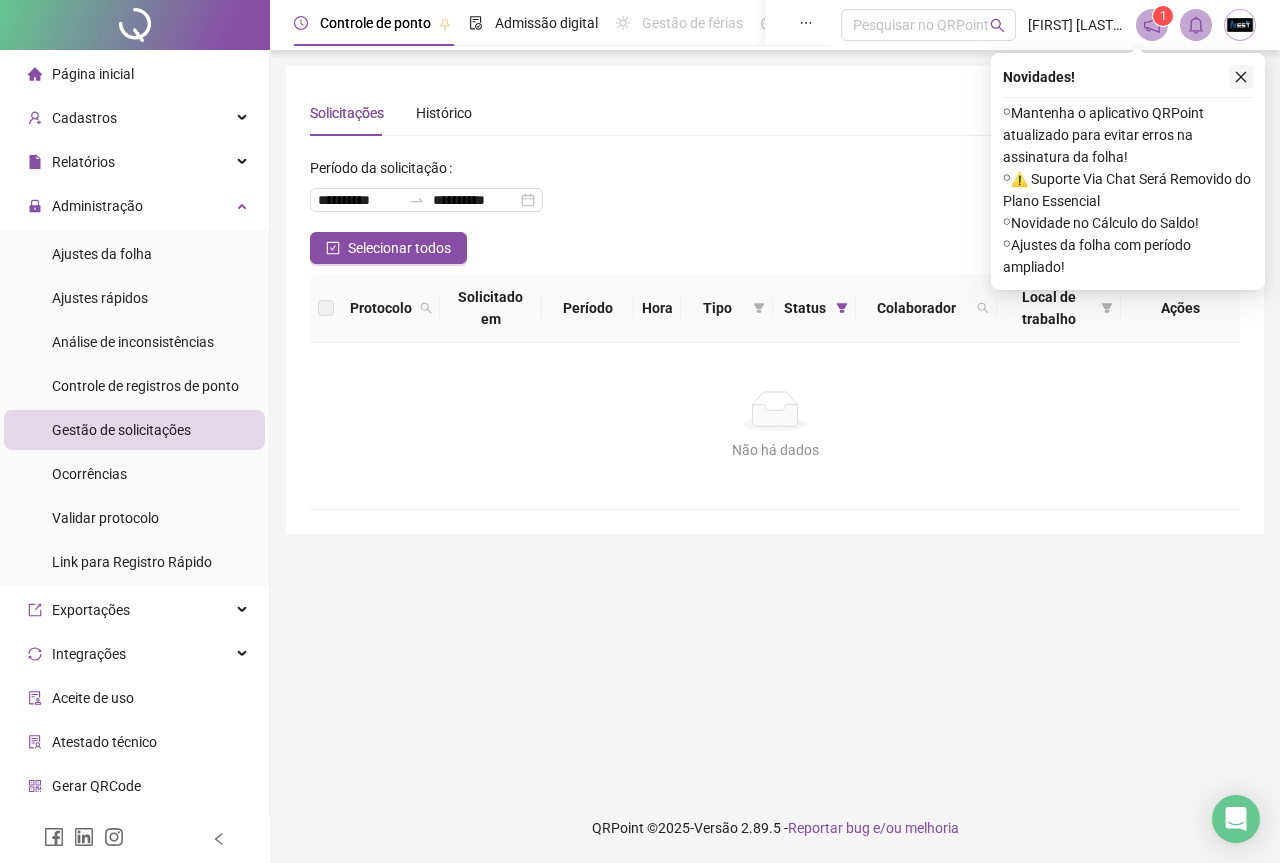 click 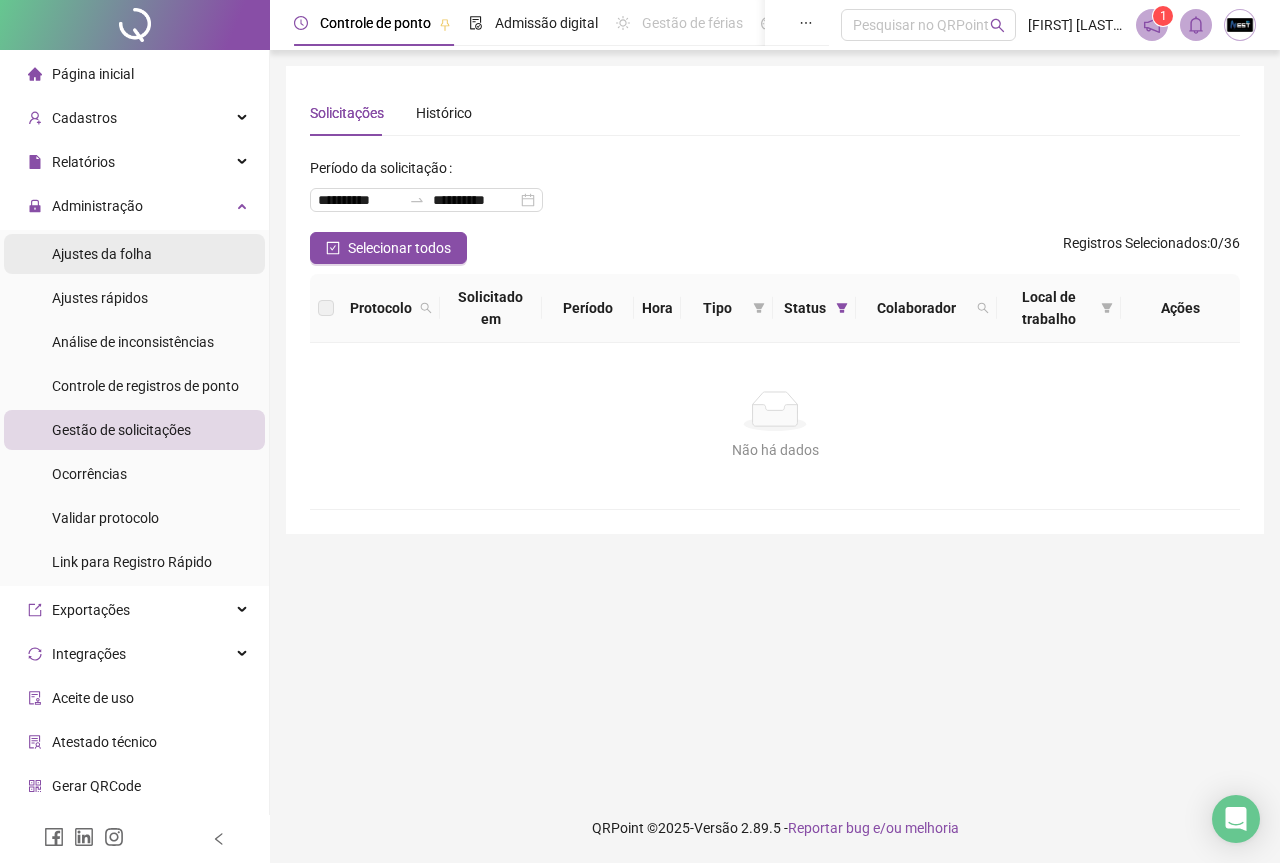 click on "Ajustes da folha" at bounding box center (102, 254) 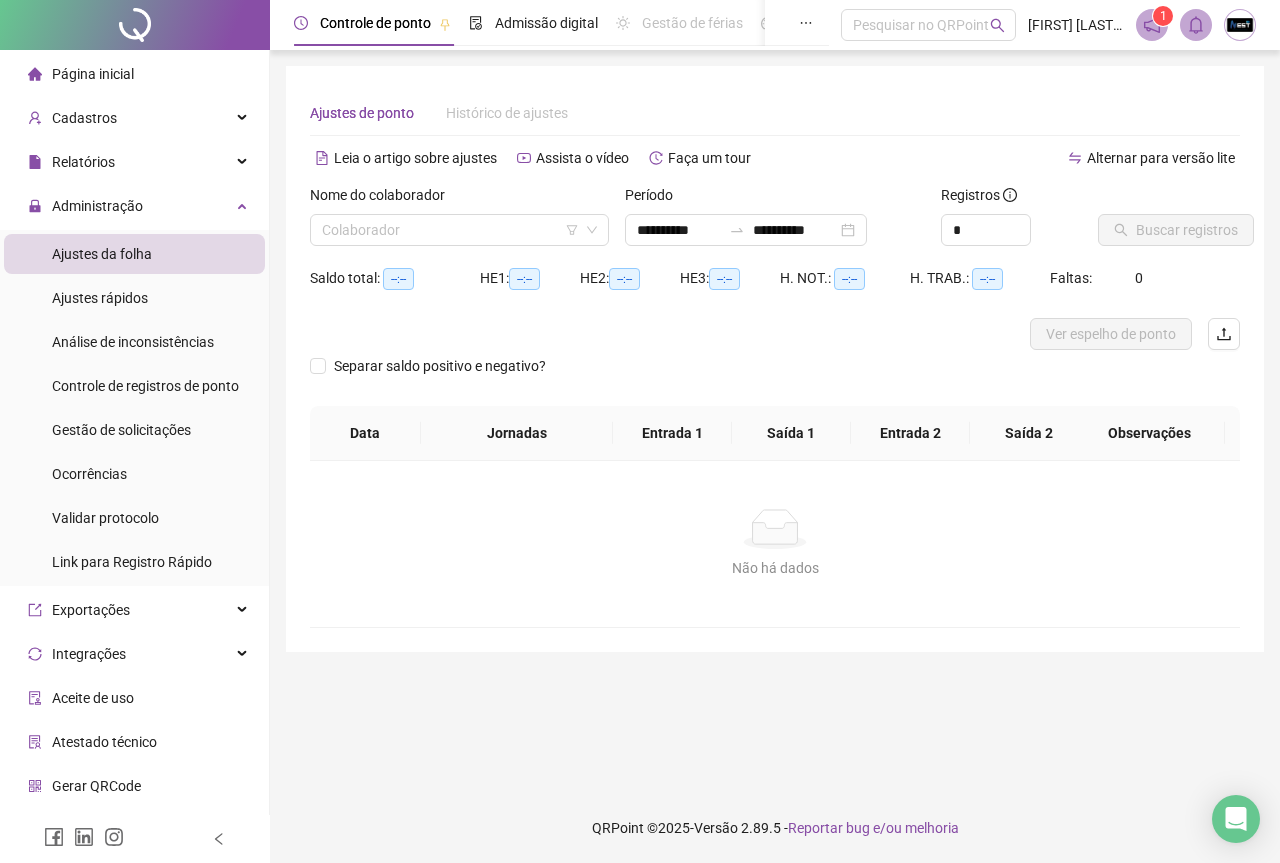 type on "**********" 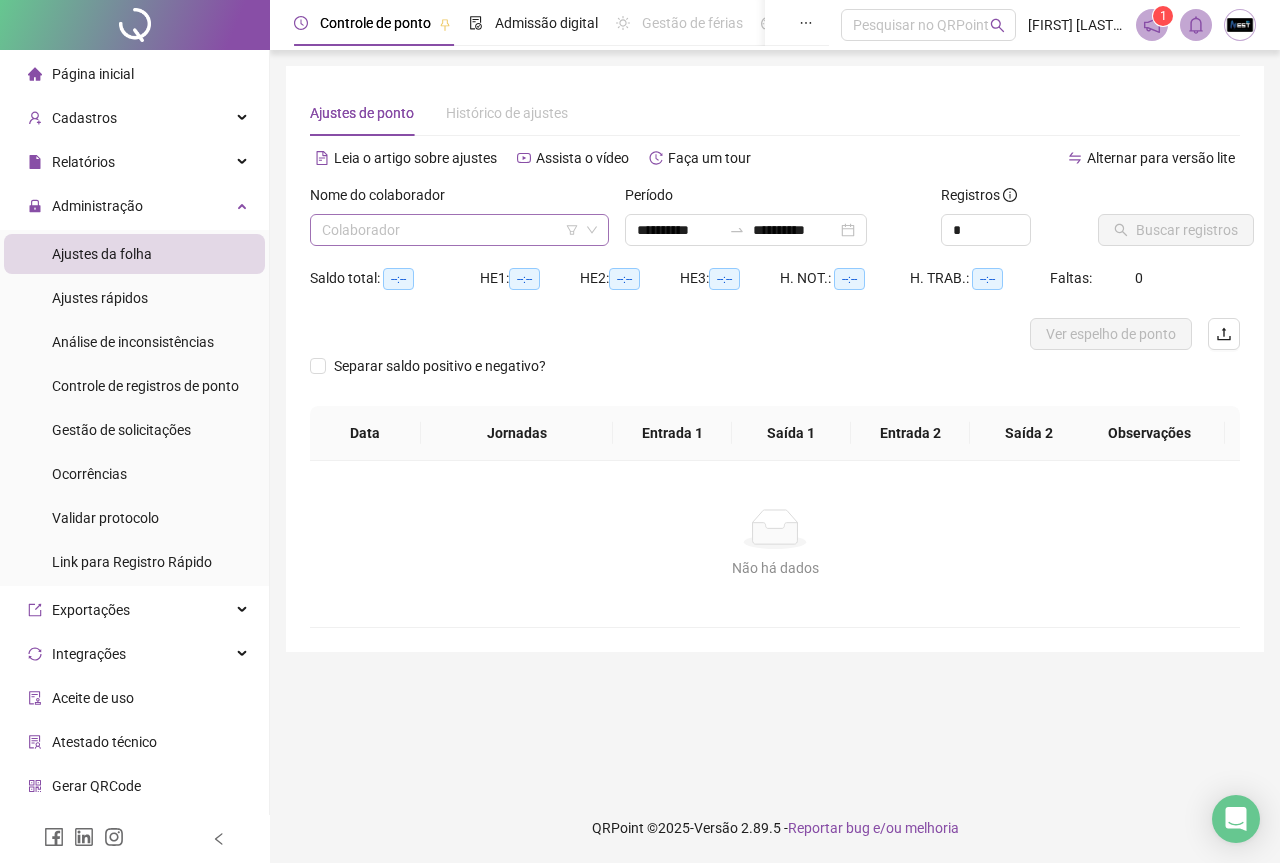 click at bounding box center [450, 230] 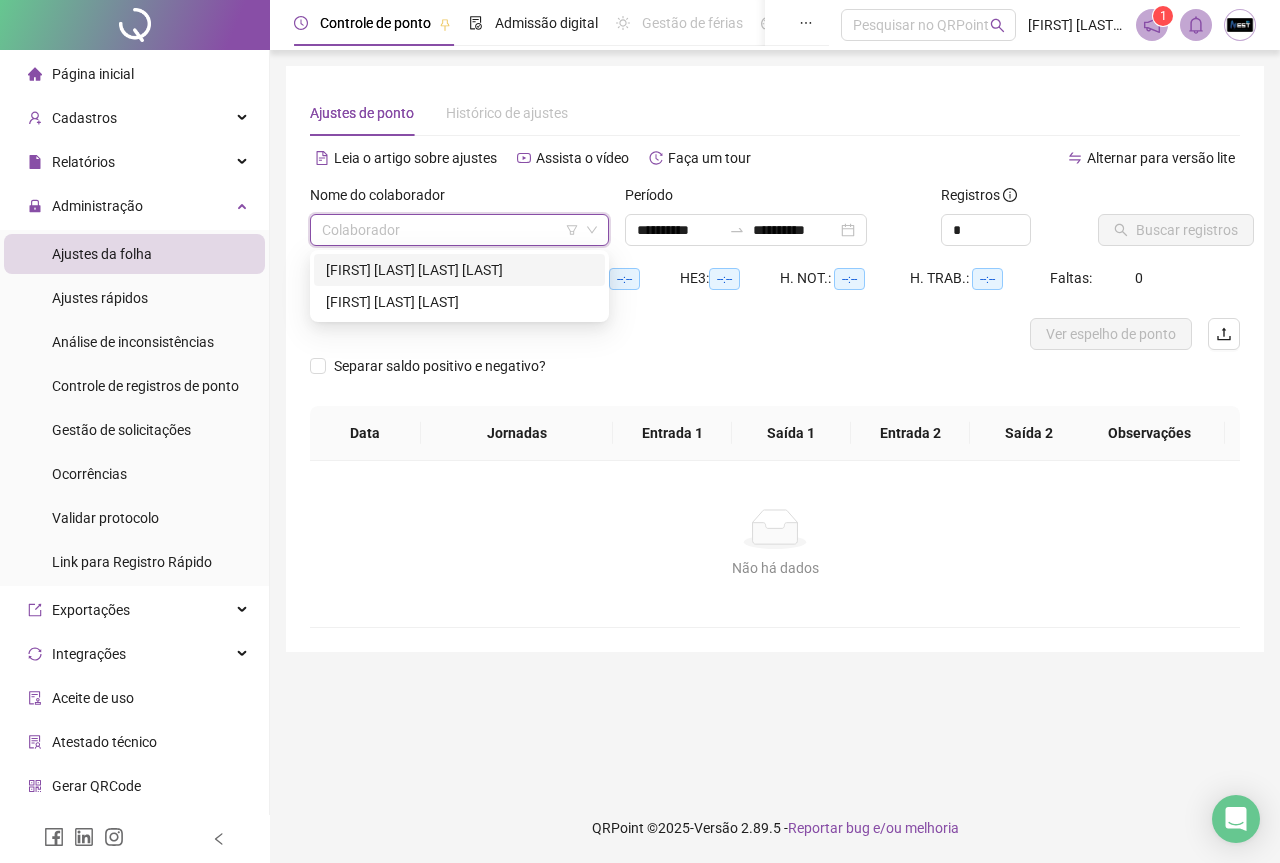 click on "GLENDA CRUZ RIBEIRO DE SANTANA" at bounding box center [459, 270] 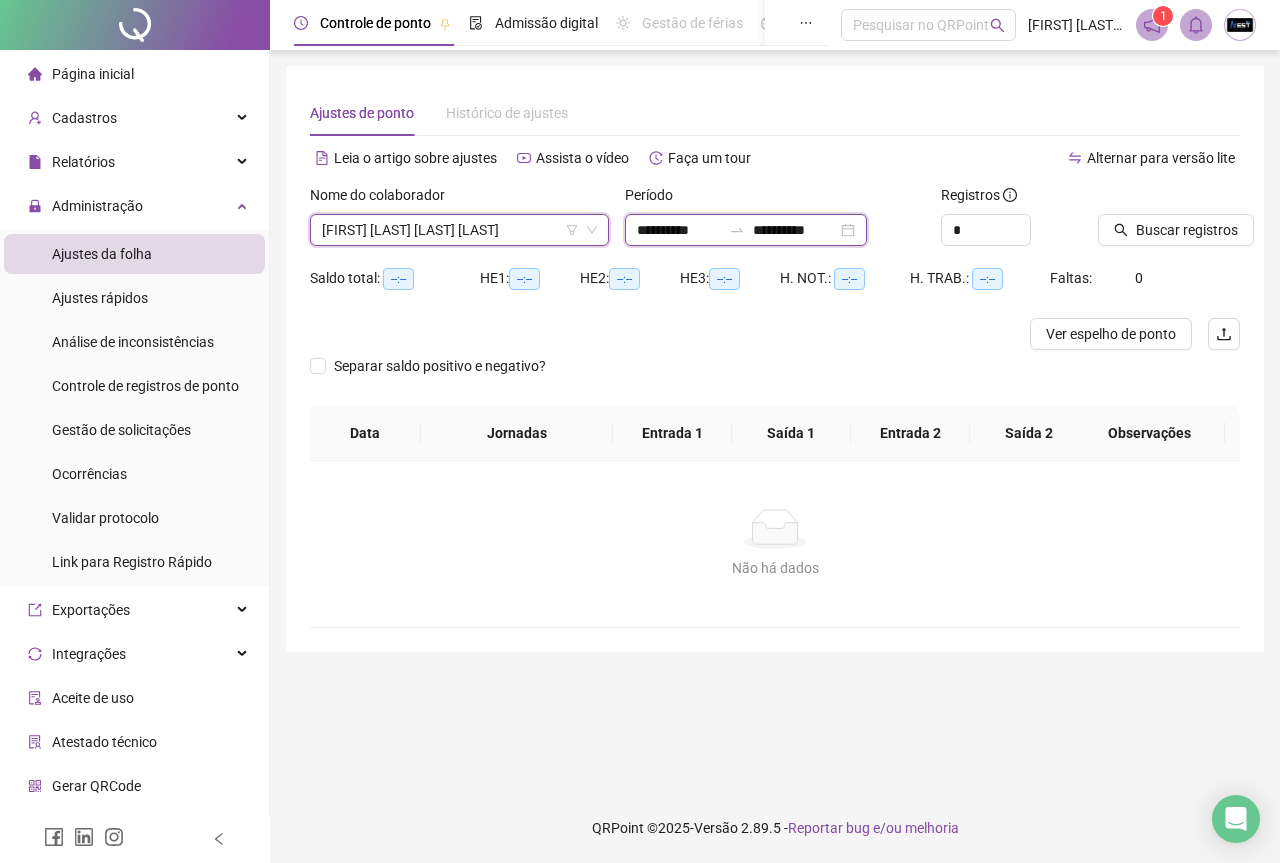 click on "**********" at bounding box center (679, 230) 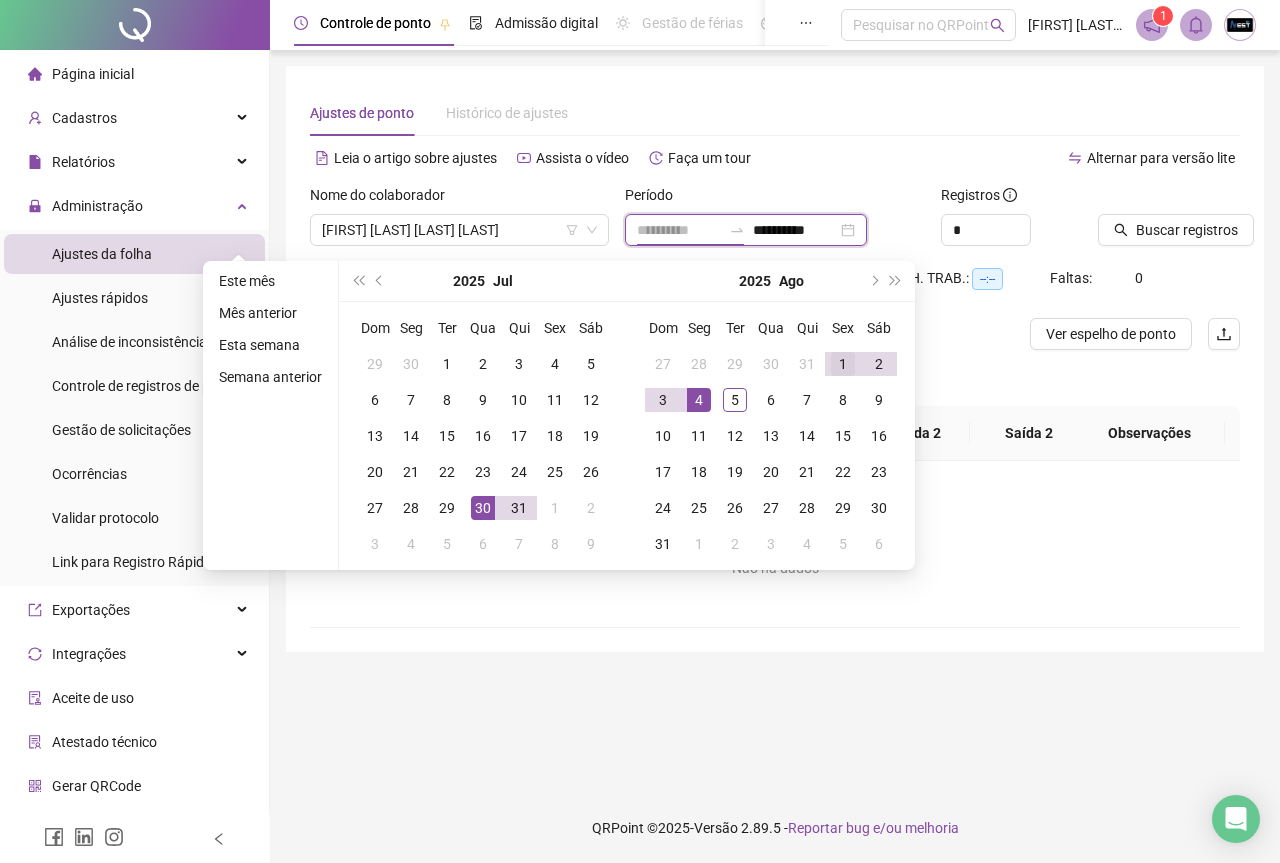 type on "**********" 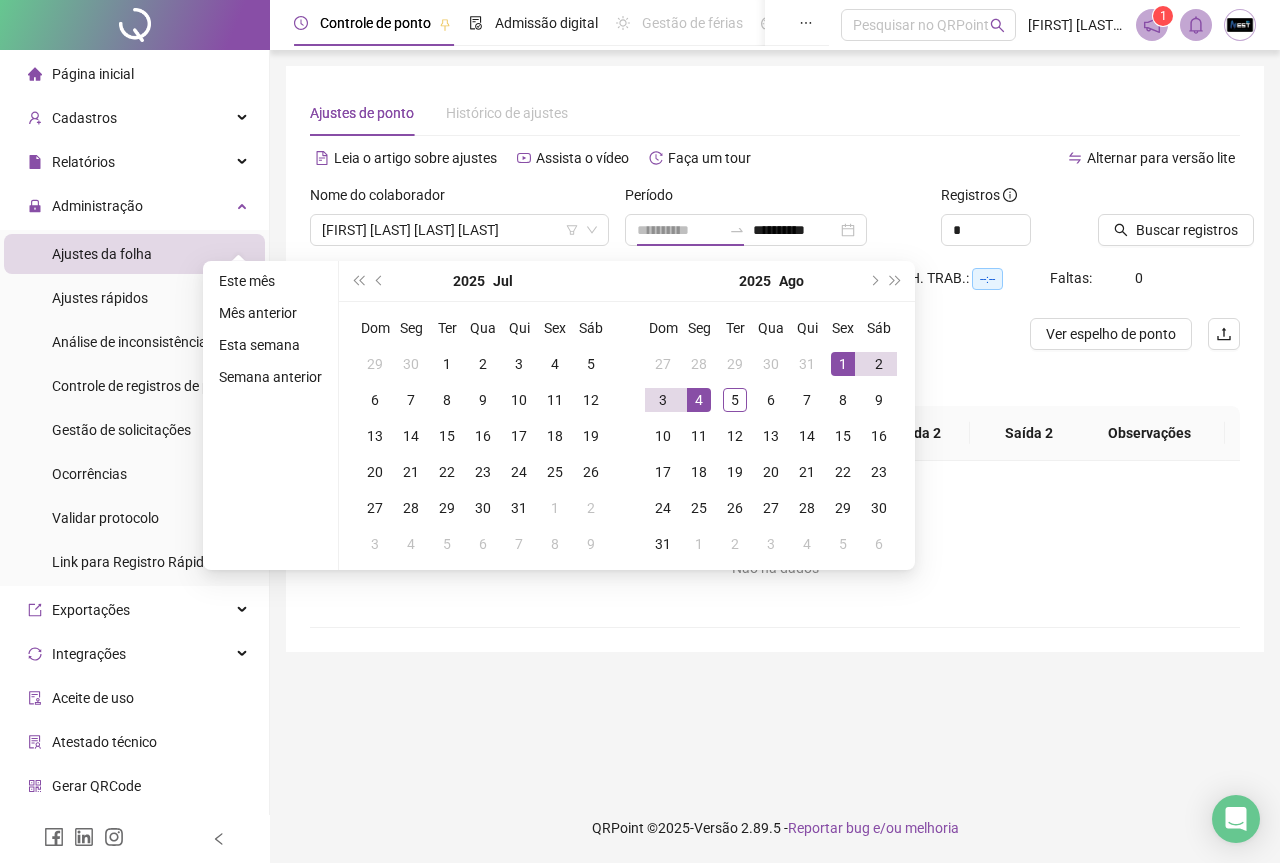 click on "1" at bounding box center [843, 364] 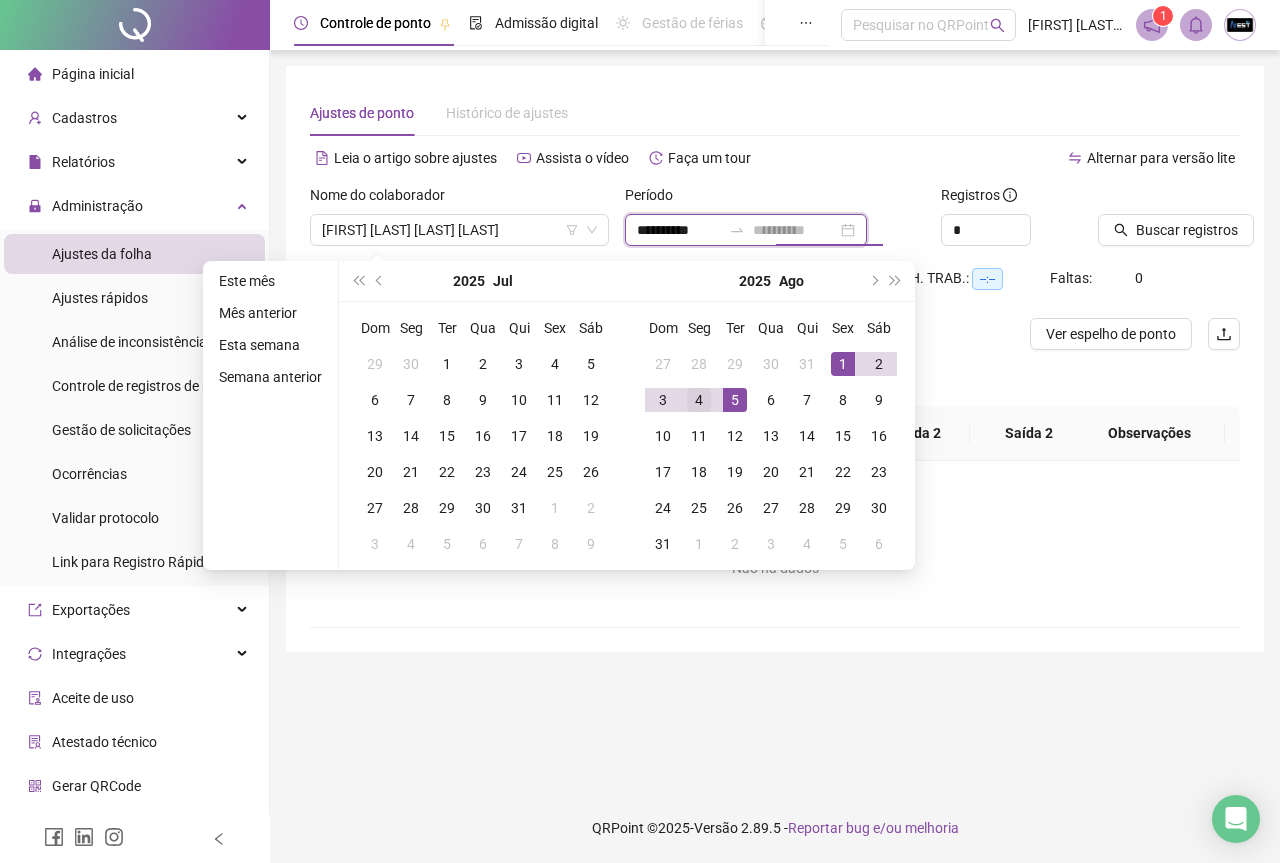 type on "**********" 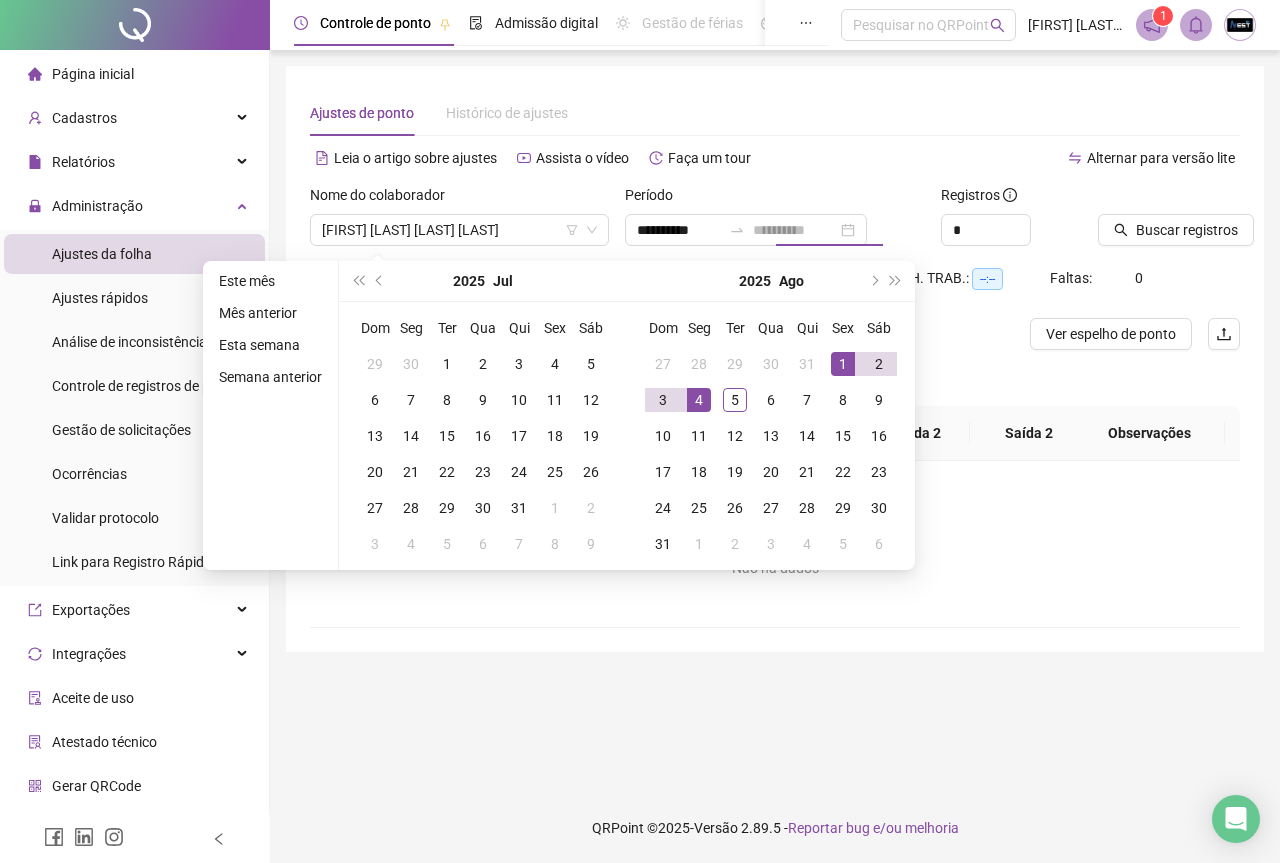 click on "4" at bounding box center [699, 400] 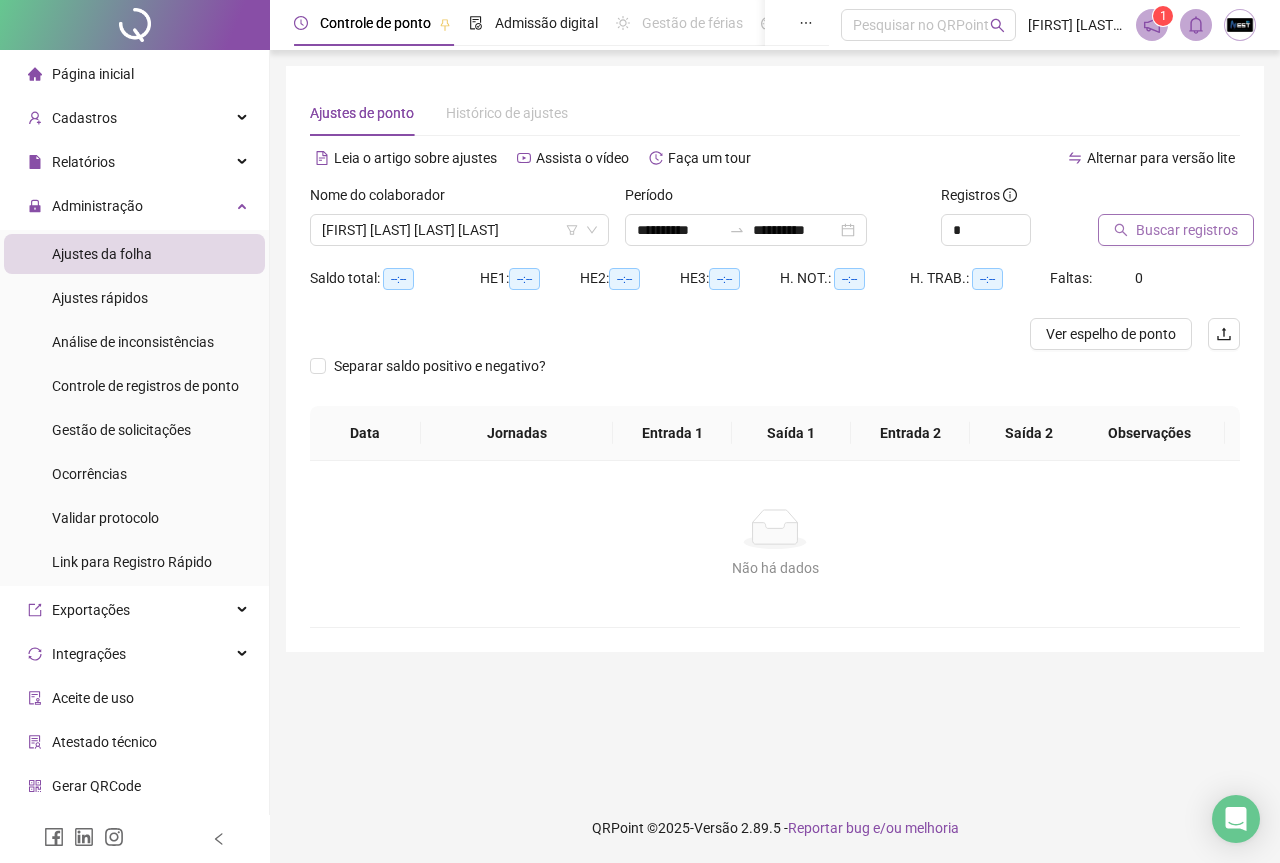 click on "Buscar registros" at bounding box center (1187, 230) 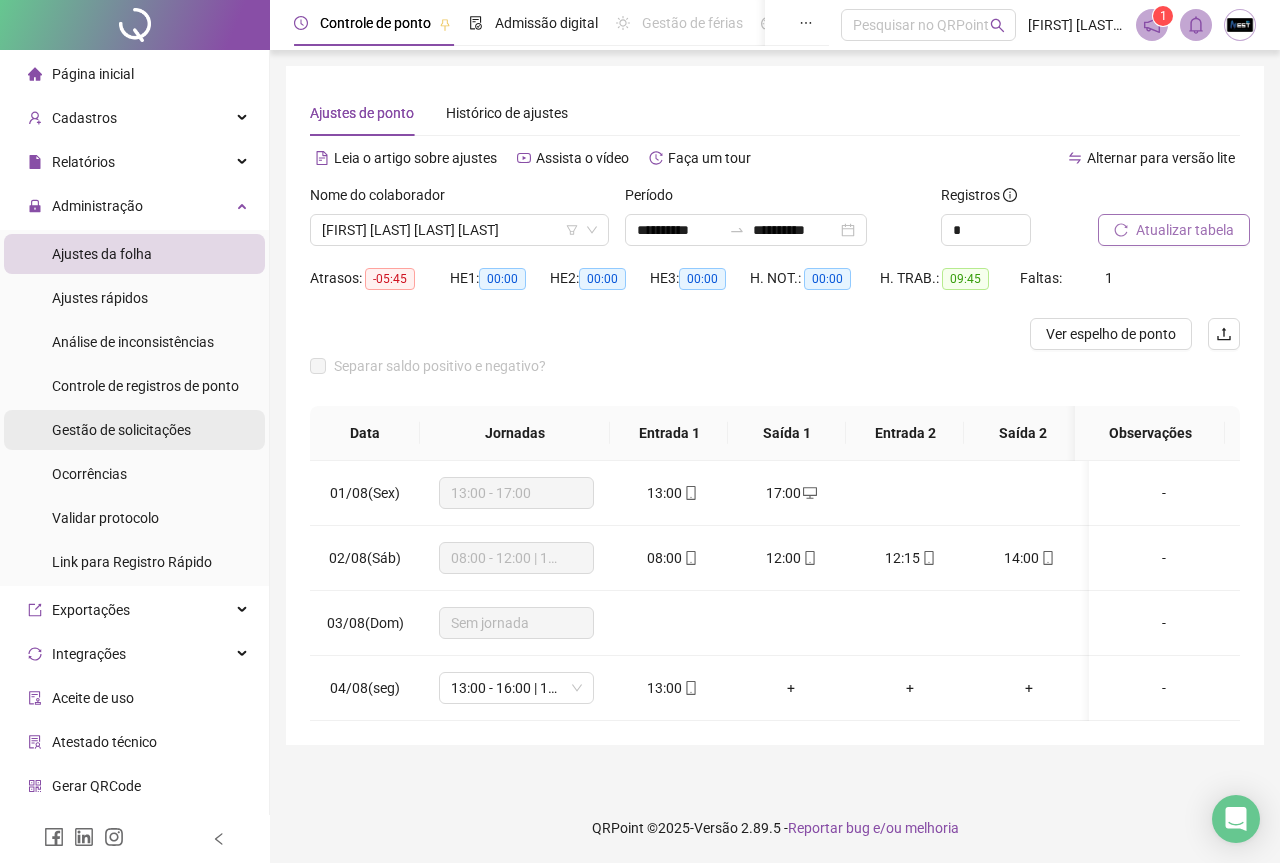 click on "Gestão de solicitações" at bounding box center [121, 430] 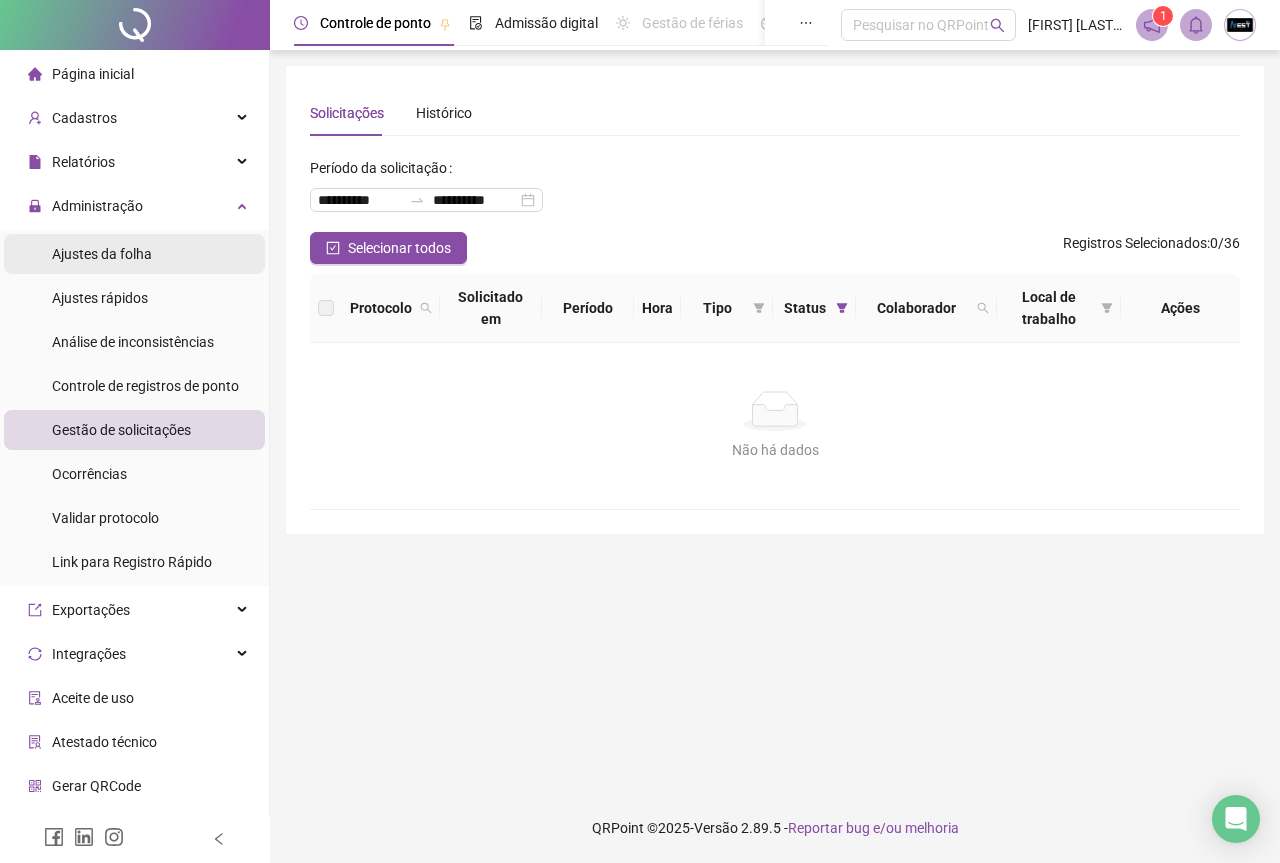 click on "Ajustes da folha" at bounding box center [102, 254] 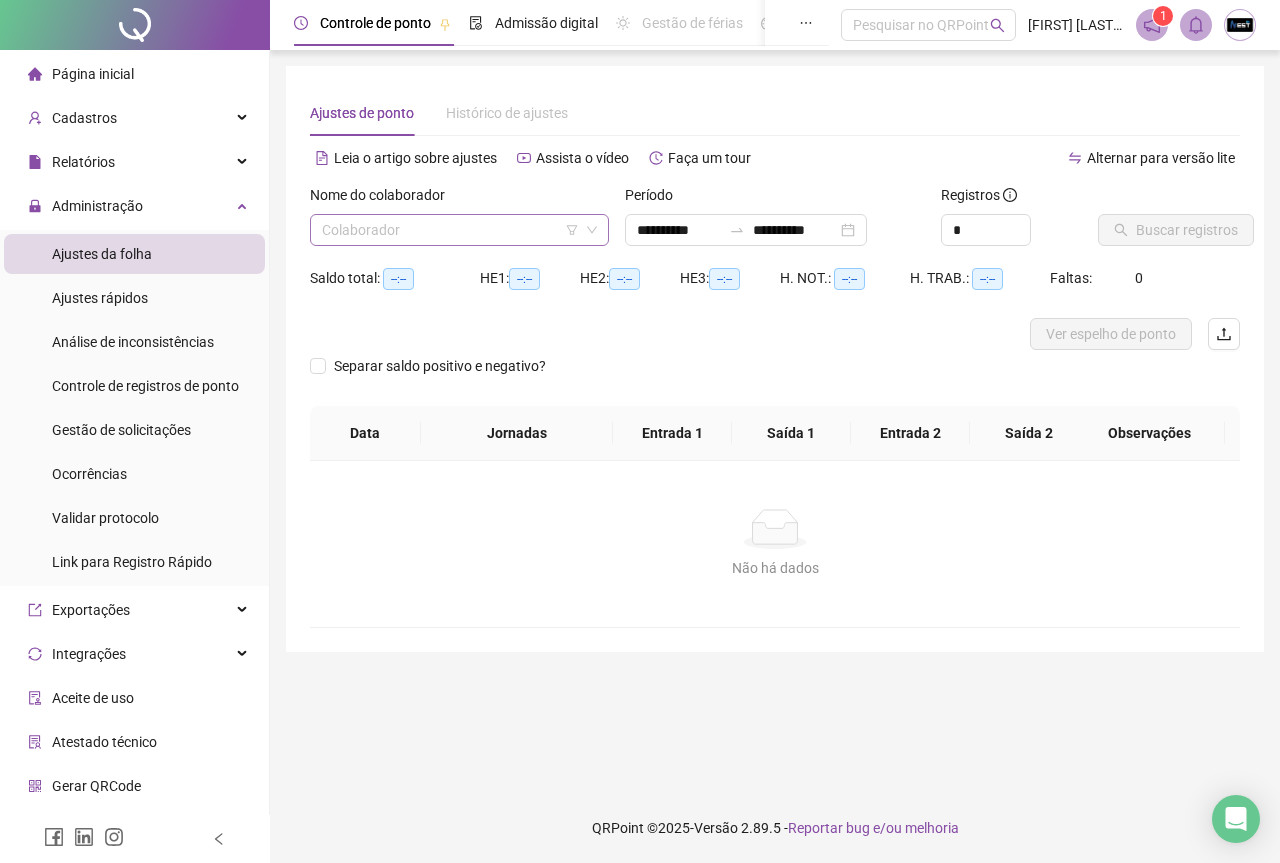 type on "**********" 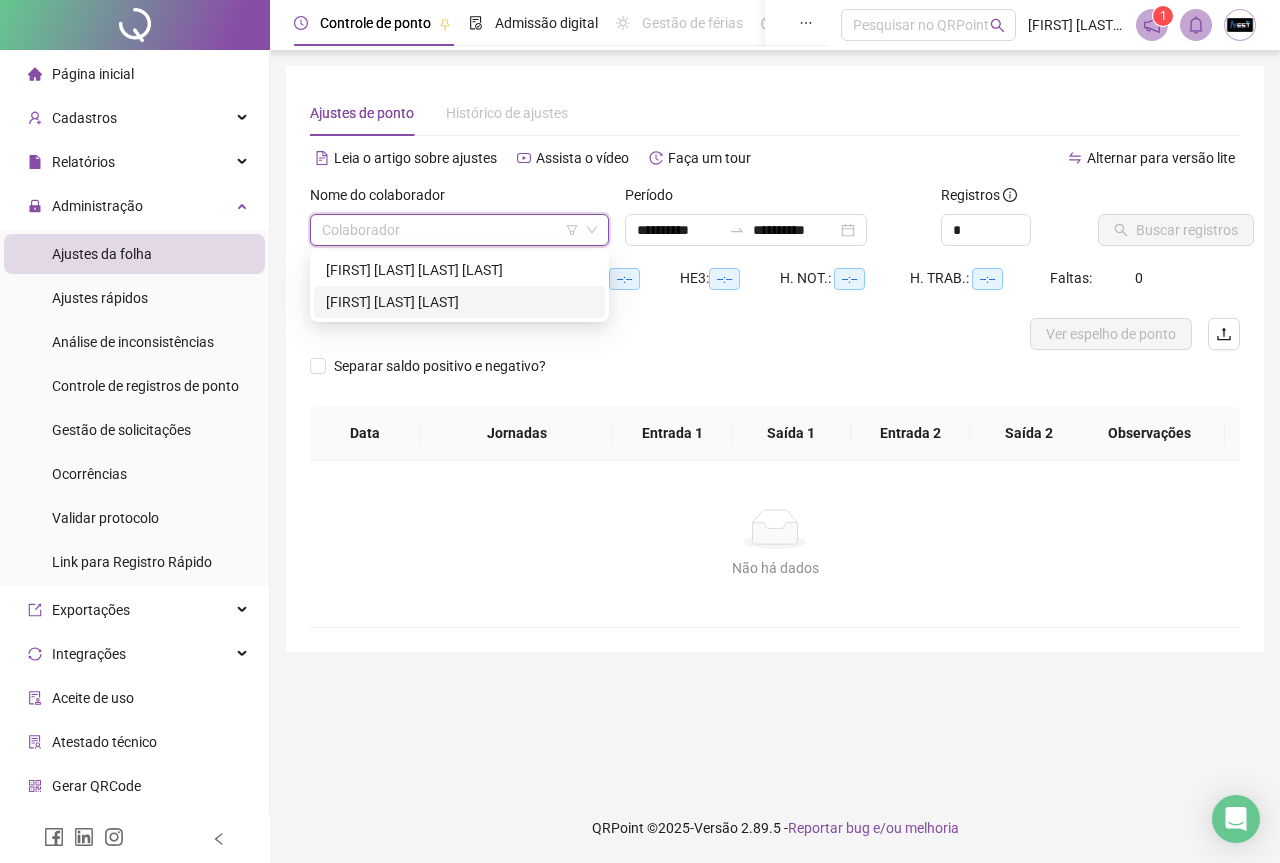 click on "IAN DOS SANTOS SILVA" at bounding box center [459, 302] 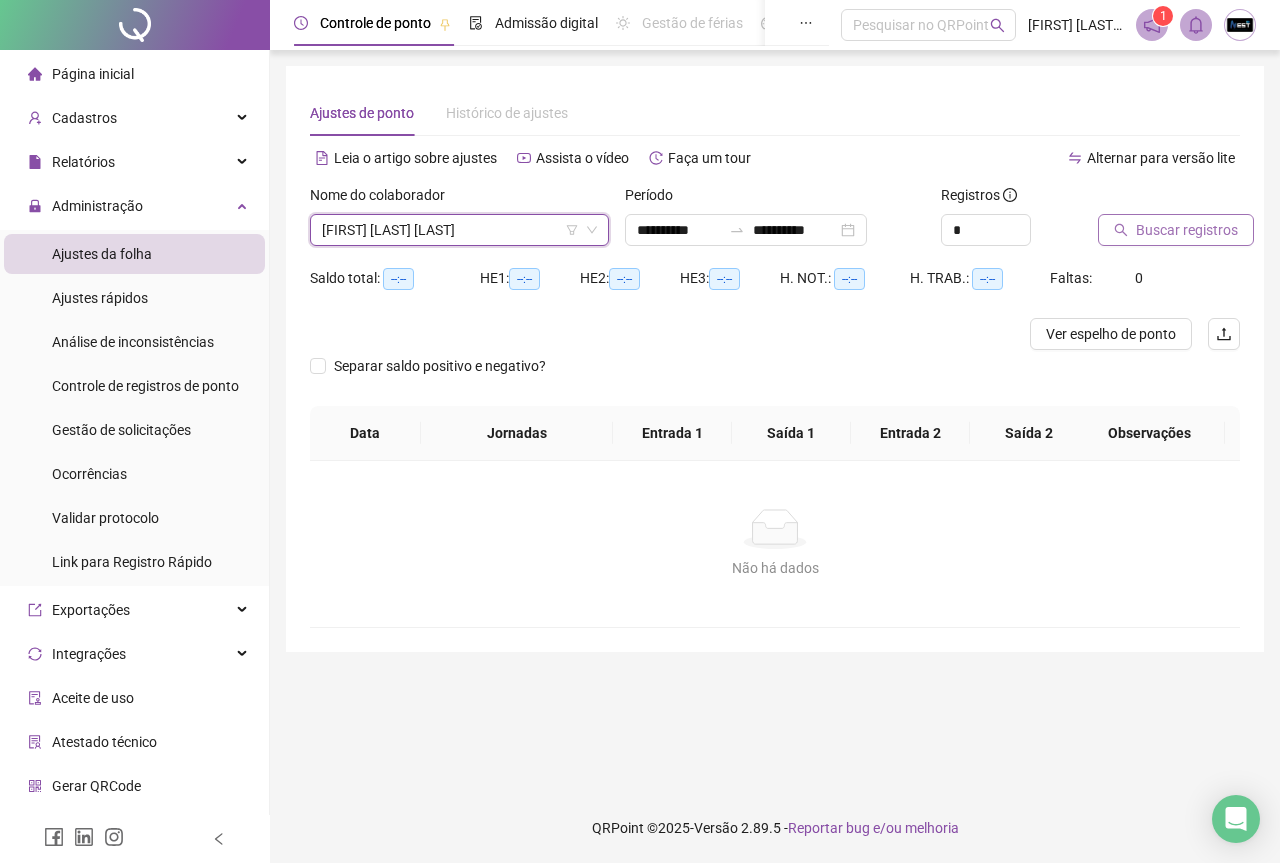 click on "Buscar registros" at bounding box center [1187, 230] 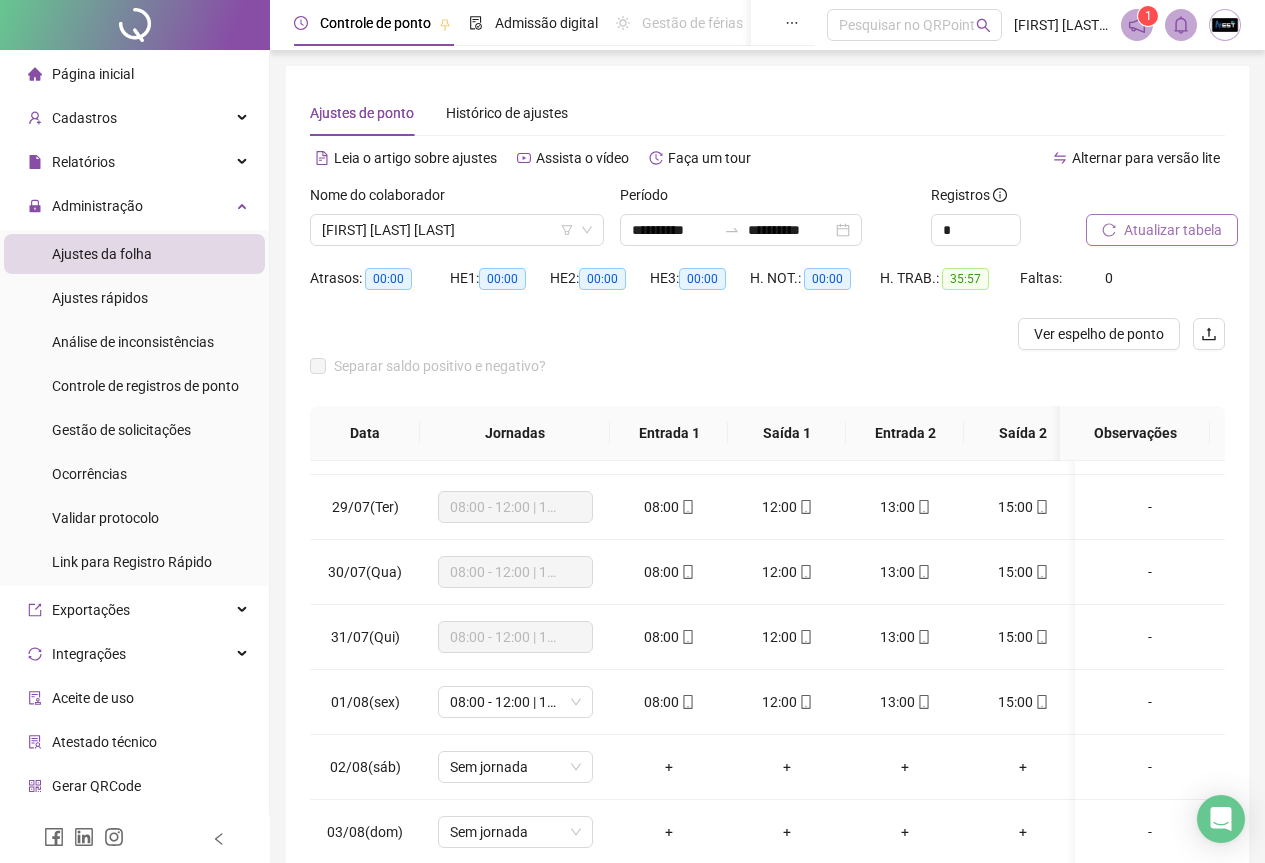 scroll, scrollTop: 238, scrollLeft: 0, axis: vertical 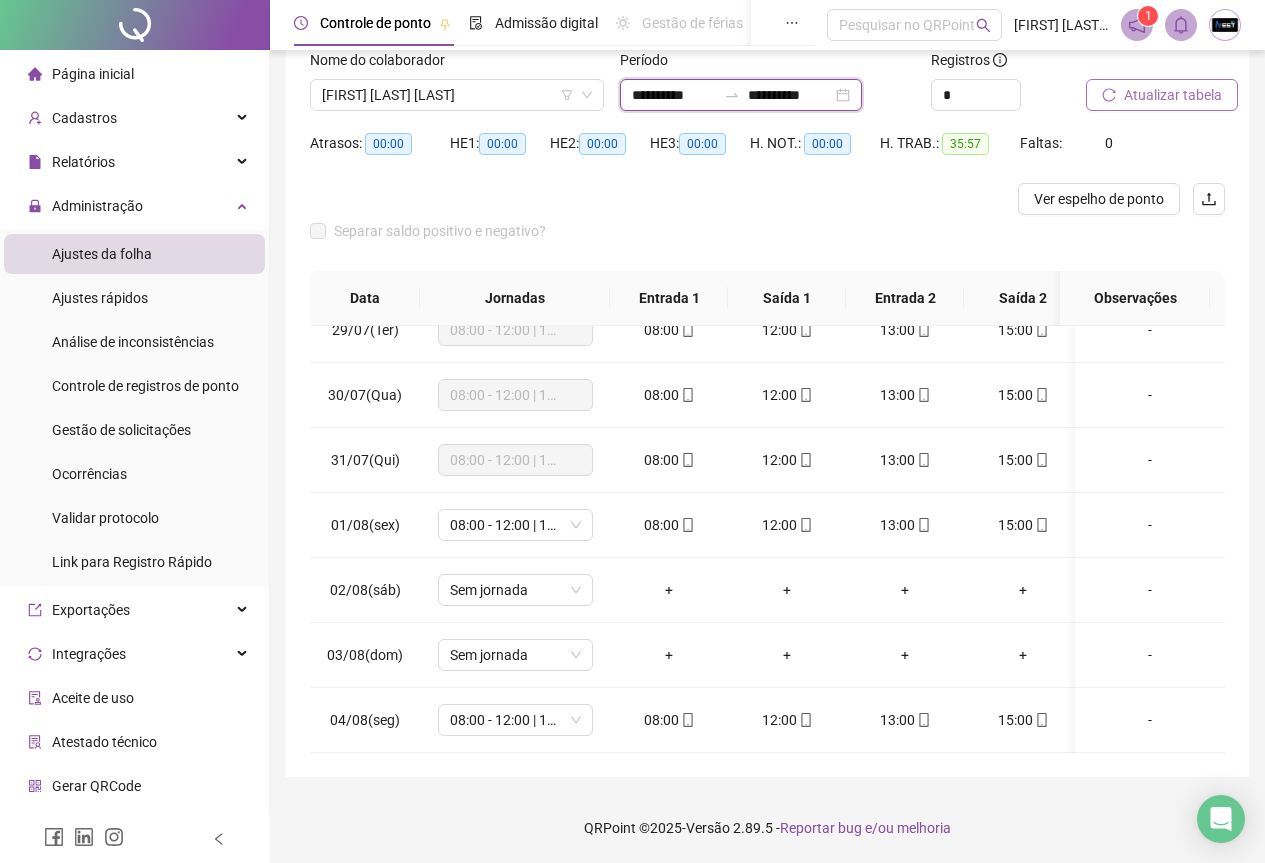 click on "**********" at bounding box center [674, 95] 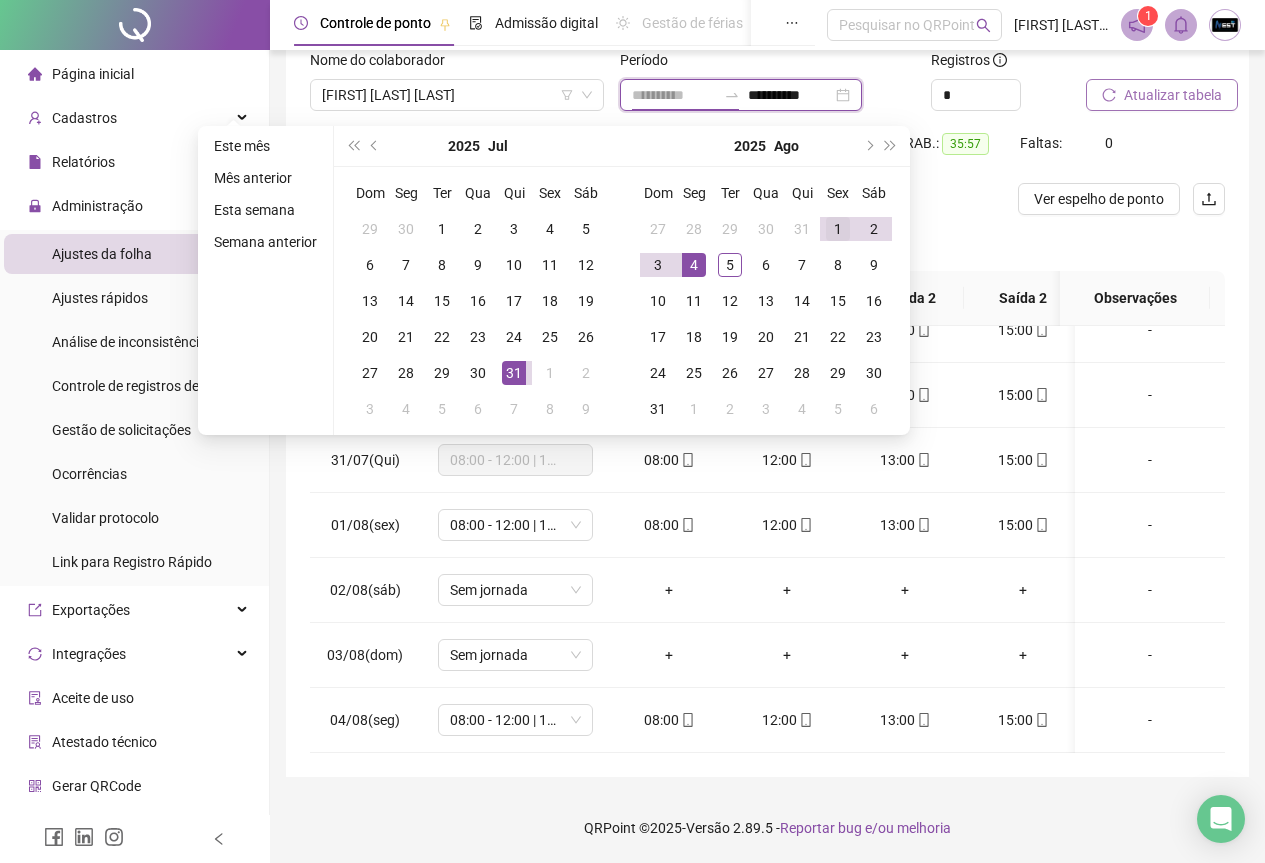 type on "**********" 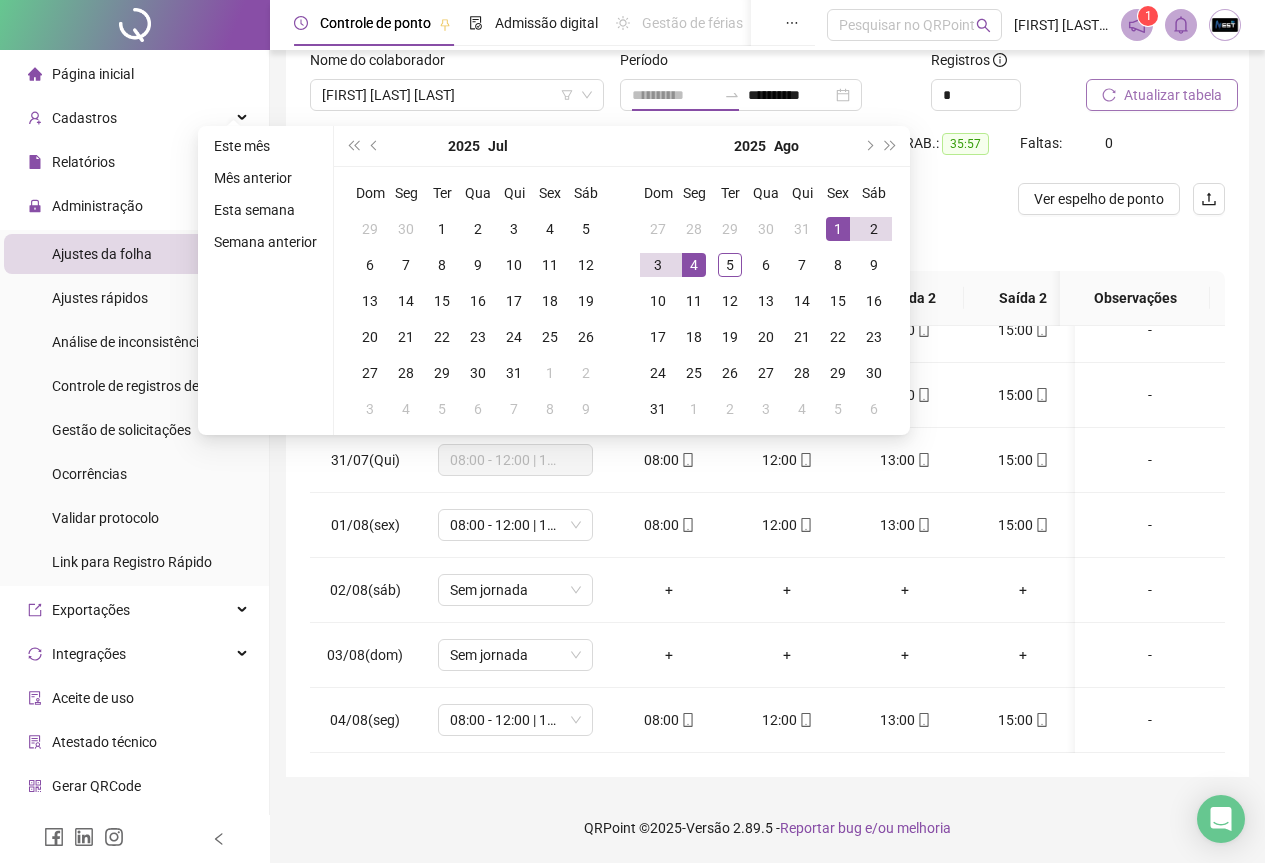 click on "1" at bounding box center [838, 229] 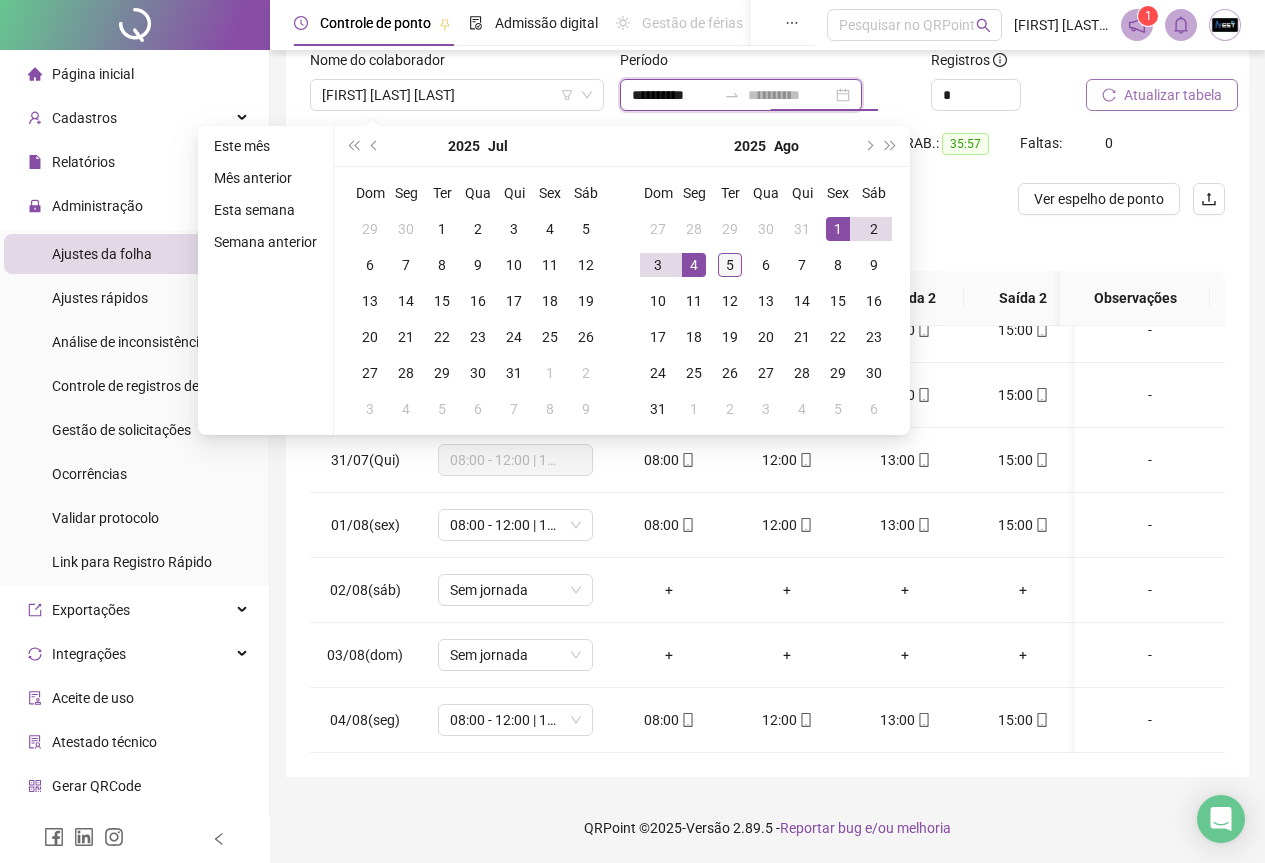 type on "**********" 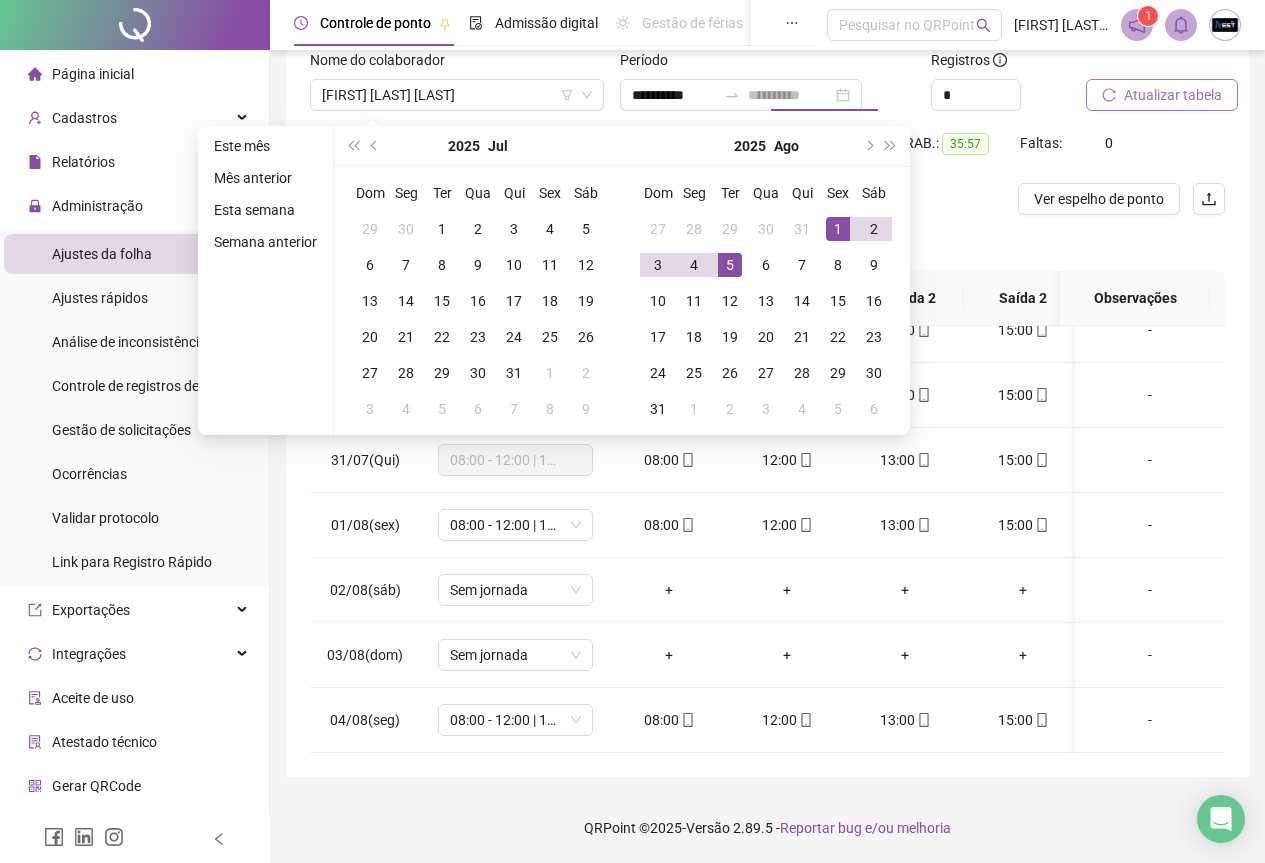 click on "5" at bounding box center [730, 265] 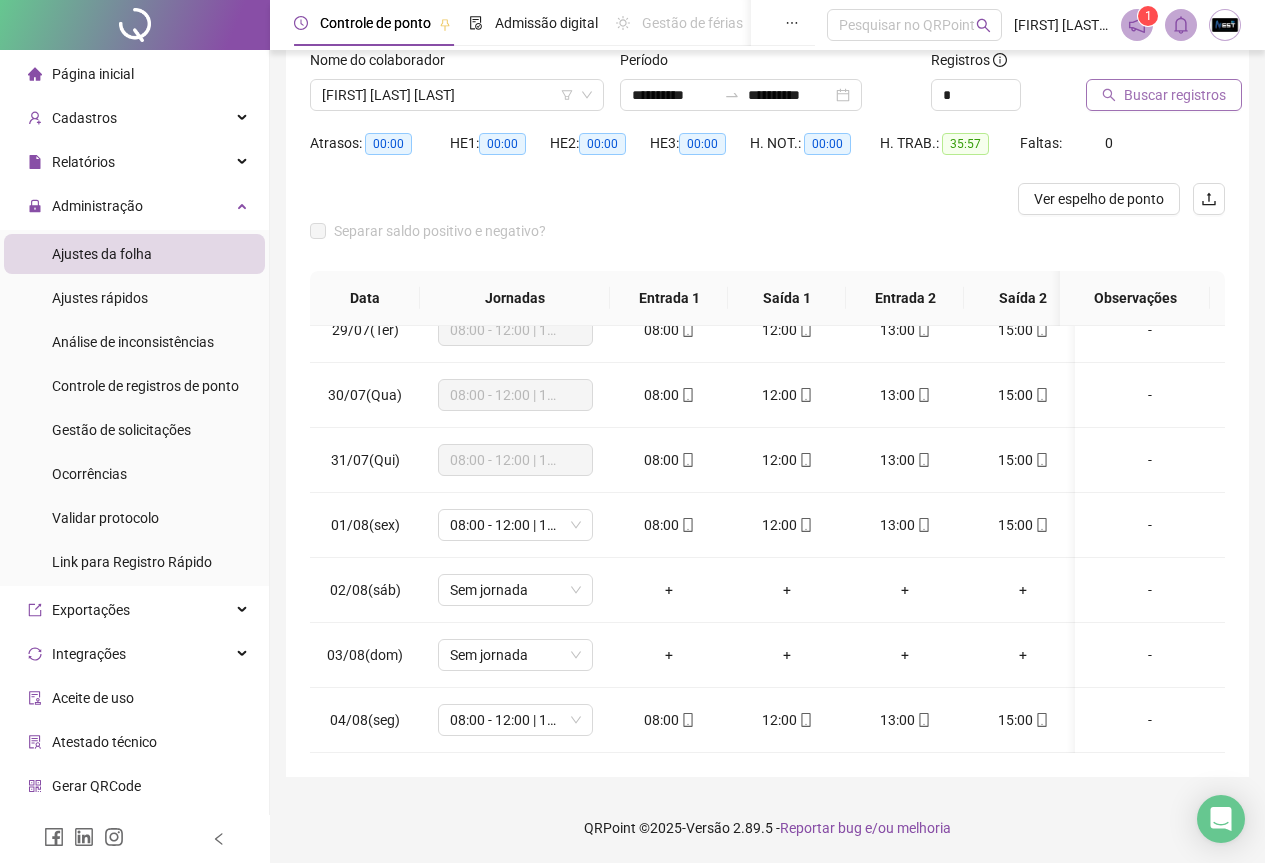 click on "Buscar registros" at bounding box center [1164, 95] 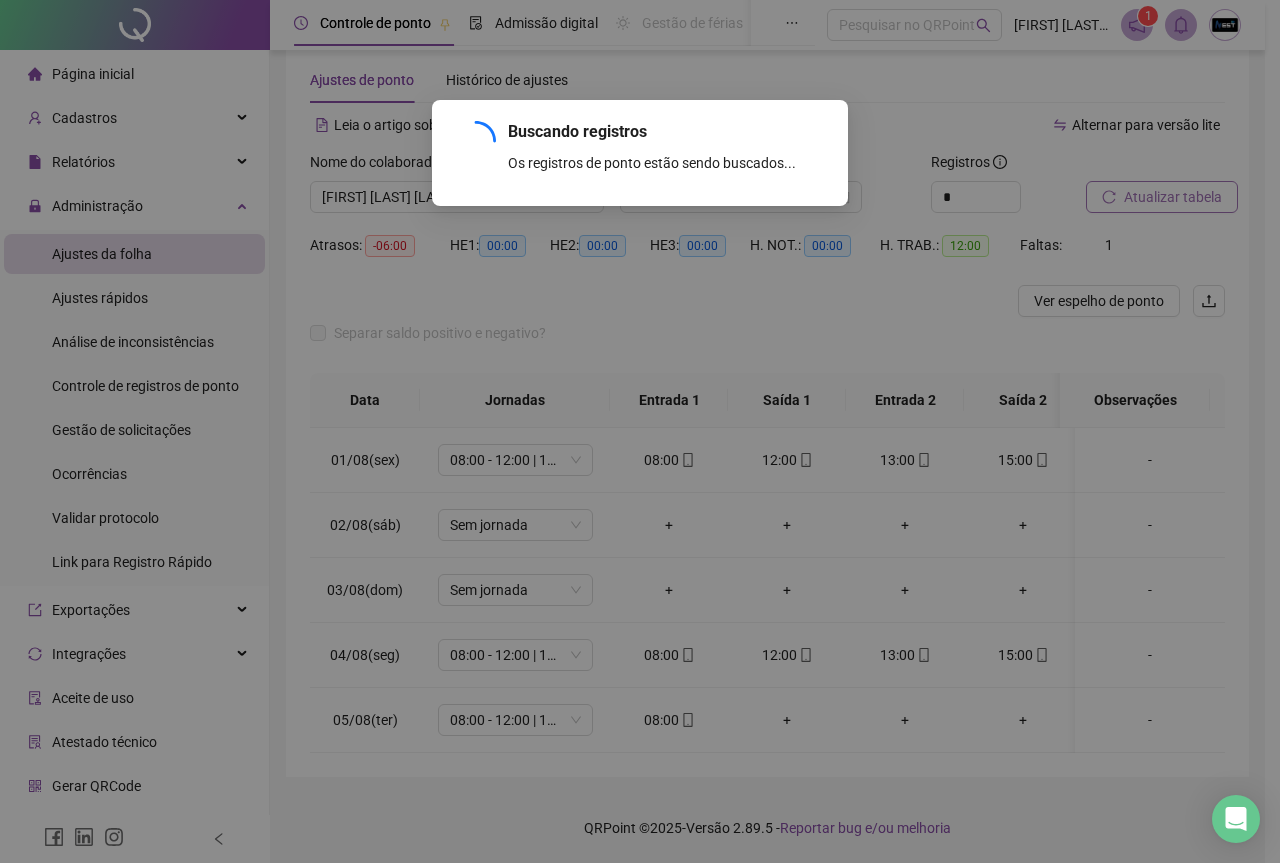 scroll, scrollTop: 48, scrollLeft: 0, axis: vertical 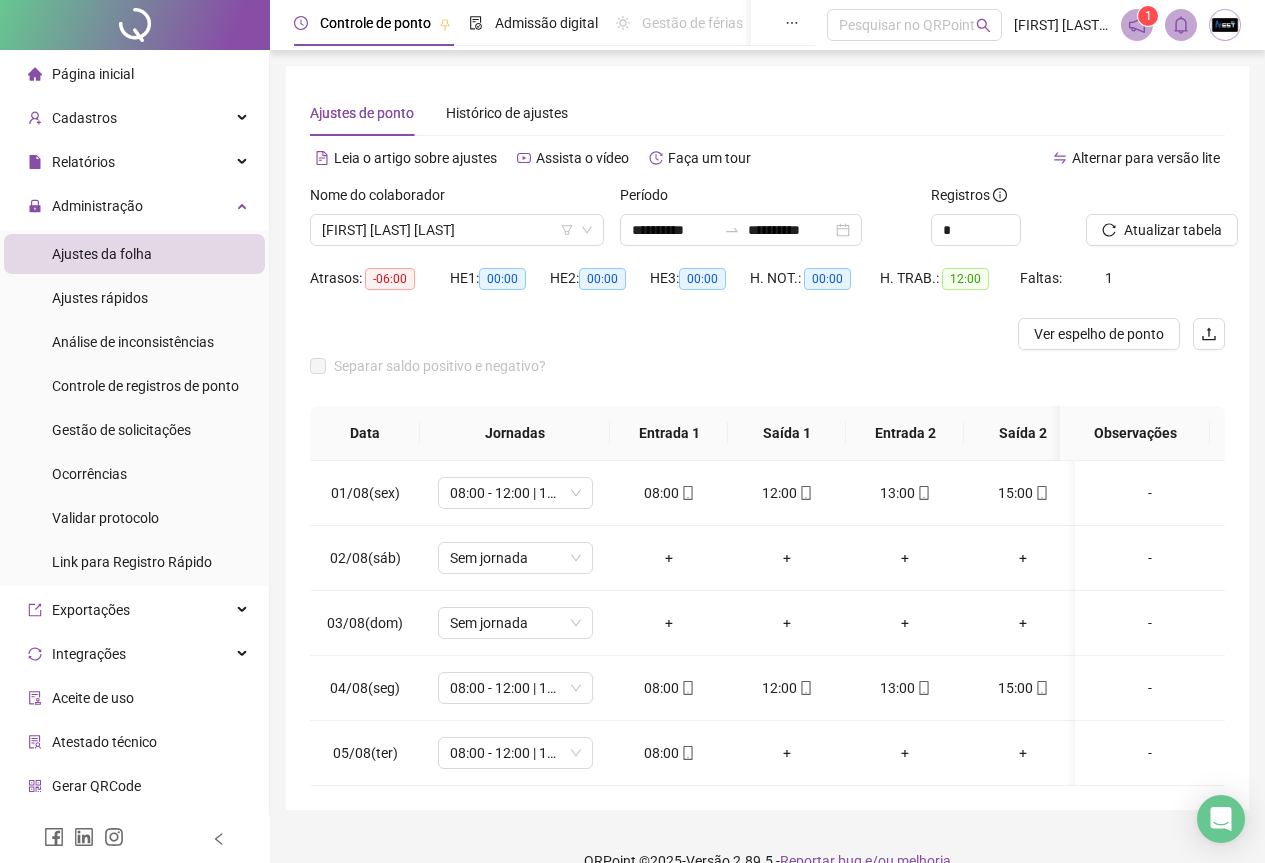 click at bounding box center (1225, 25) 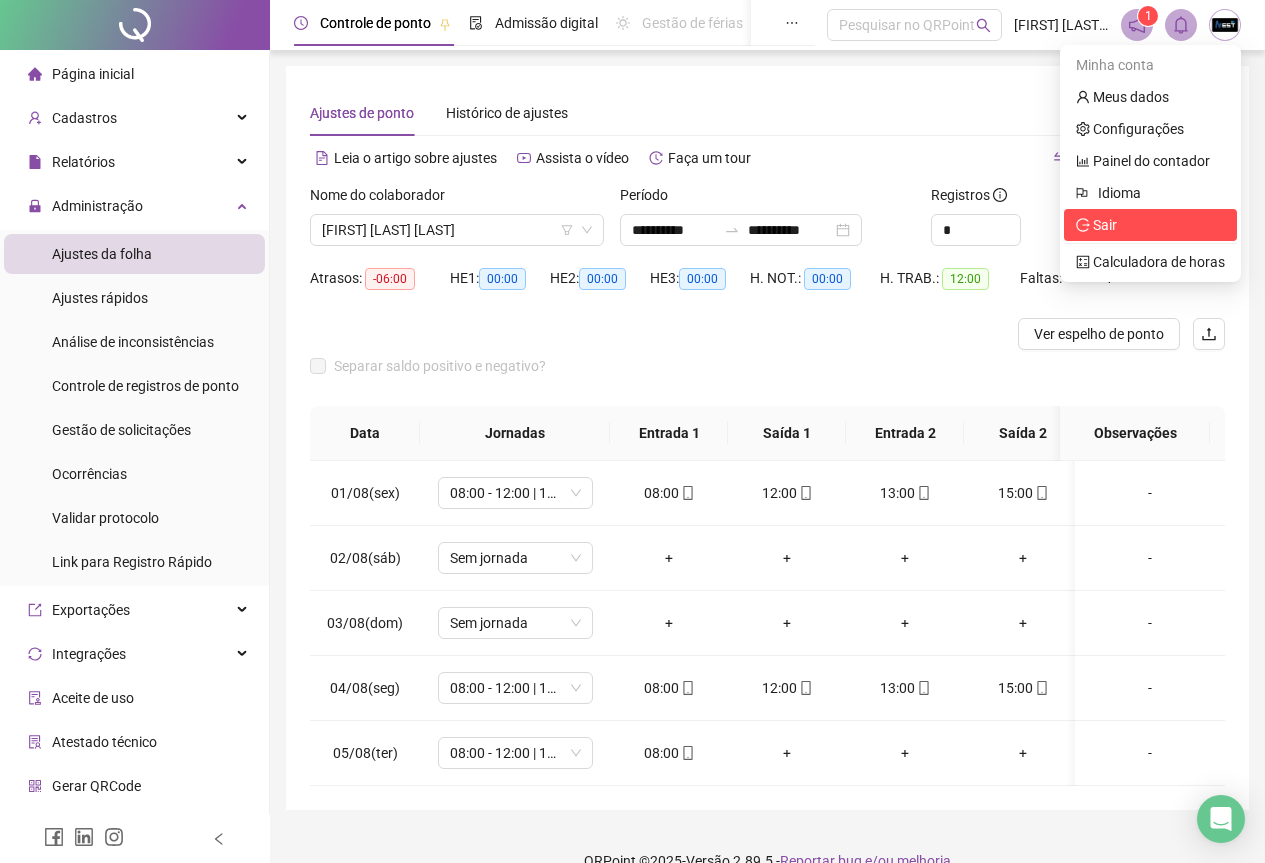 click on "Sair" at bounding box center (1150, 225) 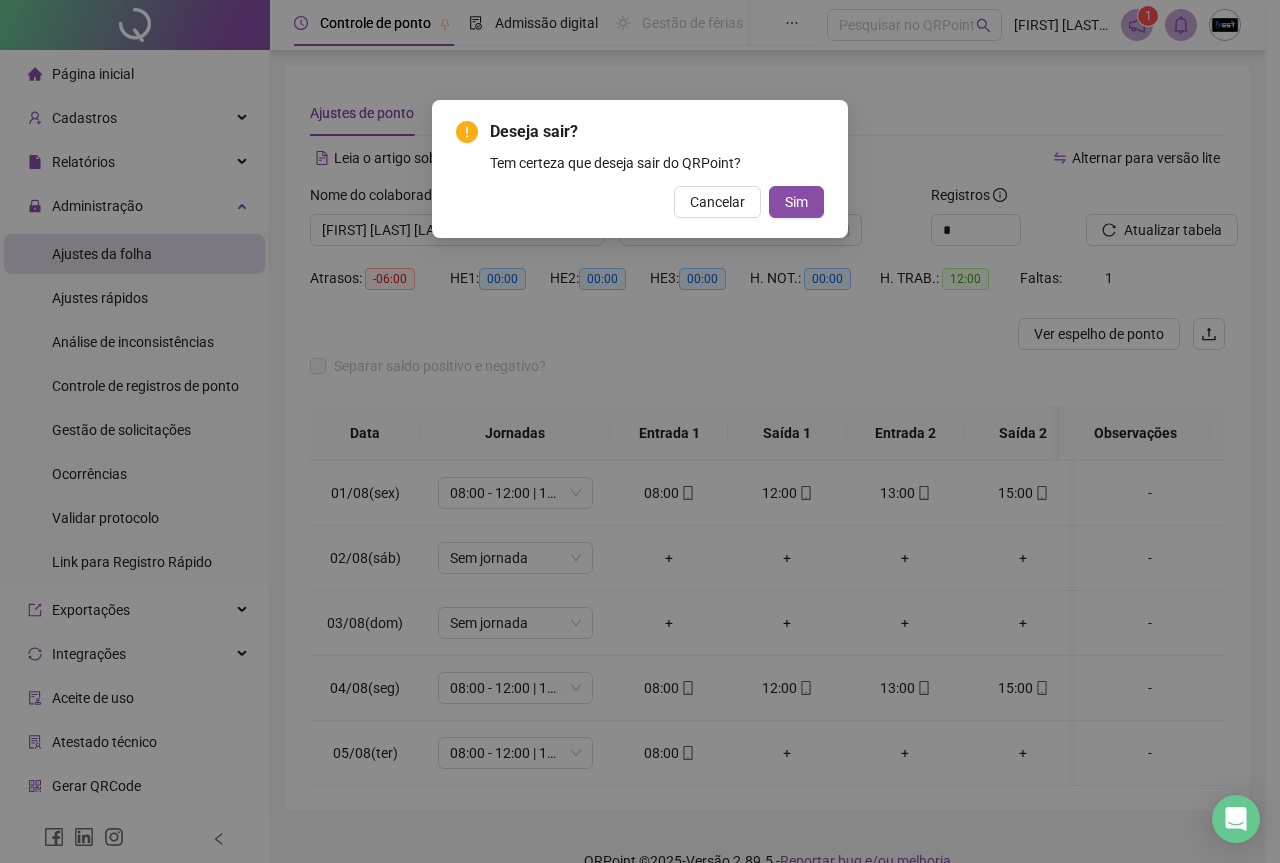 click on "Deseja sair? Tem certeza que deseja sair do QRPoint? Cancelar Sim" at bounding box center (640, 169) 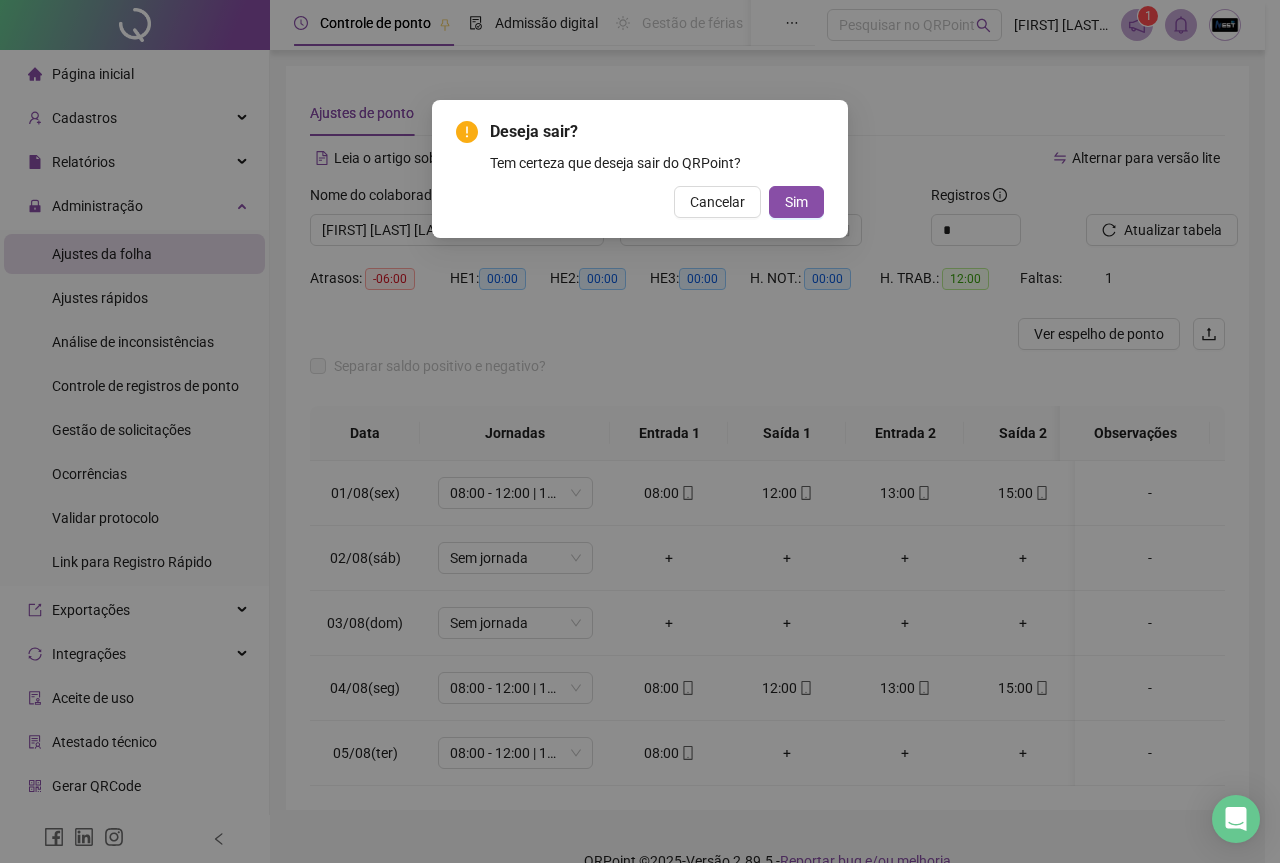 click on "Deseja sair? Tem certeza que deseja sair do QRPoint? Cancelar Sim" at bounding box center [640, 169] 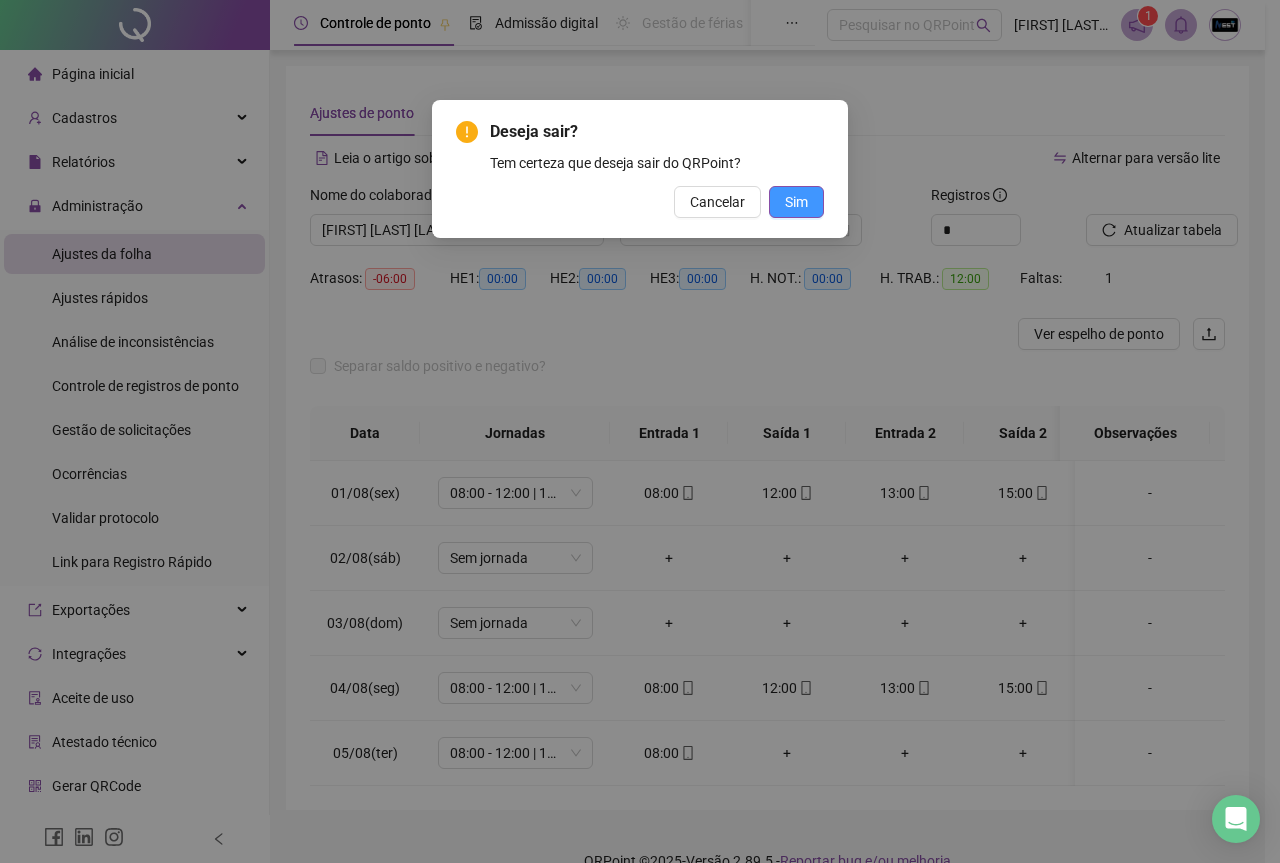 click on "Sim" at bounding box center (796, 202) 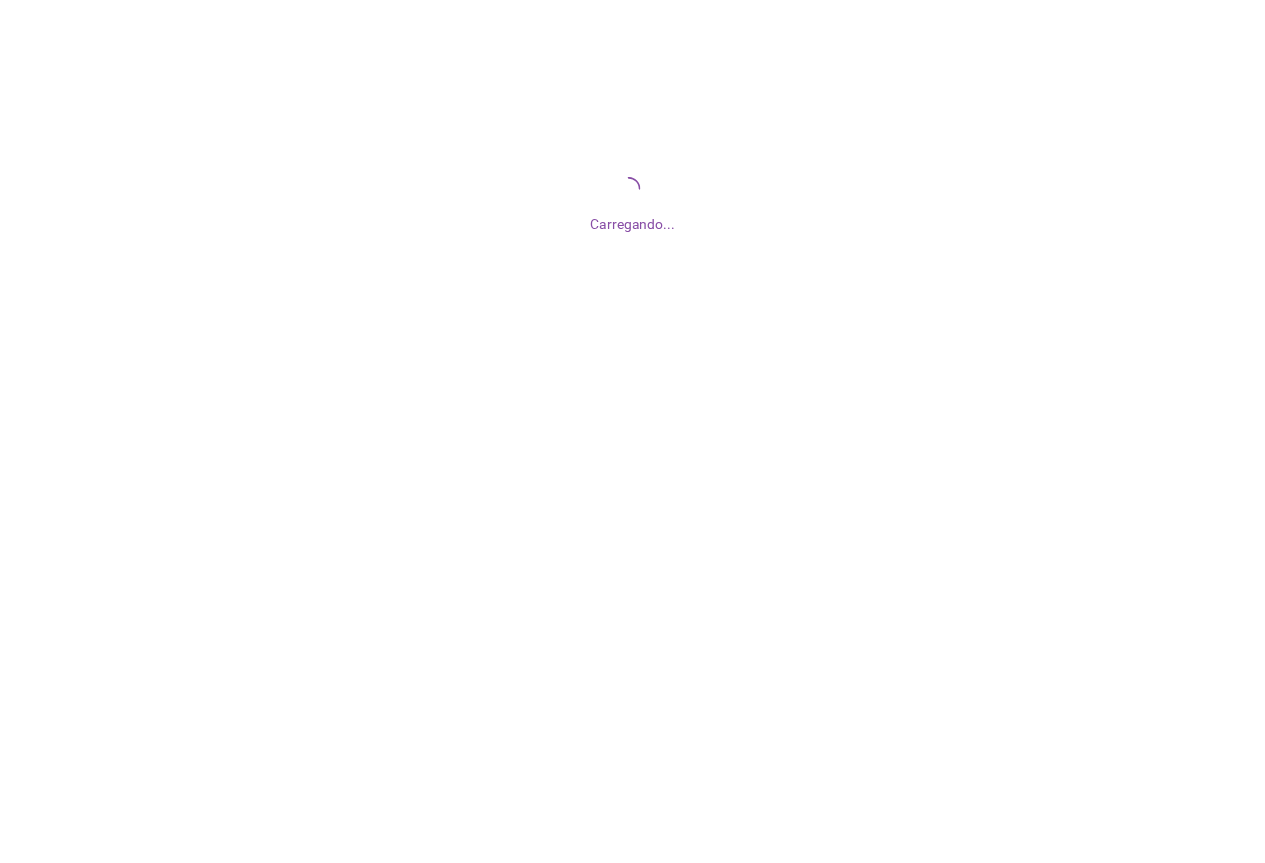 scroll, scrollTop: 0, scrollLeft: 0, axis: both 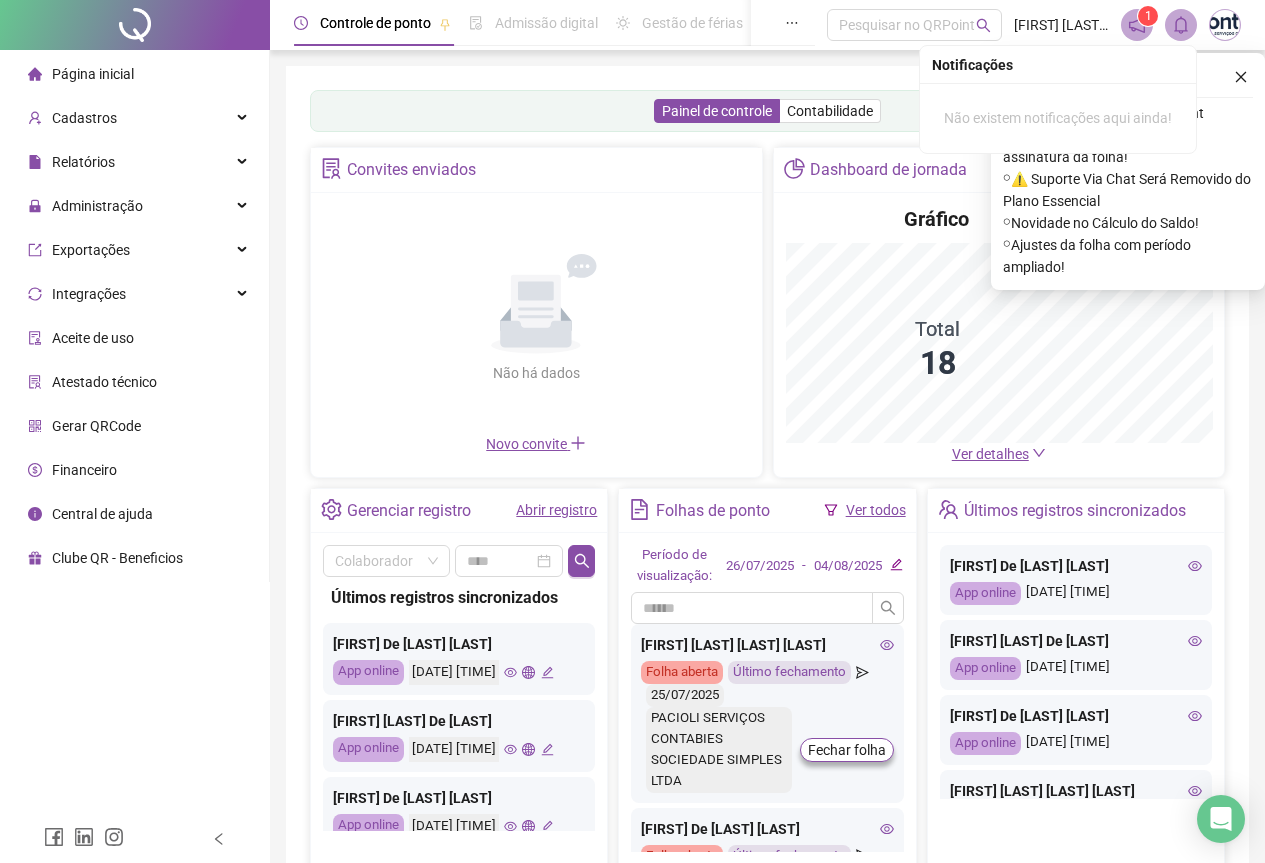 click 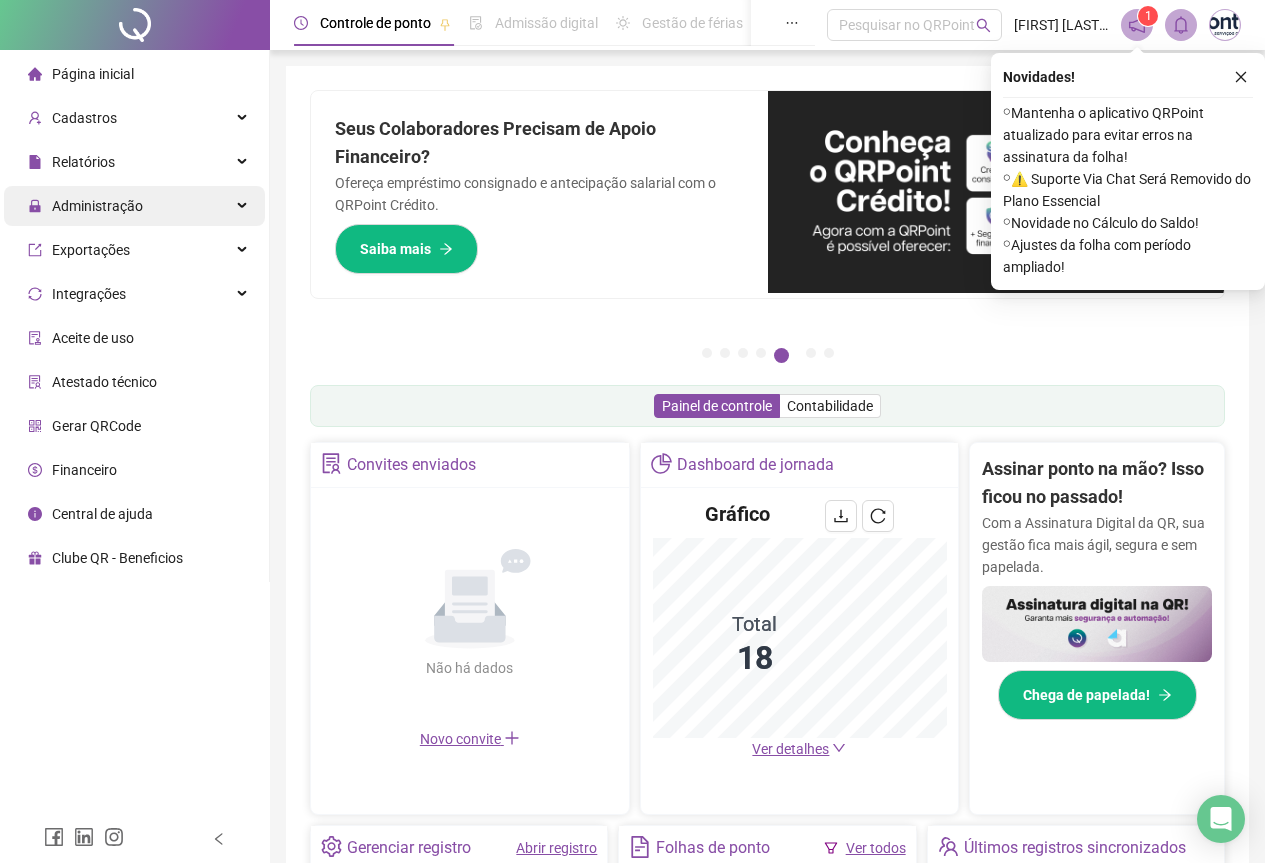 click on "Administração" at bounding box center [97, 206] 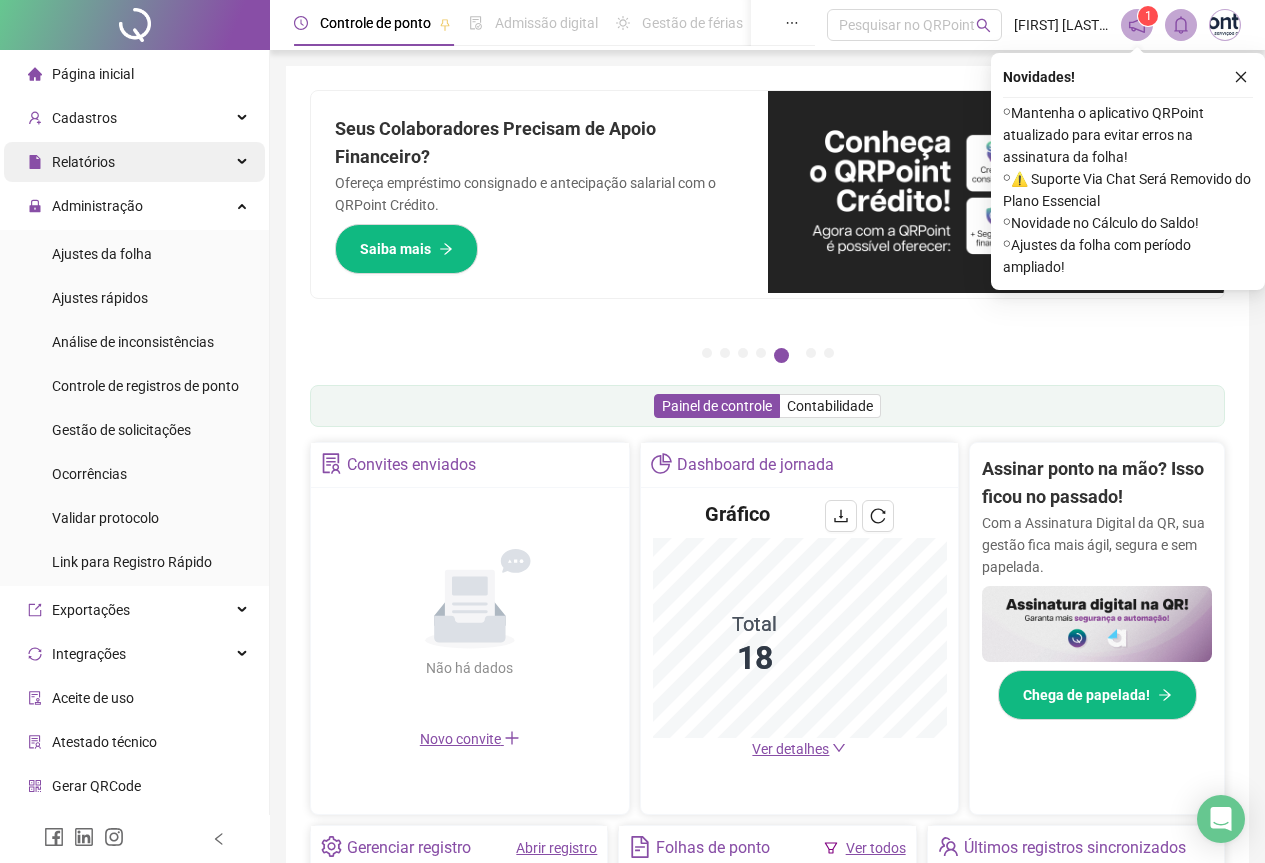 click on "Relatórios" at bounding box center (83, 162) 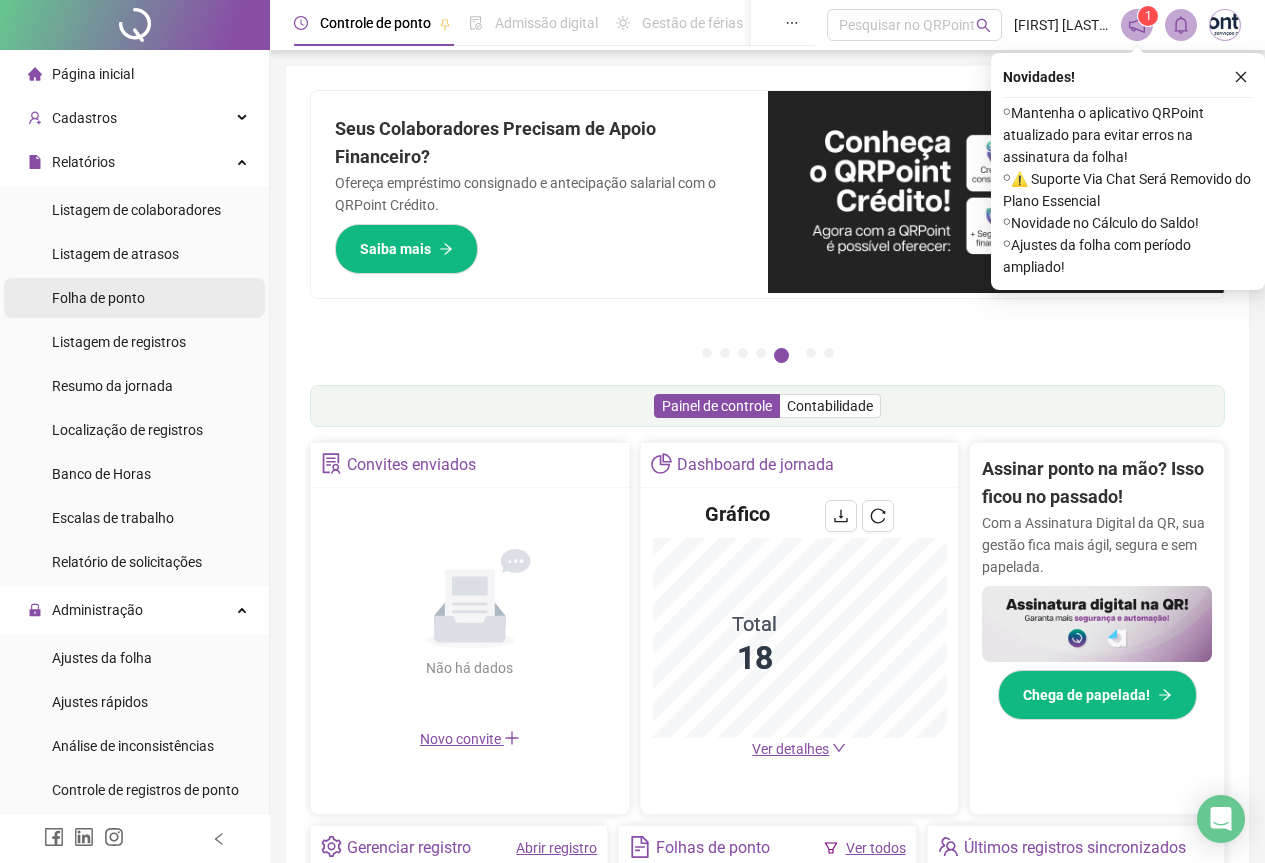 click on "Folha de ponto" at bounding box center (98, 298) 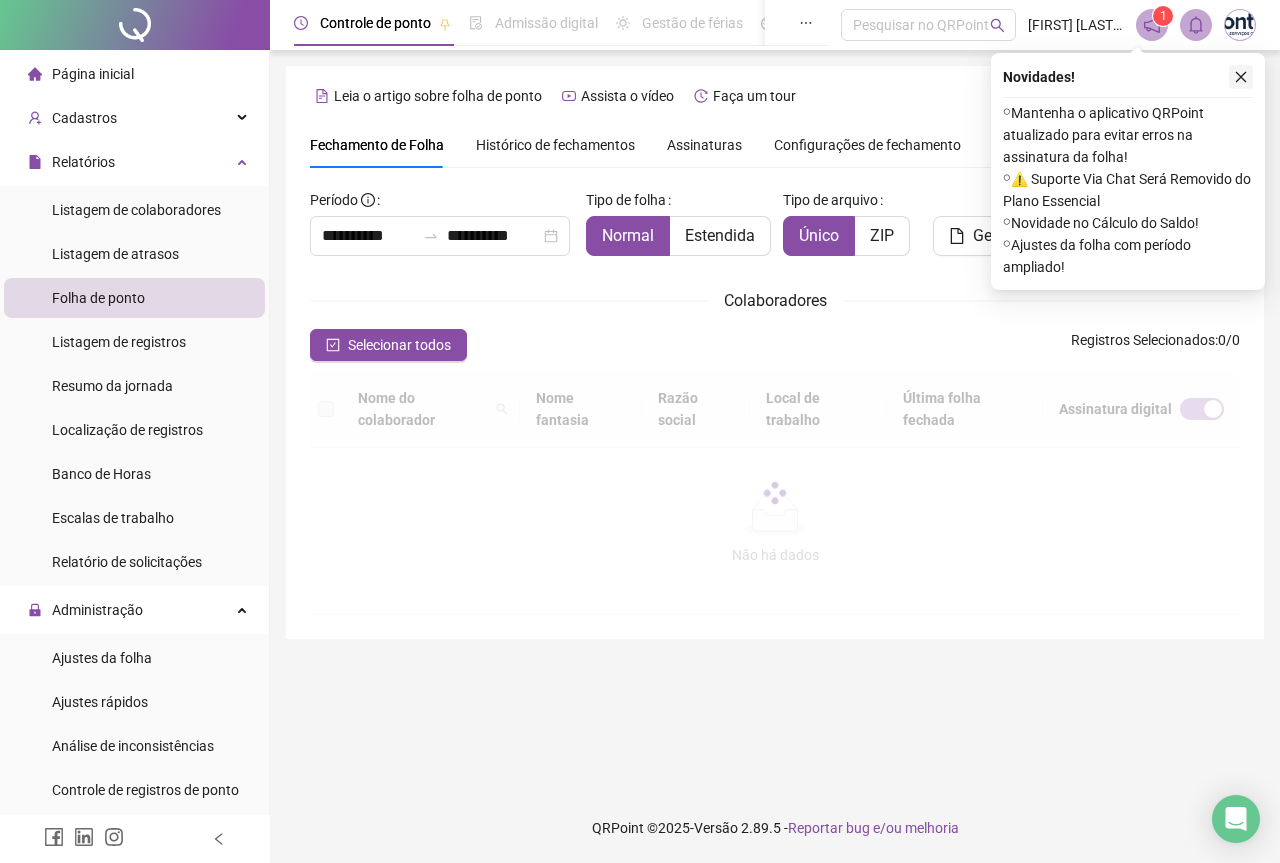 click 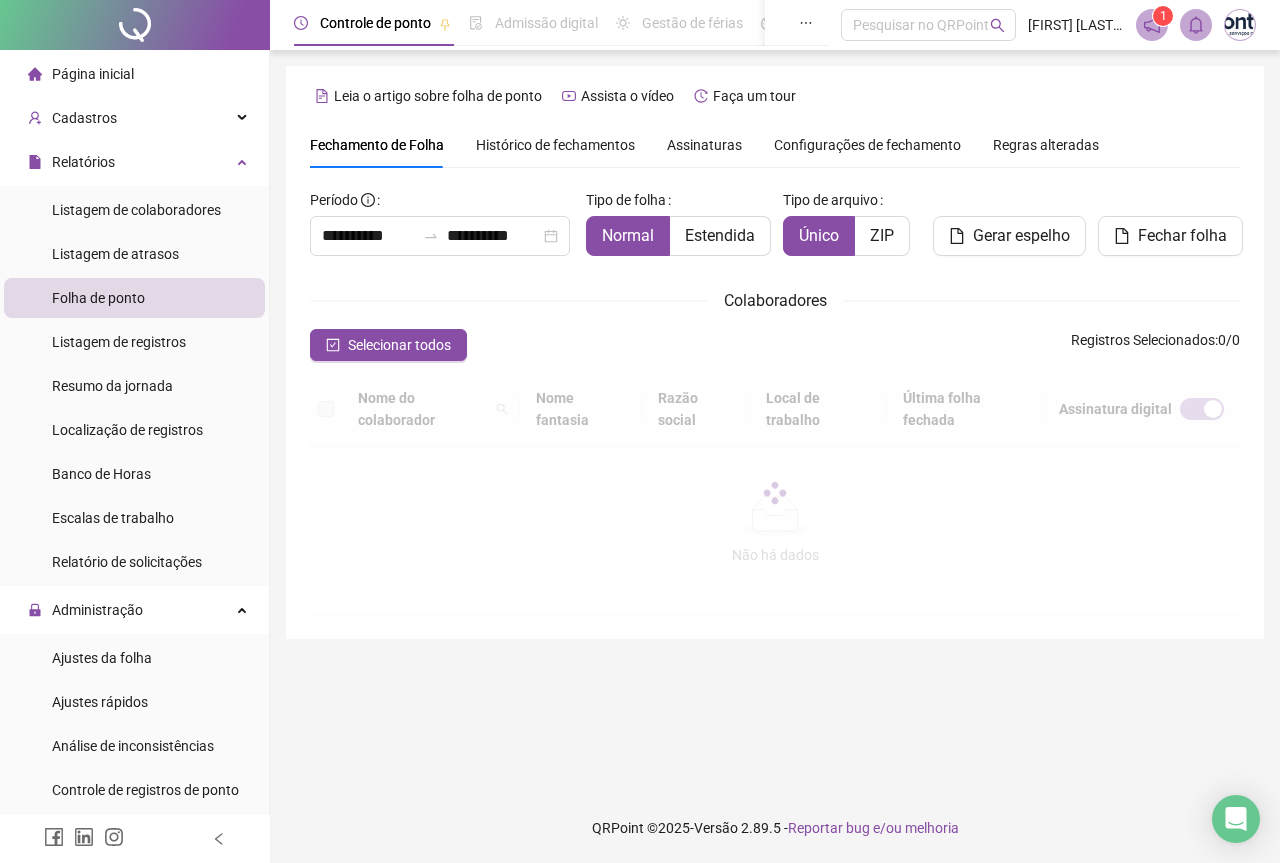 click on "Assinaturas" at bounding box center (704, 145) 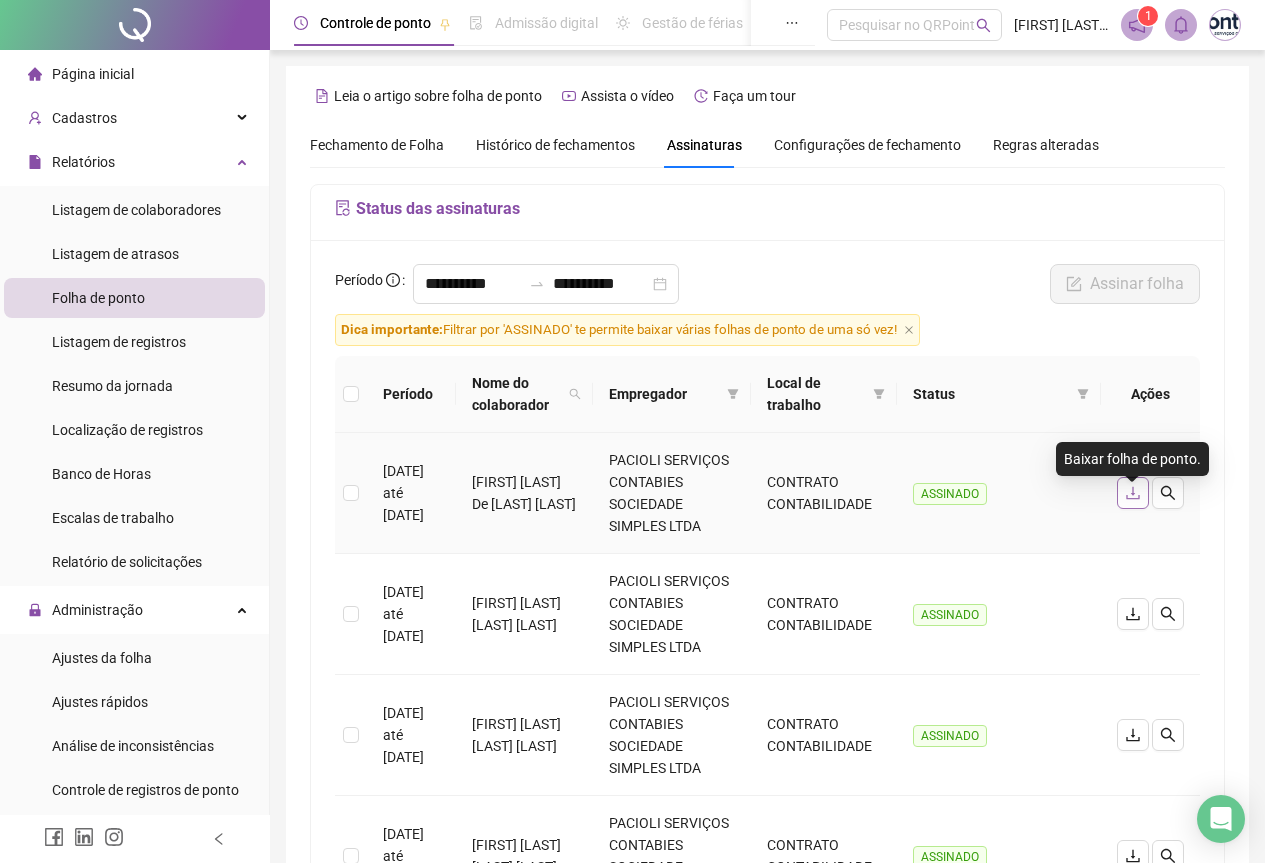 click 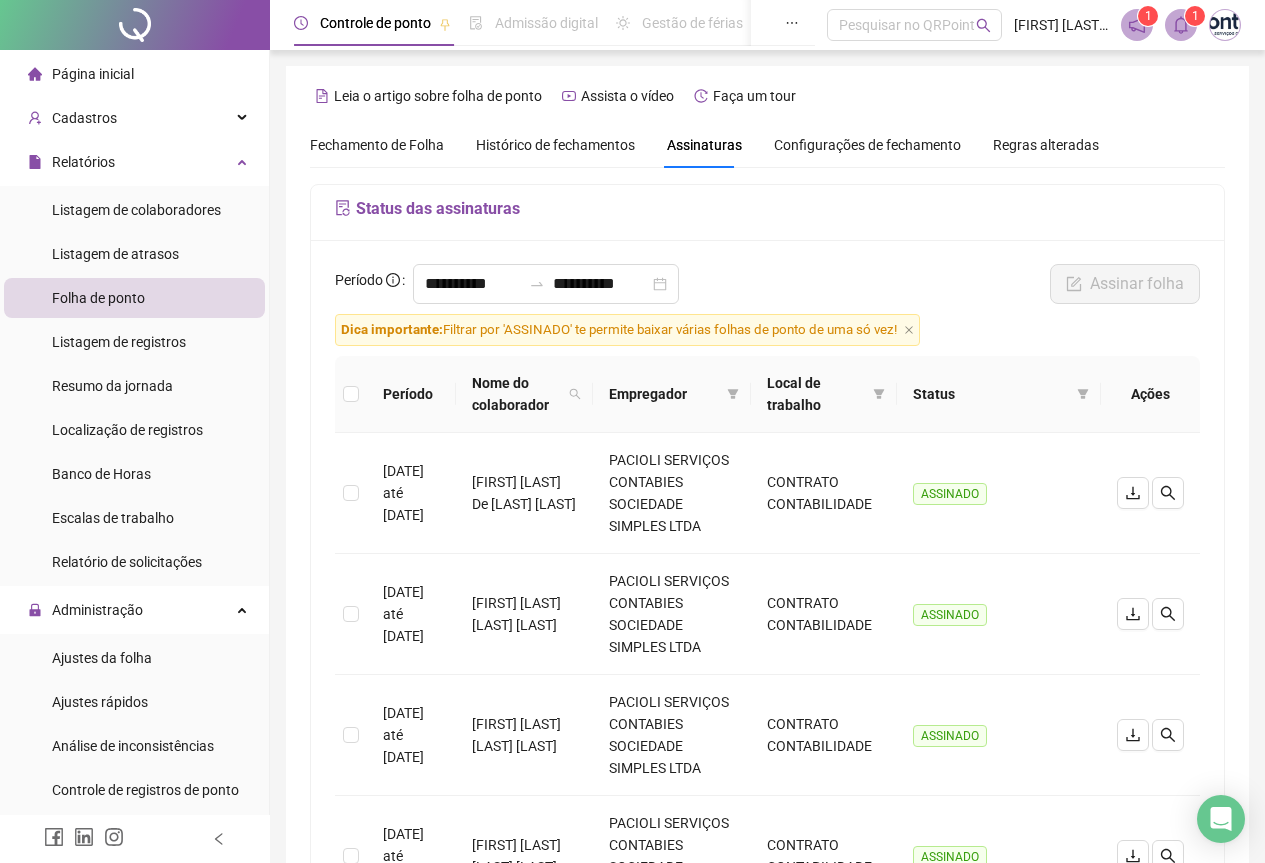 click on "1" at bounding box center [1195, 16] 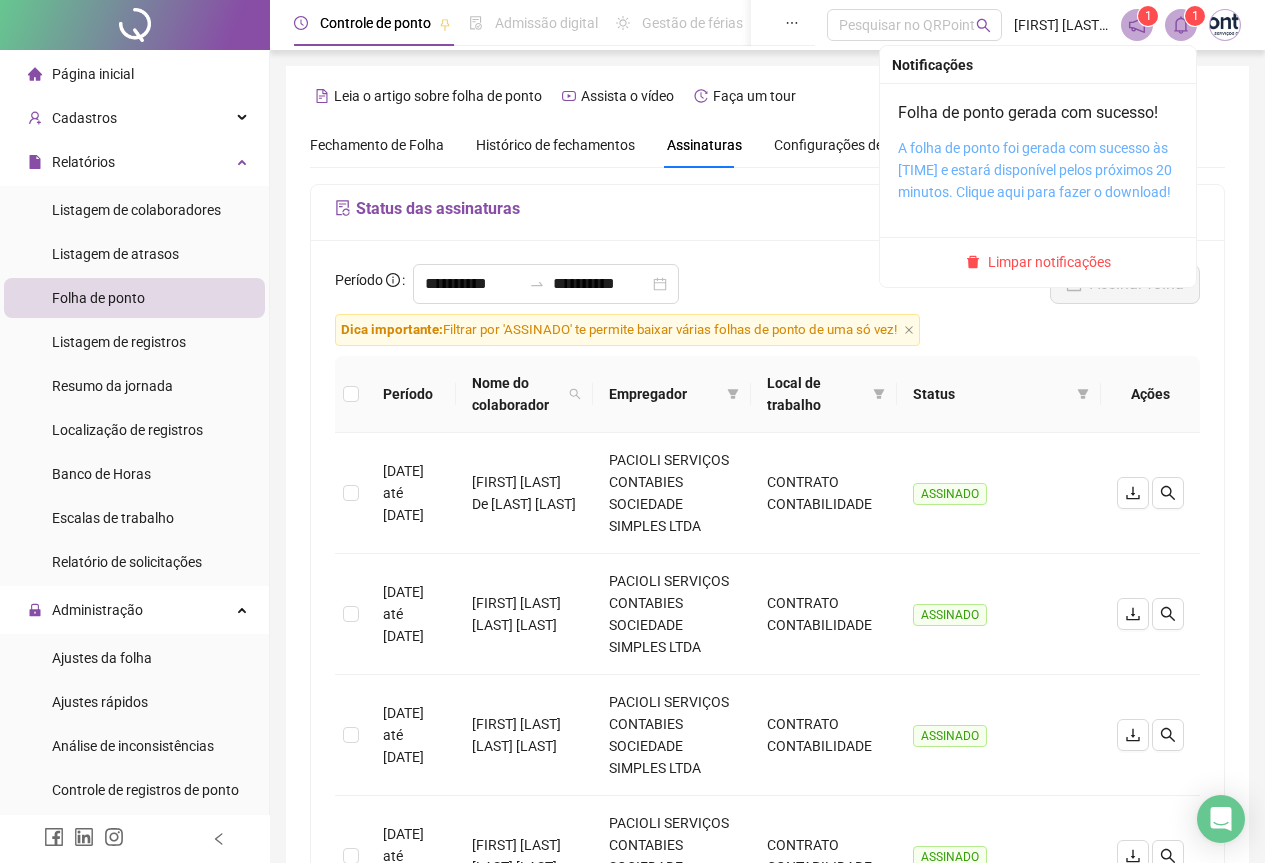 click on "A folha de ponto foi gerada com sucesso às 10:51:17 e estará disponível pelos próximos 20 minutos.
Clique aqui para fazer o download!" at bounding box center (1035, 170) 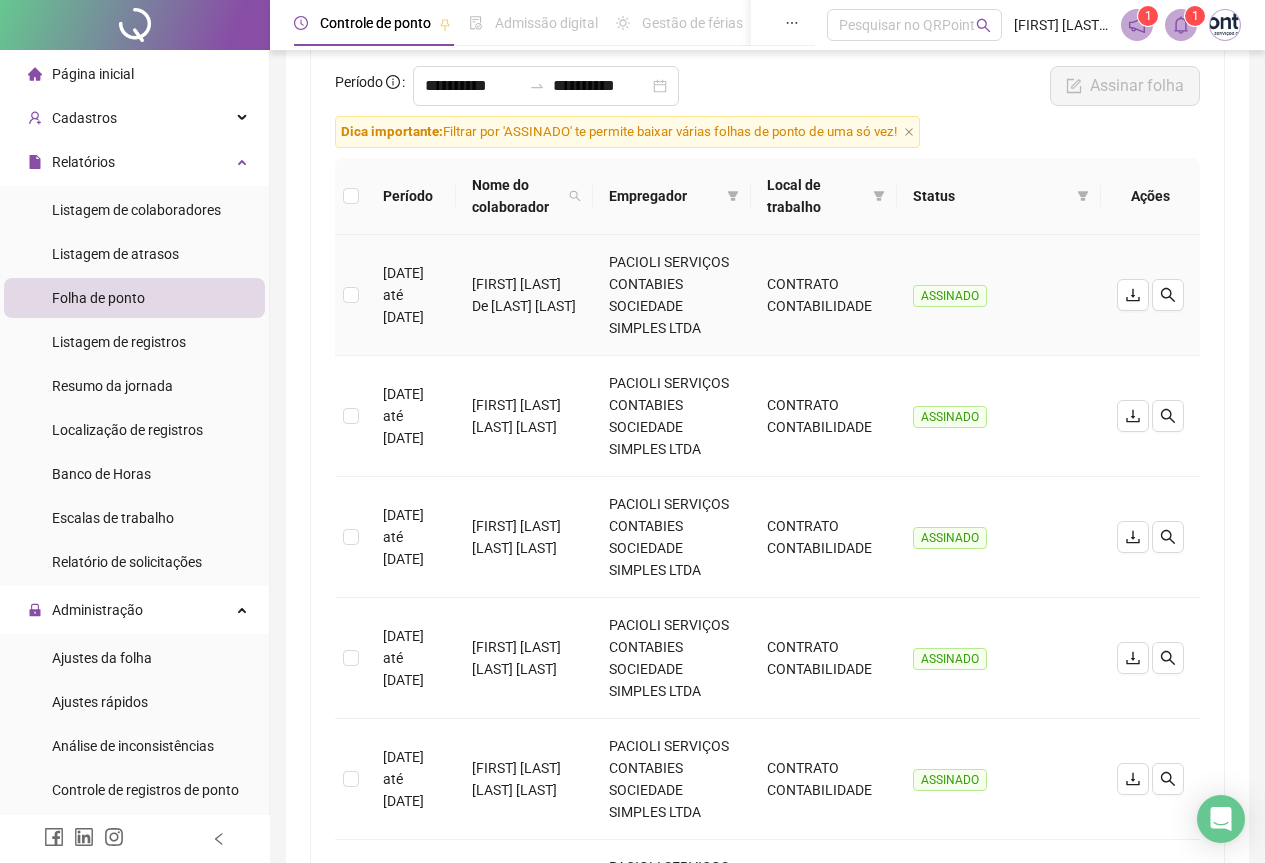 scroll, scrollTop: 200, scrollLeft: 0, axis: vertical 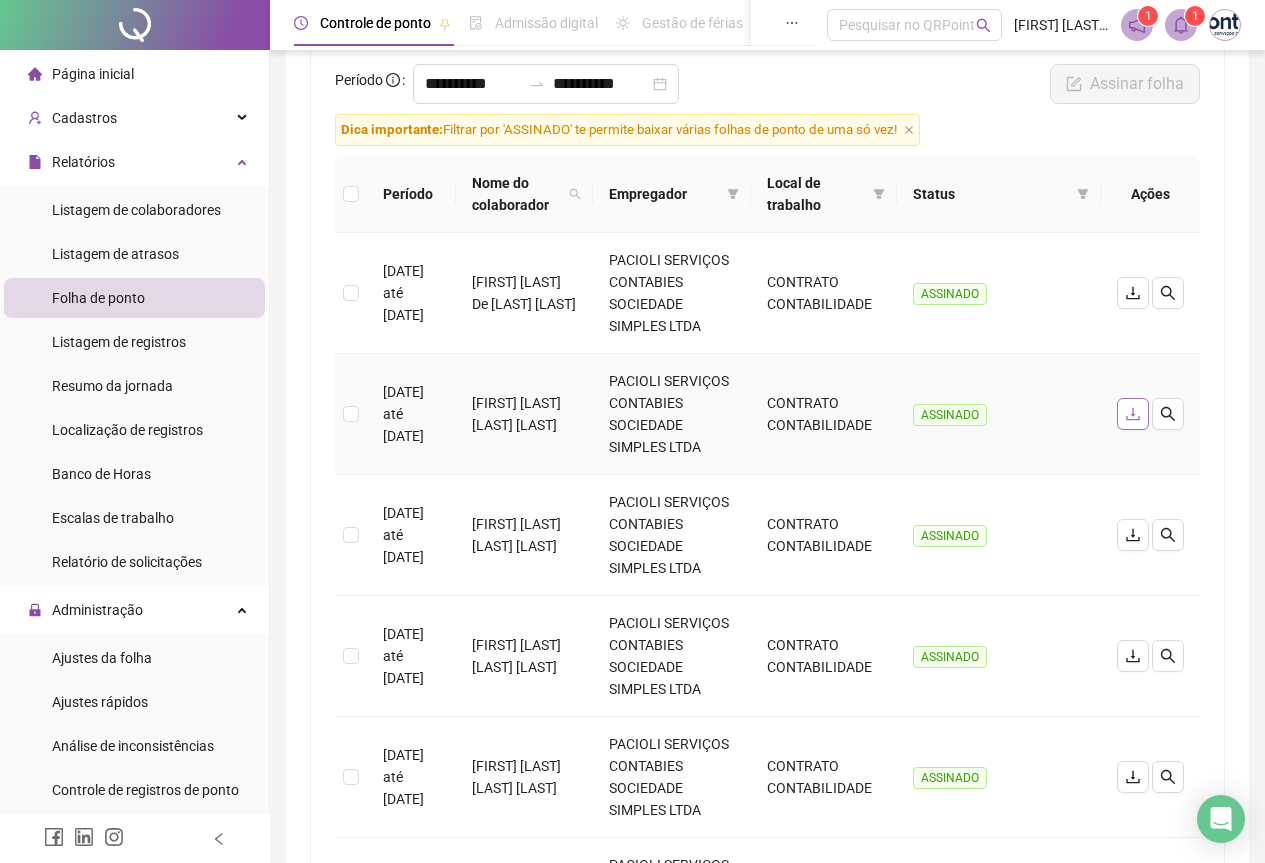 click at bounding box center (1133, 414) 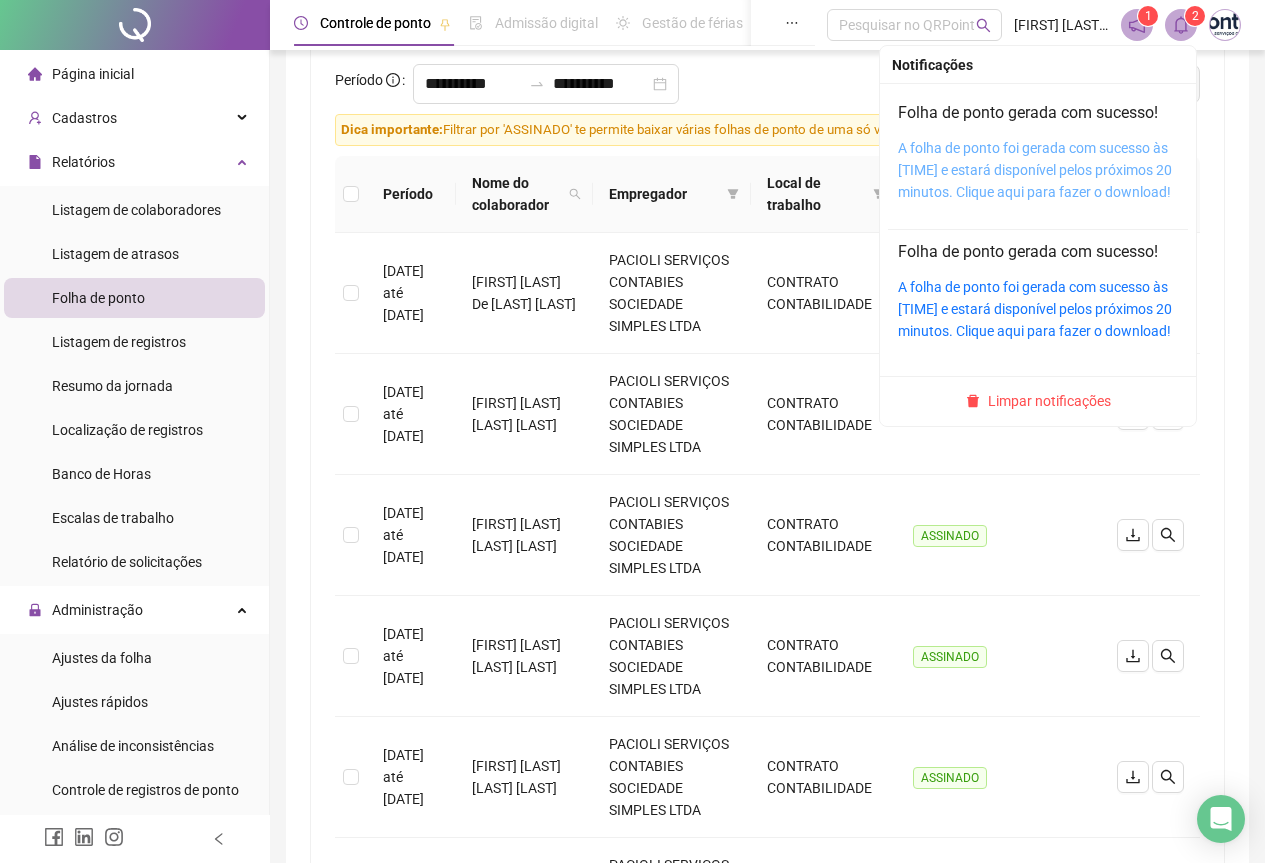 click on "A folha de ponto foi gerada com sucesso às 10:51:39 e estará disponível pelos próximos 20 minutos.
Clique aqui para fazer o download!" at bounding box center [1035, 170] 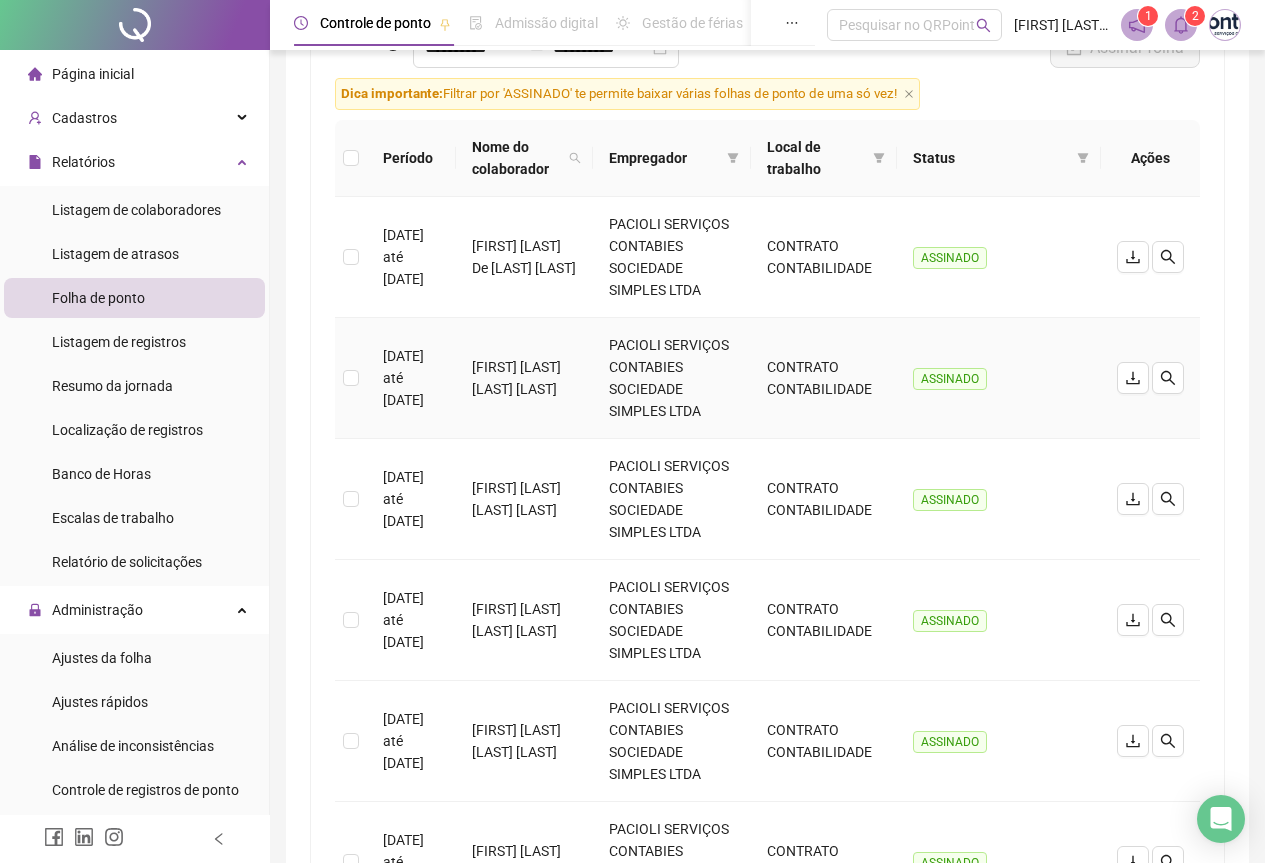 scroll, scrollTop: 300, scrollLeft: 0, axis: vertical 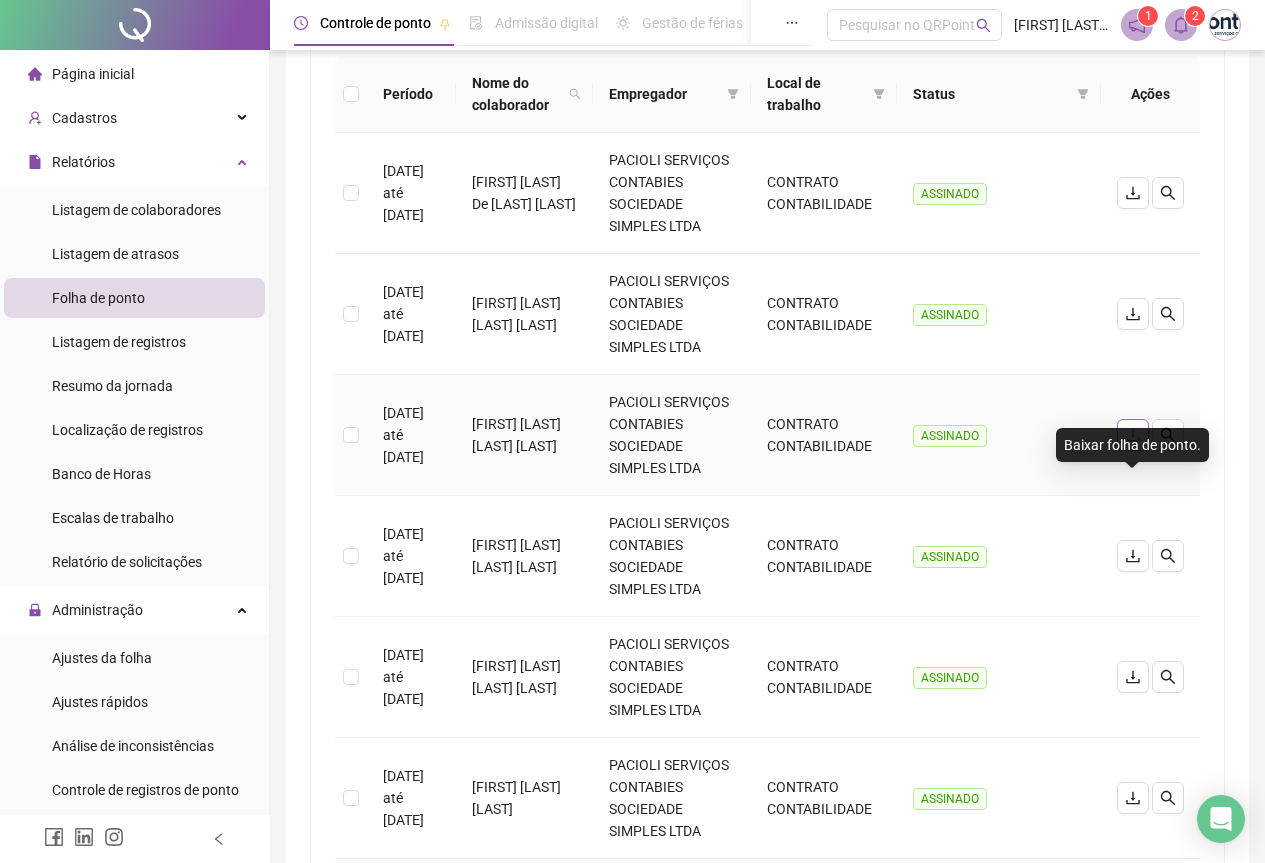 click 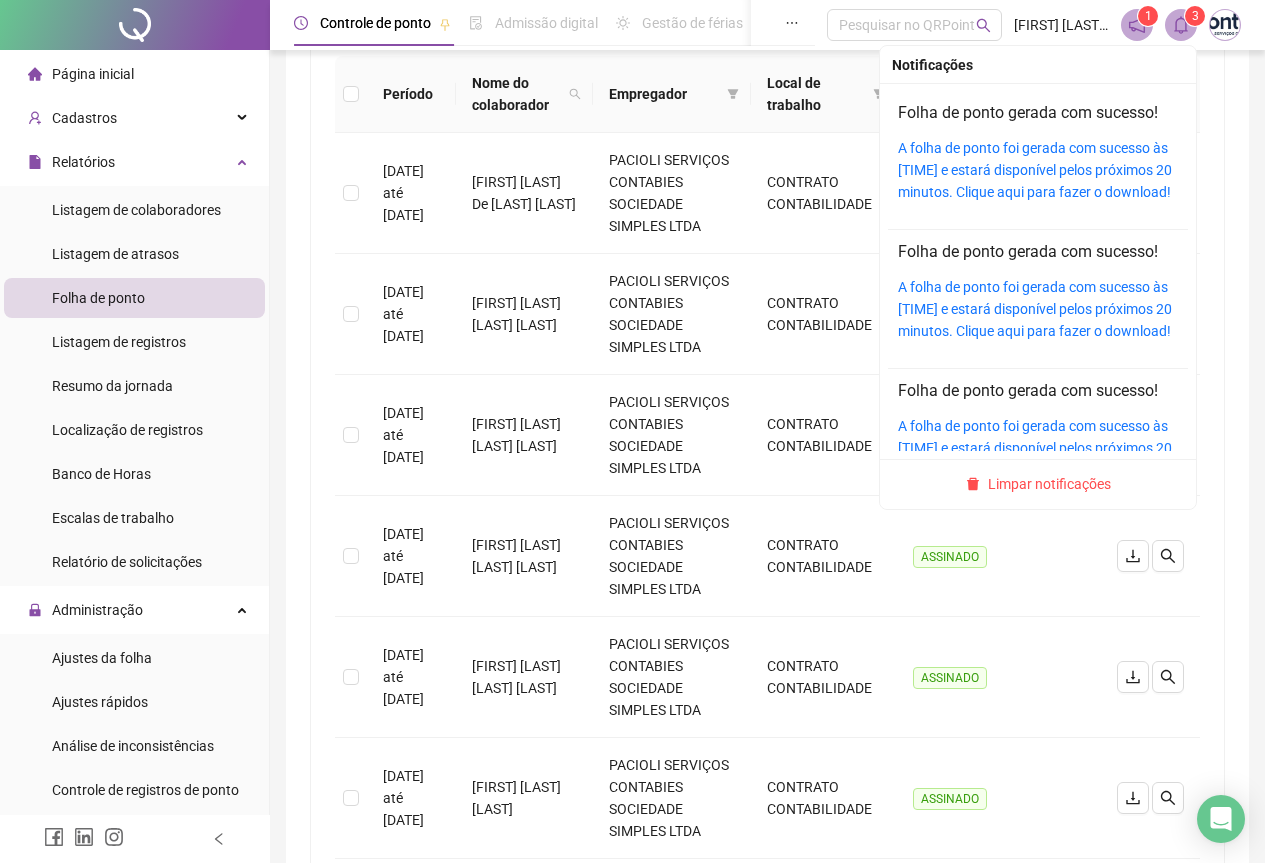 click on "3" at bounding box center [1195, 16] 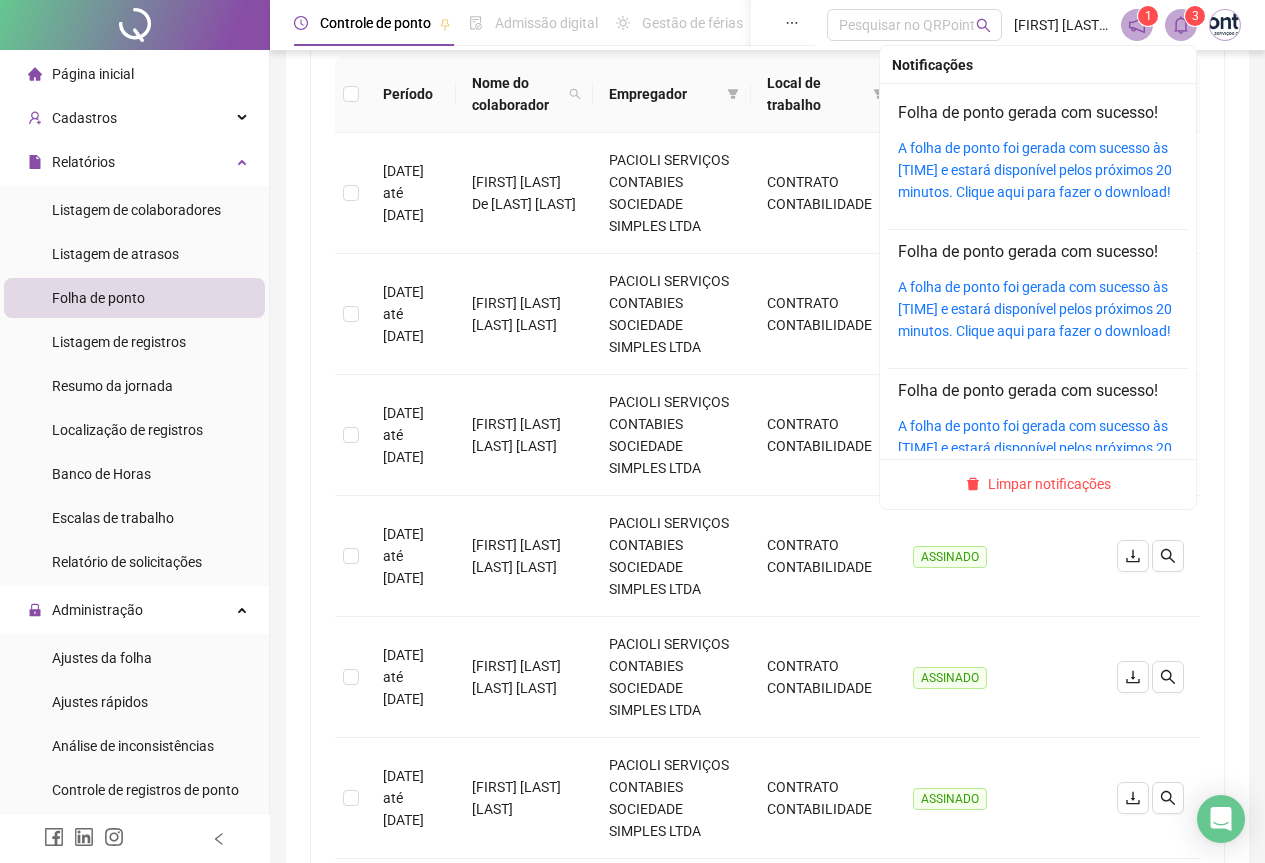 click on "A folha de ponto foi gerada com sucesso às 10:56:48 e estará disponível pelos próximos 20 minutos.
Clique aqui para fazer o download!" at bounding box center (1038, 170) 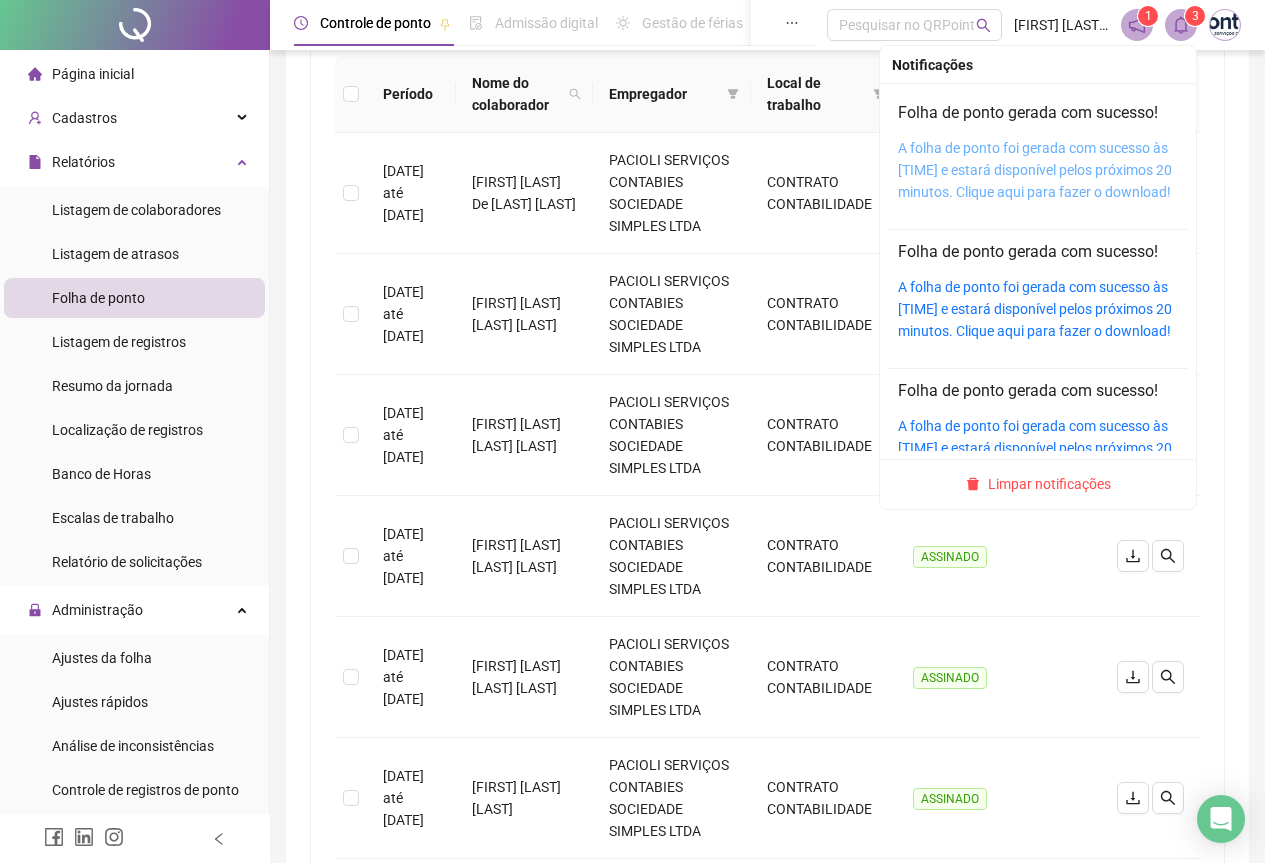 click on "A folha de ponto foi gerada com sucesso às 10:56:48 e estará disponível pelos próximos 20 minutos.
Clique aqui para fazer o download!" at bounding box center [1035, 170] 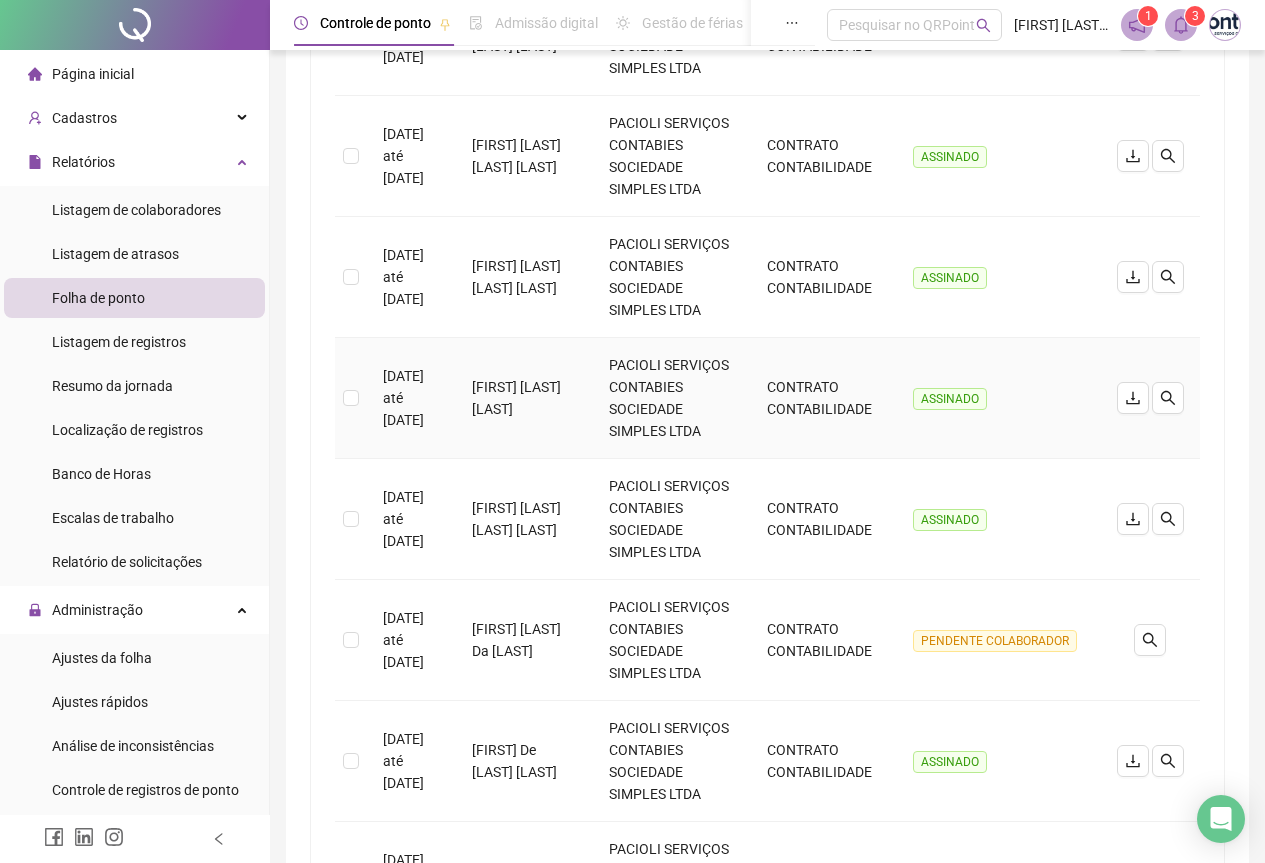 scroll, scrollTop: 800, scrollLeft: 0, axis: vertical 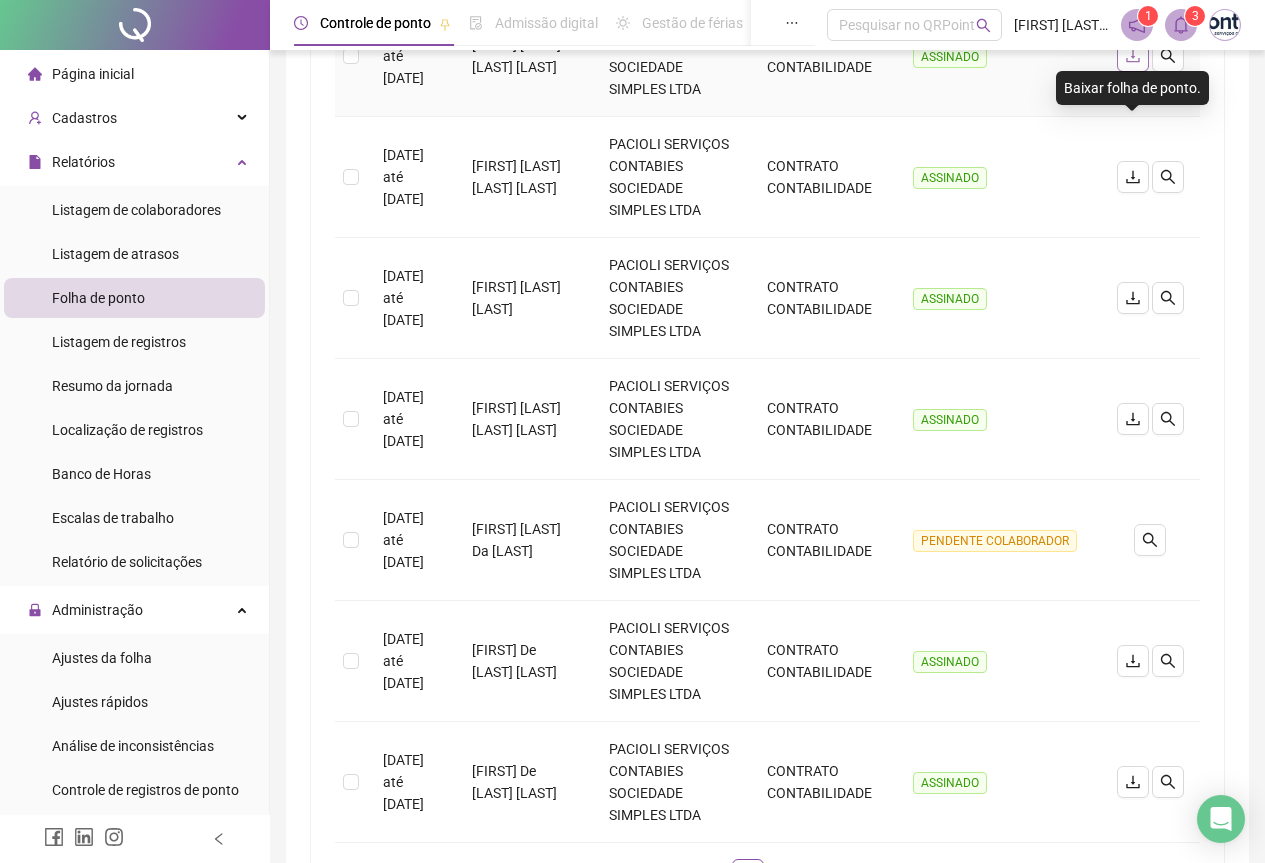 click 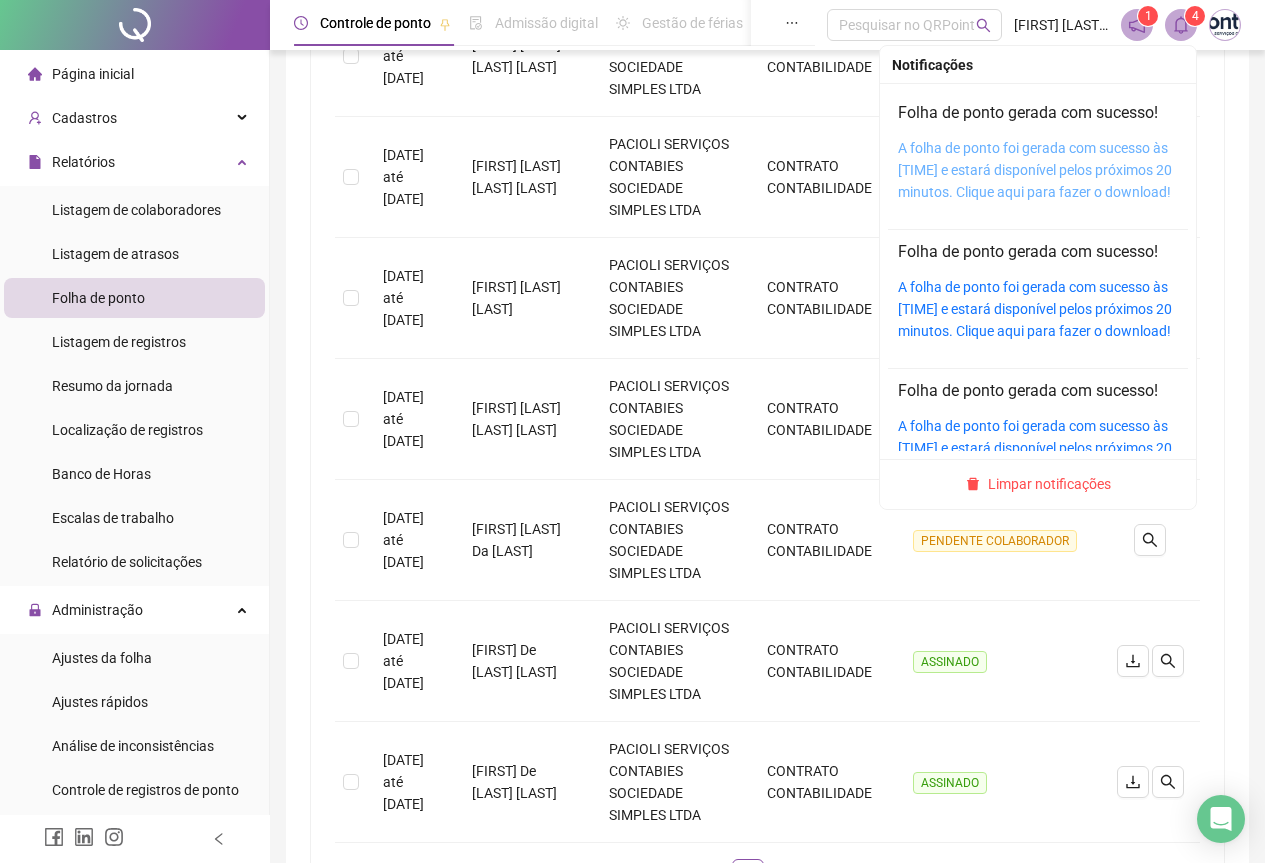 click on "A folha de ponto foi gerada com sucesso às 10:58:25 e estará disponível pelos próximos 20 minutos.
Clique aqui para fazer o download!" at bounding box center [1035, 170] 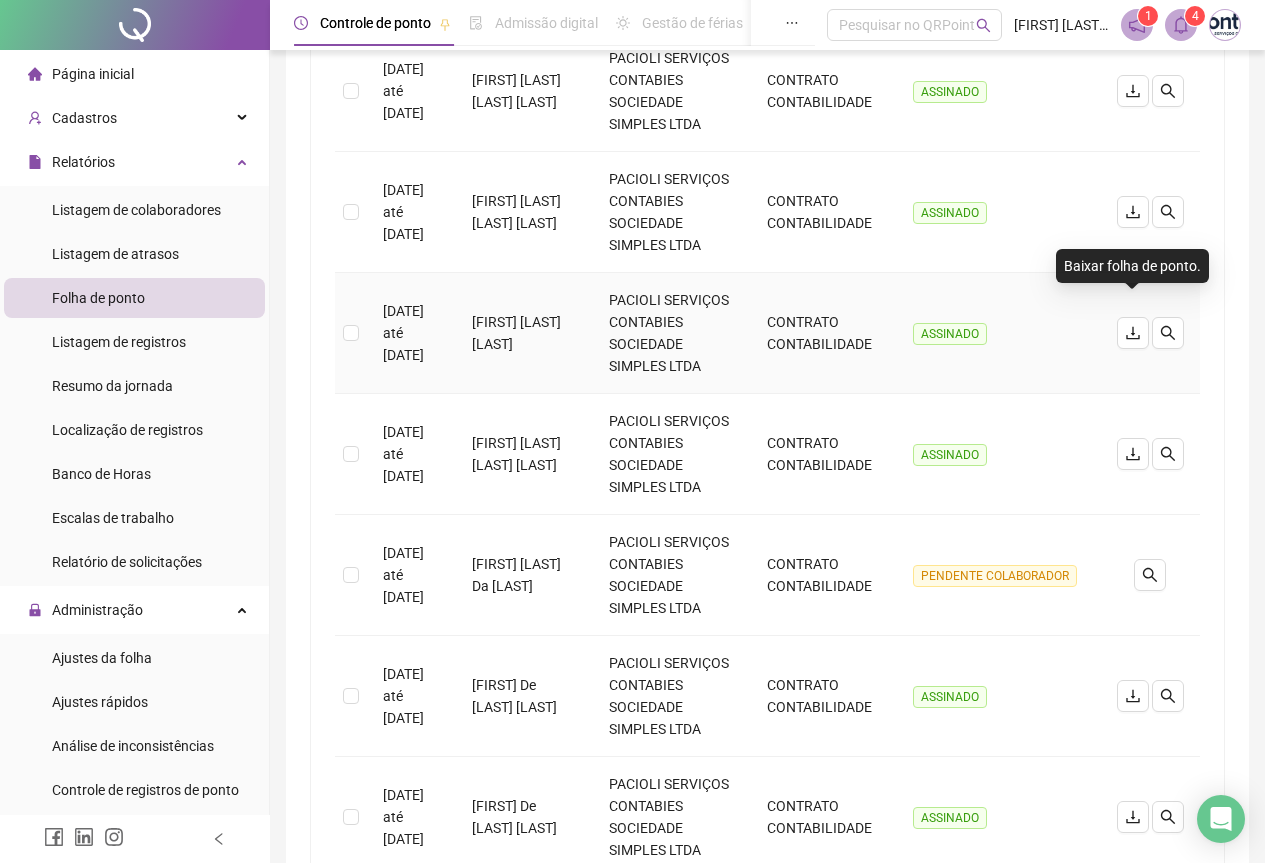scroll, scrollTop: 800, scrollLeft: 0, axis: vertical 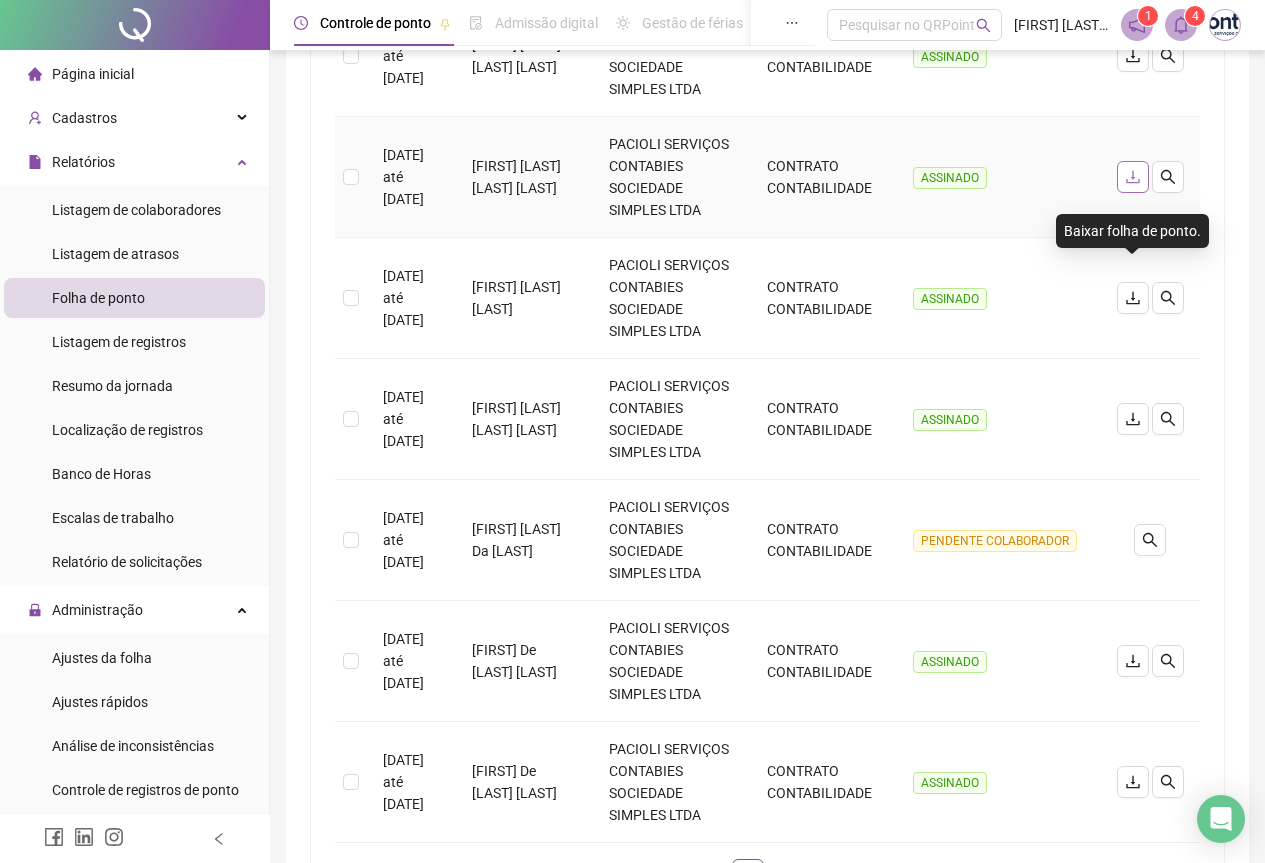 click 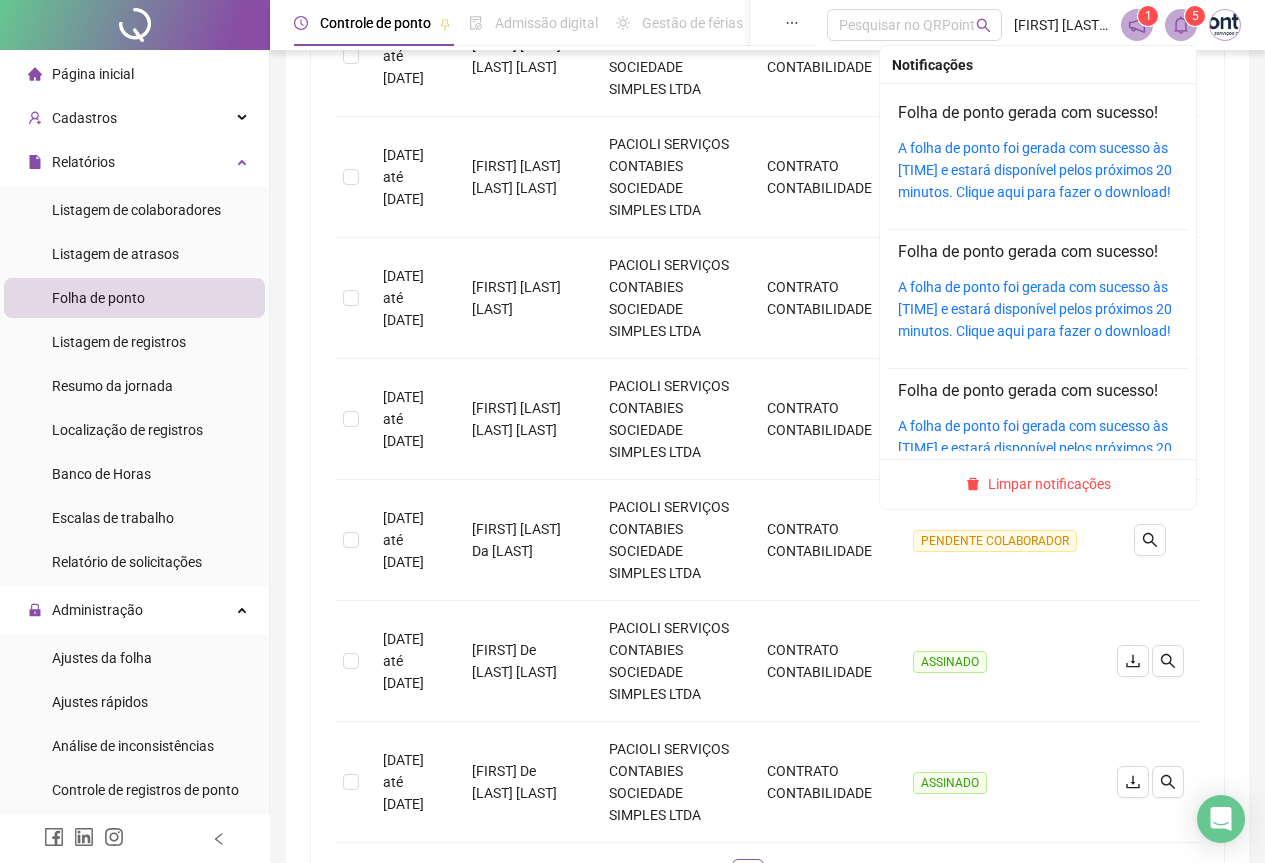 click 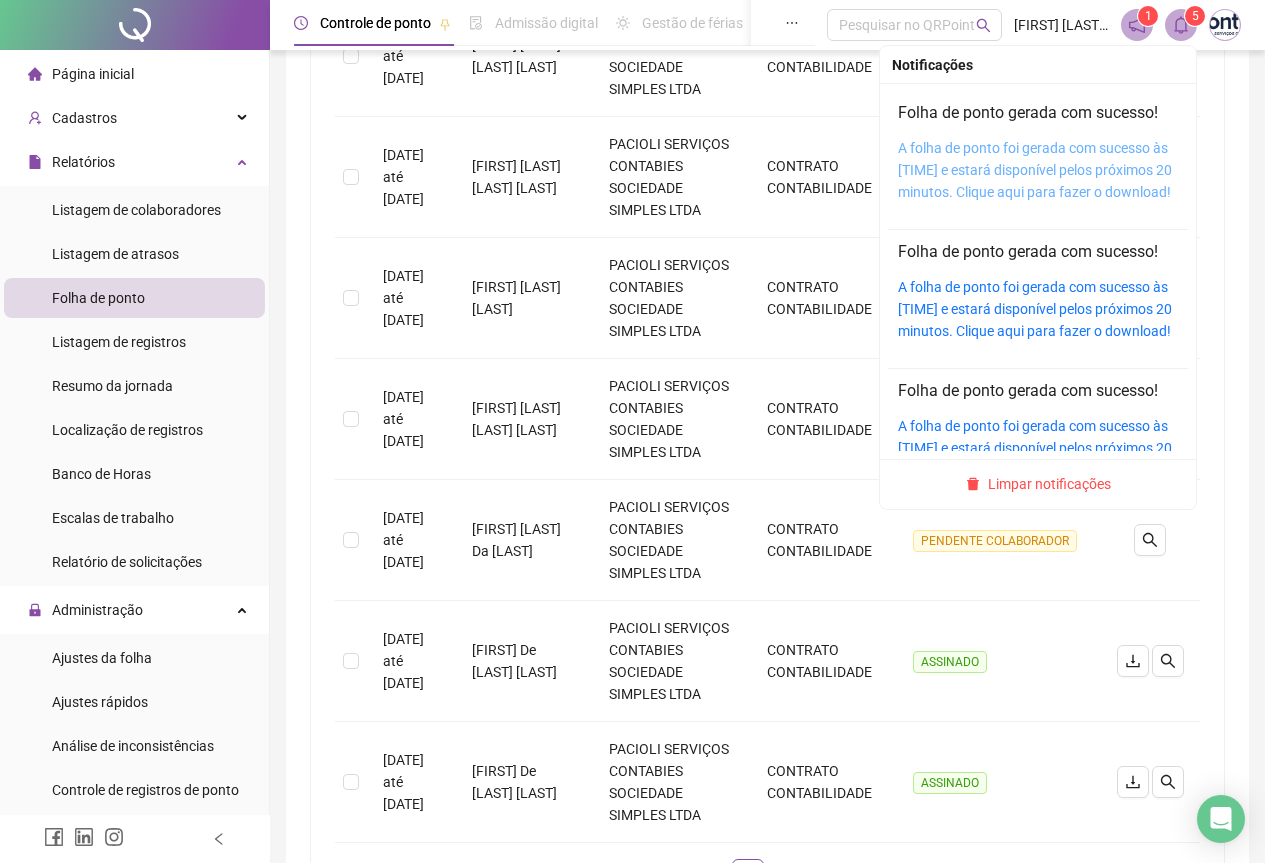 click on "A folha de ponto foi gerada com sucesso às 10:59:24 e estará disponível pelos próximos 20 minutos.
Clique aqui para fazer o download!" at bounding box center [1035, 170] 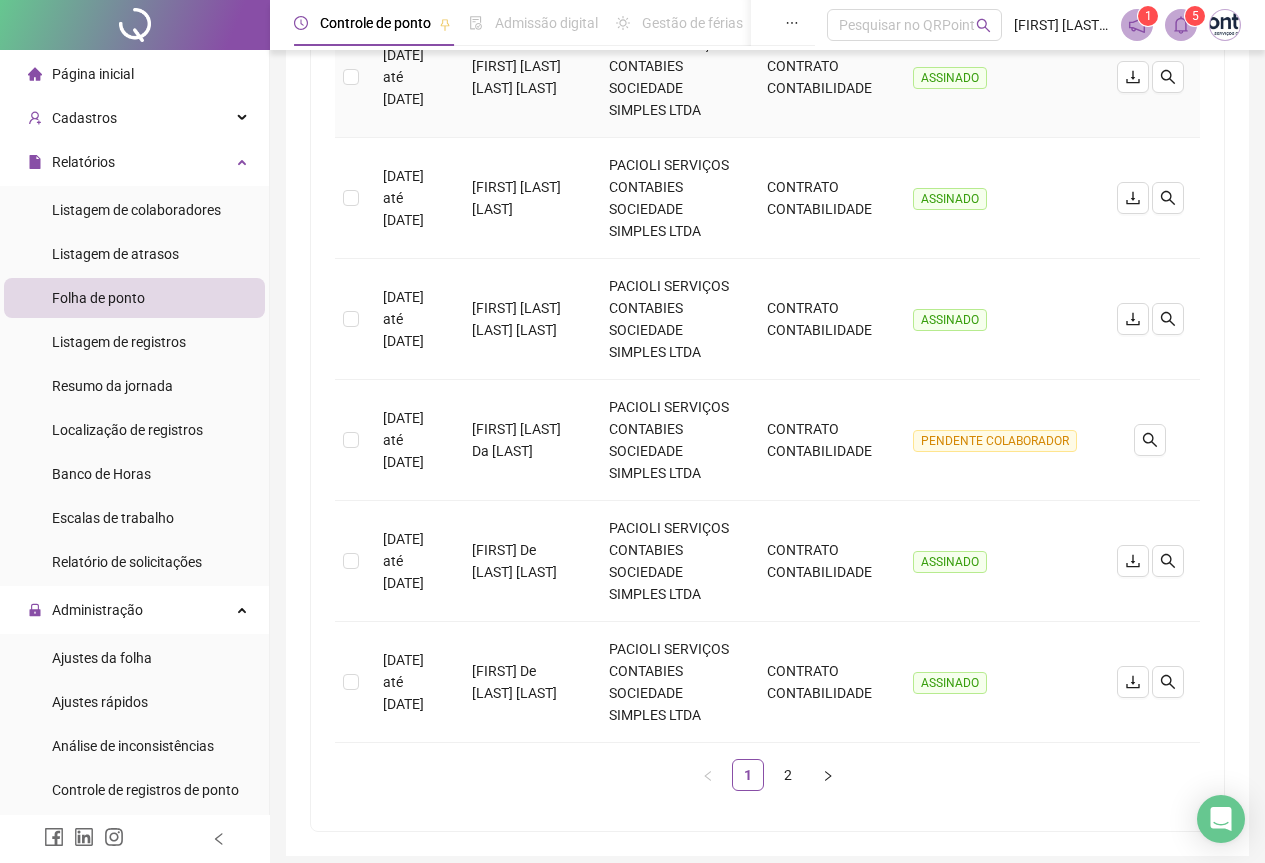 scroll, scrollTop: 1000, scrollLeft: 0, axis: vertical 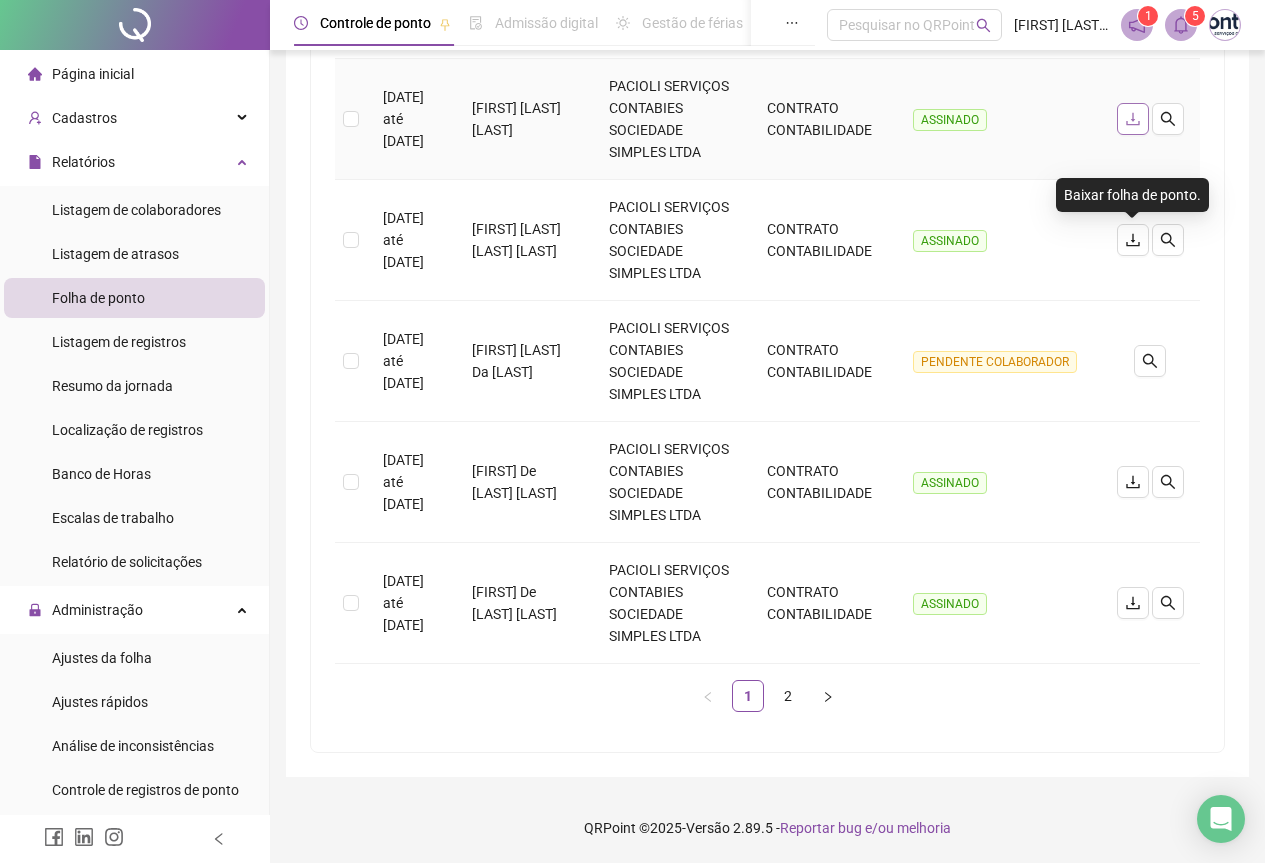 click at bounding box center [1133, 119] 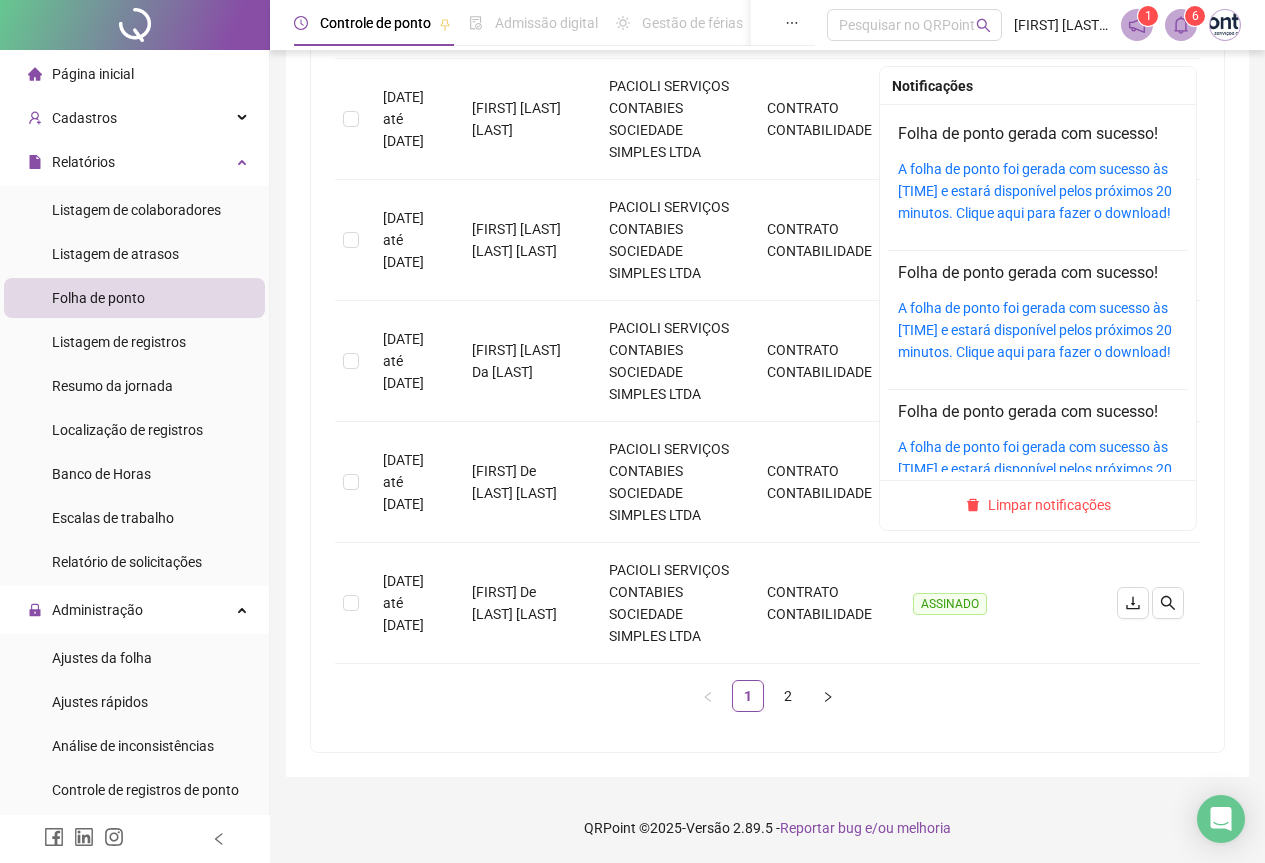 click 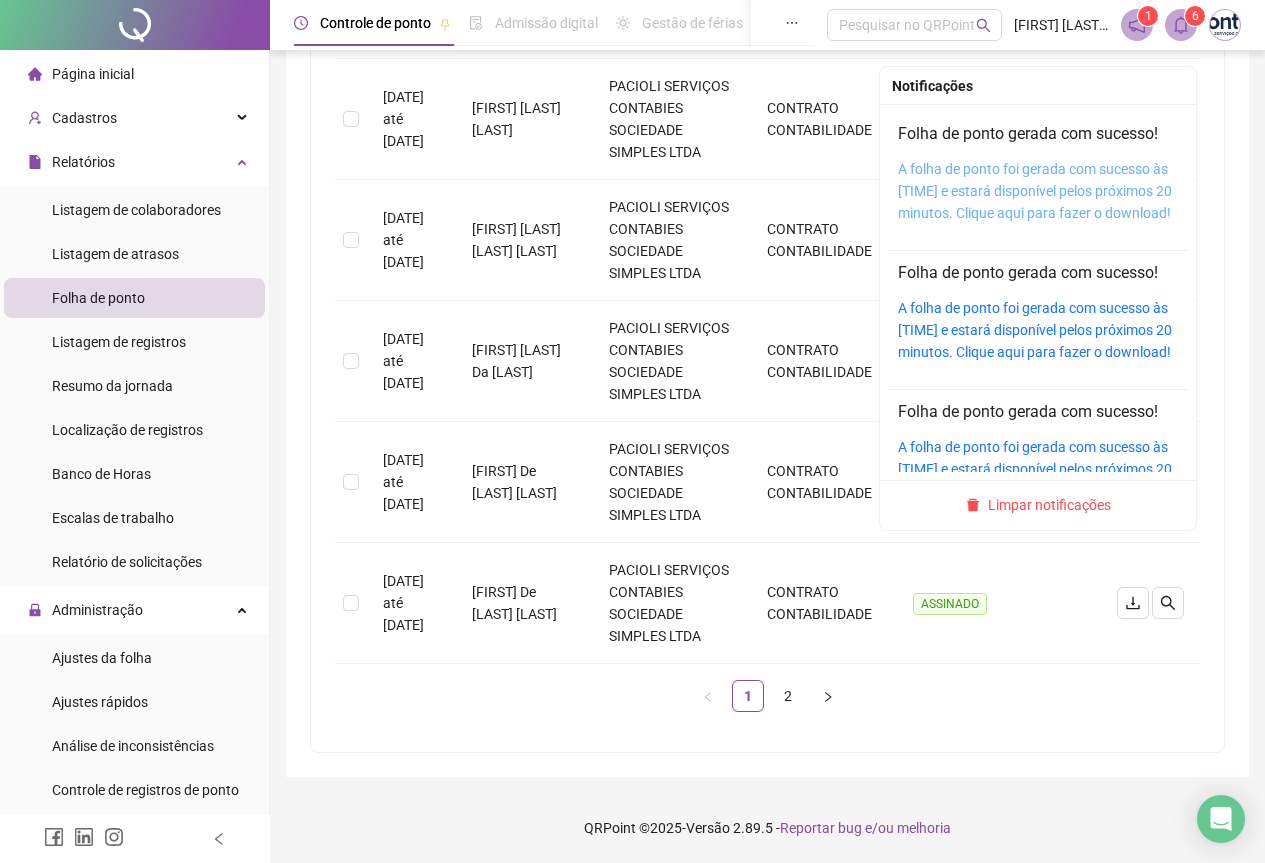 click on "A folha de ponto foi gerada com sucesso às 11:00:36 e estará disponível pelos próximos 20 minutos.
Clique aqui para fazer o download!" at bounding box center (1035, 191) 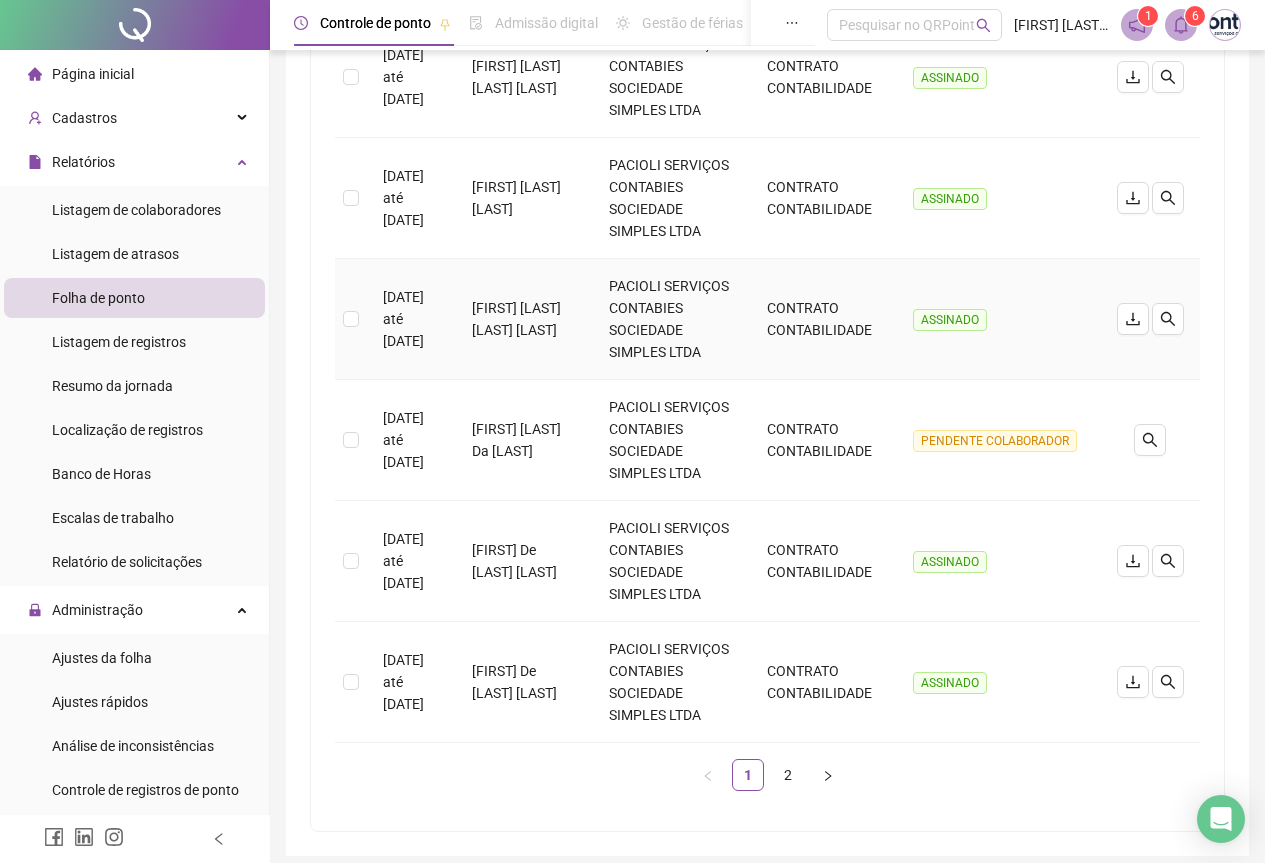 scroll, scrollTop: 1000, scrollLeft: 0, axis: vertical 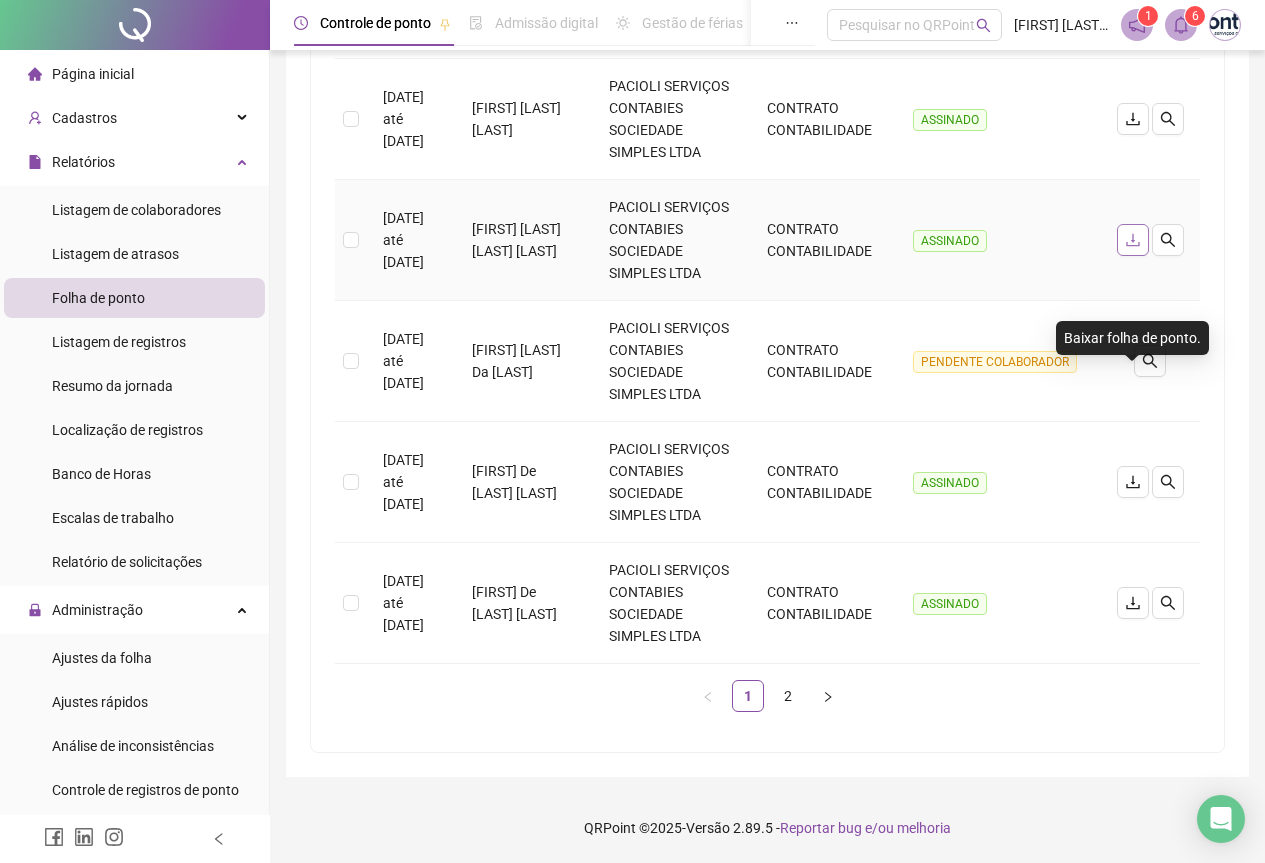 click 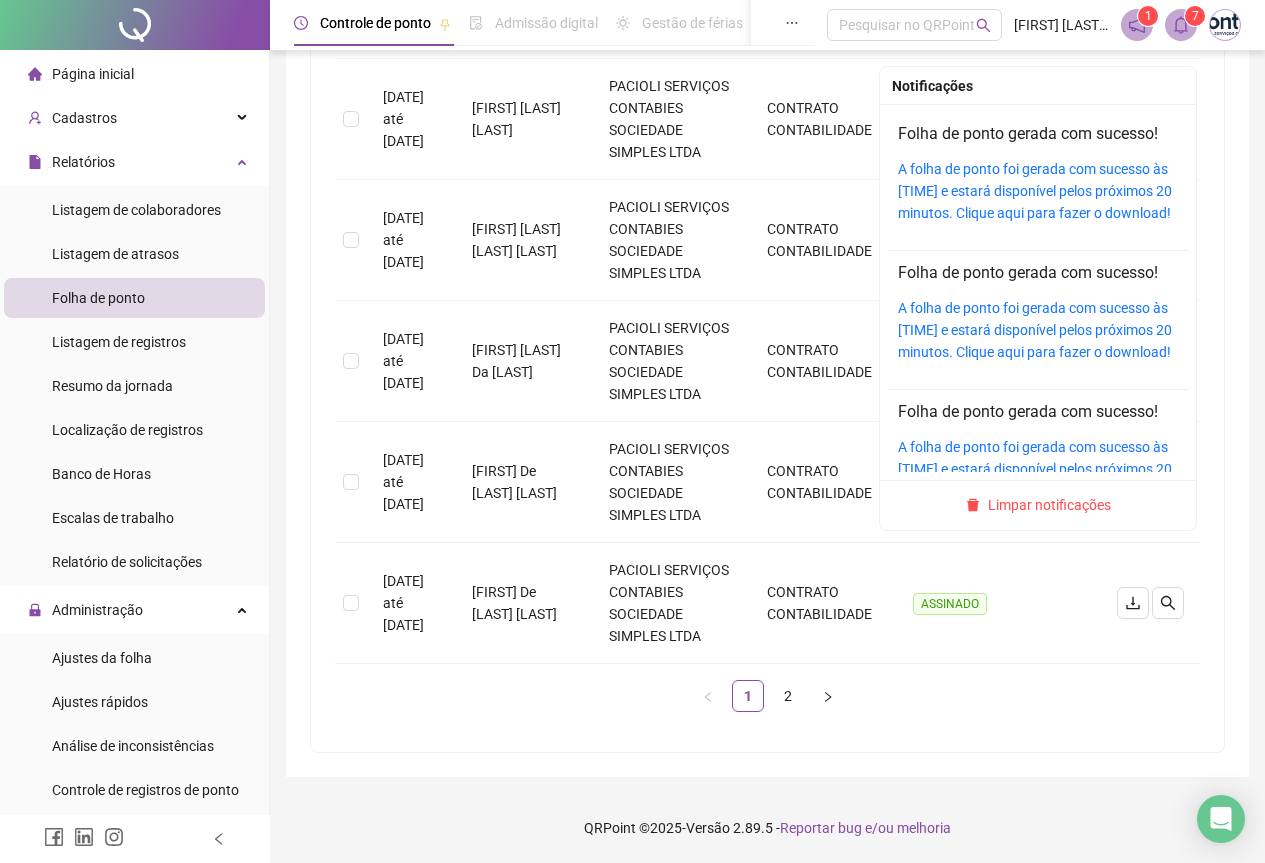 click 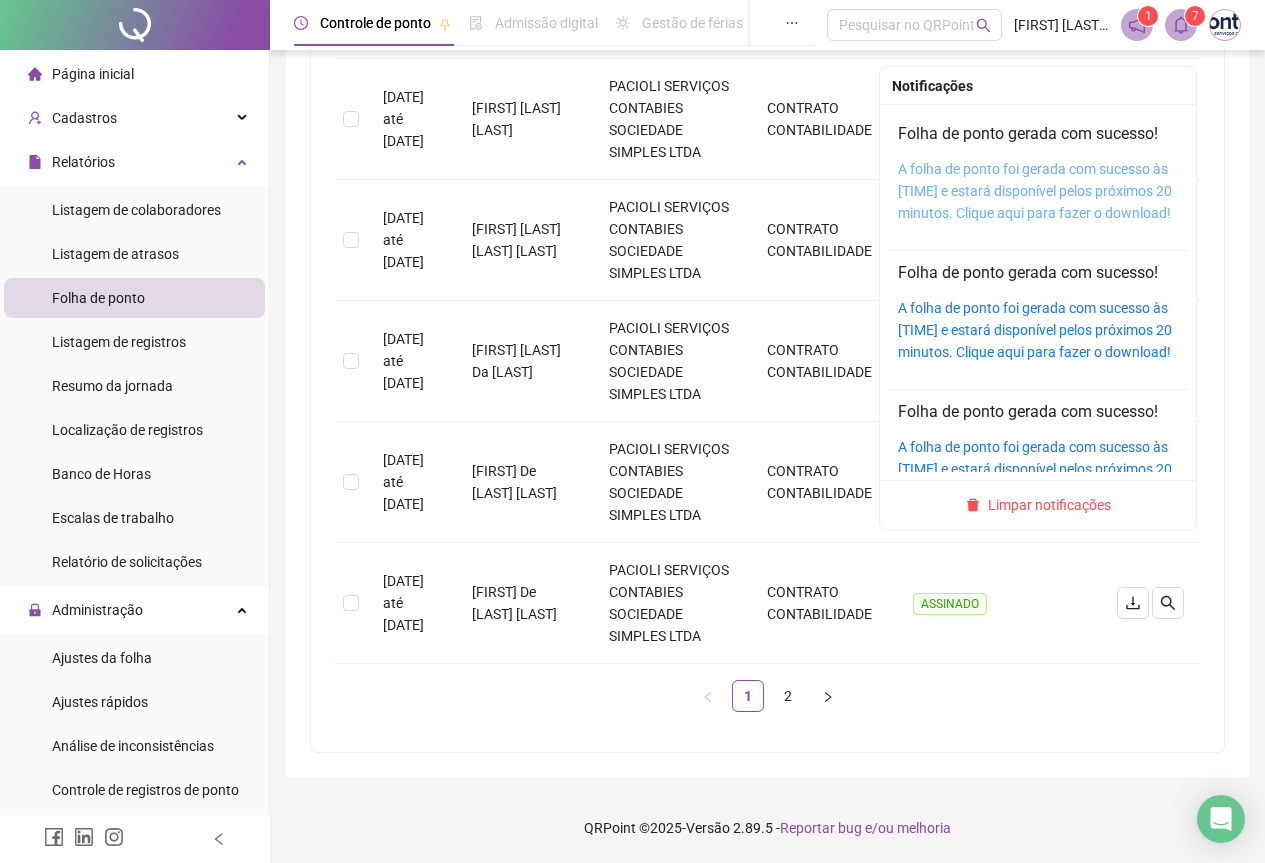 click on "A folha de ponto foi gerada com sucesso às 11:10:08 e estará disponível pelos próximos 20 minutos.
Clique aqui para fazer o download!" at bounding box center (1035, 191) 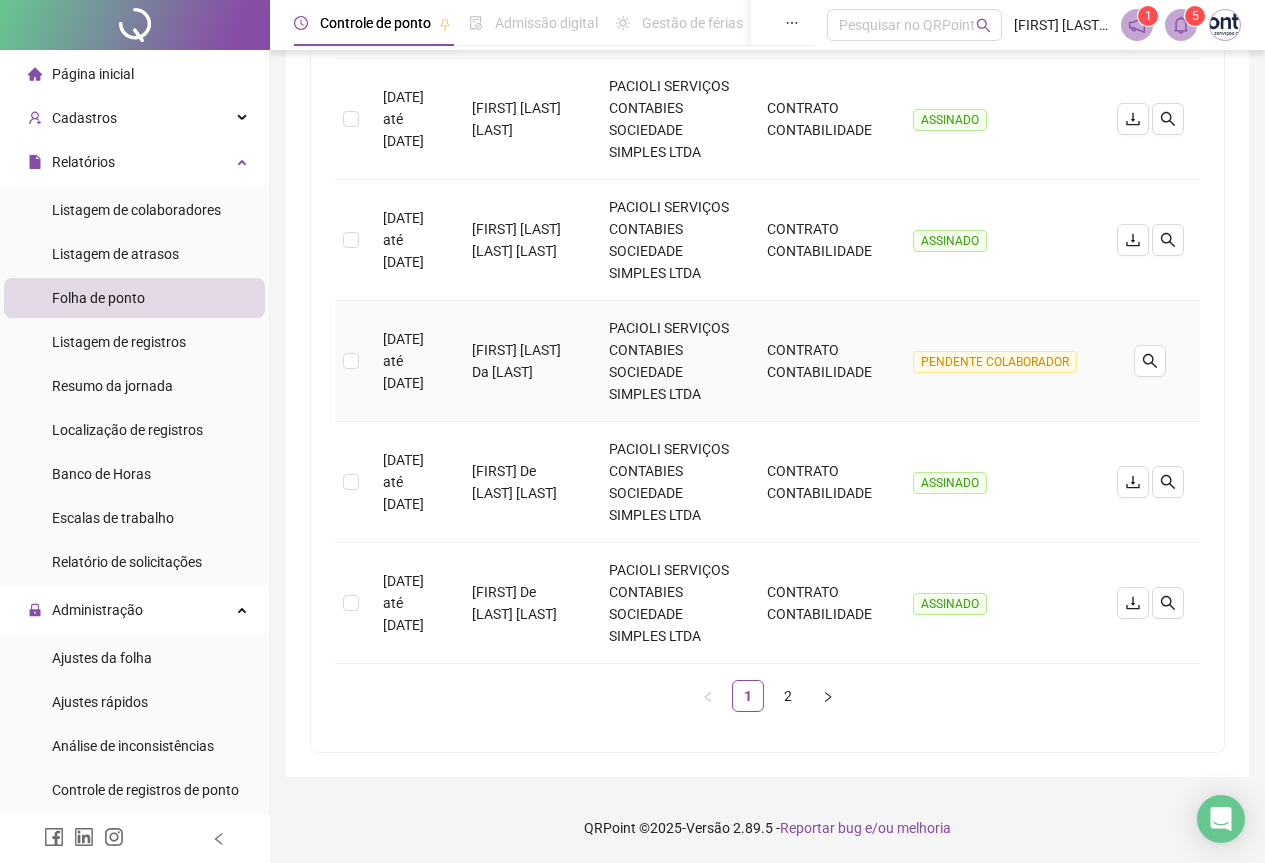scroll, scrollTop: 1100, scrollLeft: 0, axis: vertical 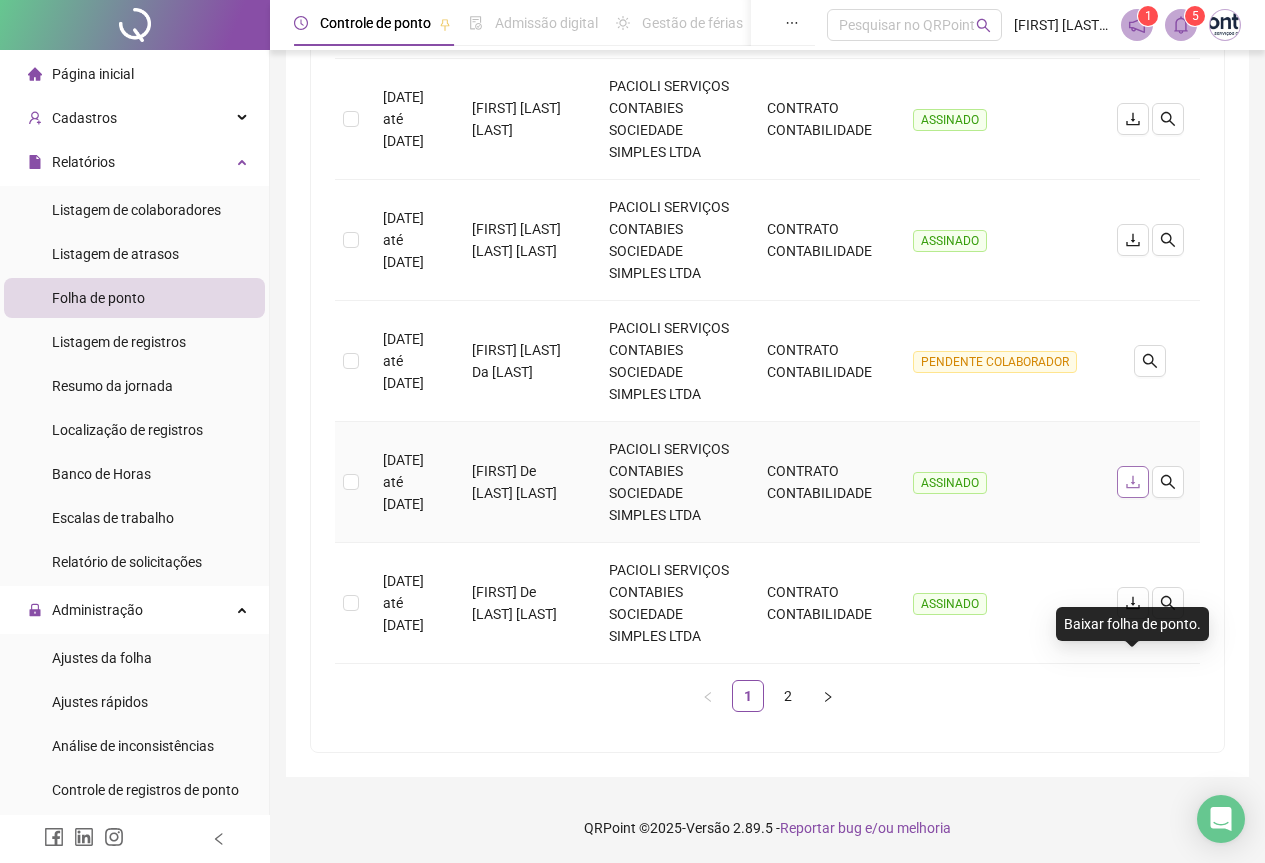 click 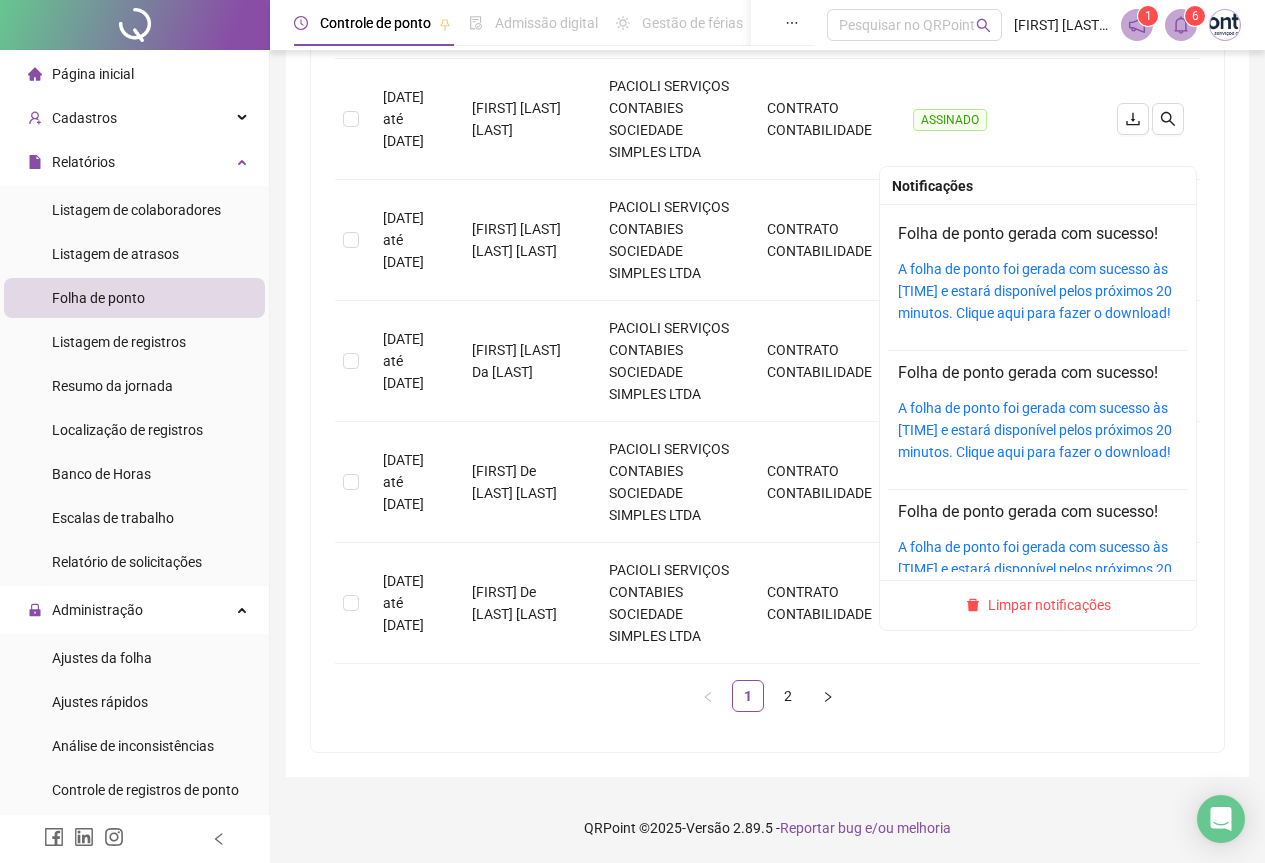 click 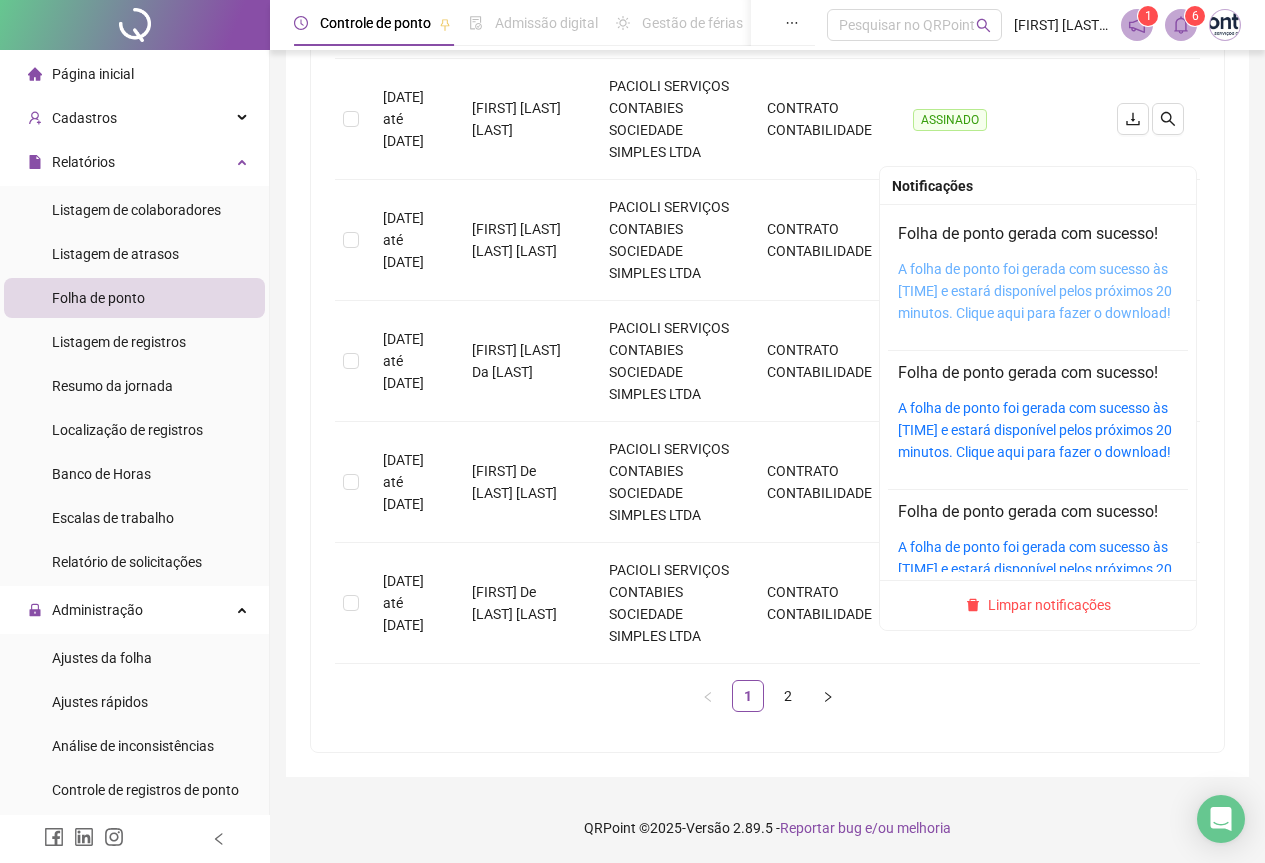 click on "A folha de ponto foi gerada com sucesso às 11:11:05 e estará disponível pelos próximos 20 minutos.
Clique aqui para fazer o download!" at bounding box center (1035, 291) 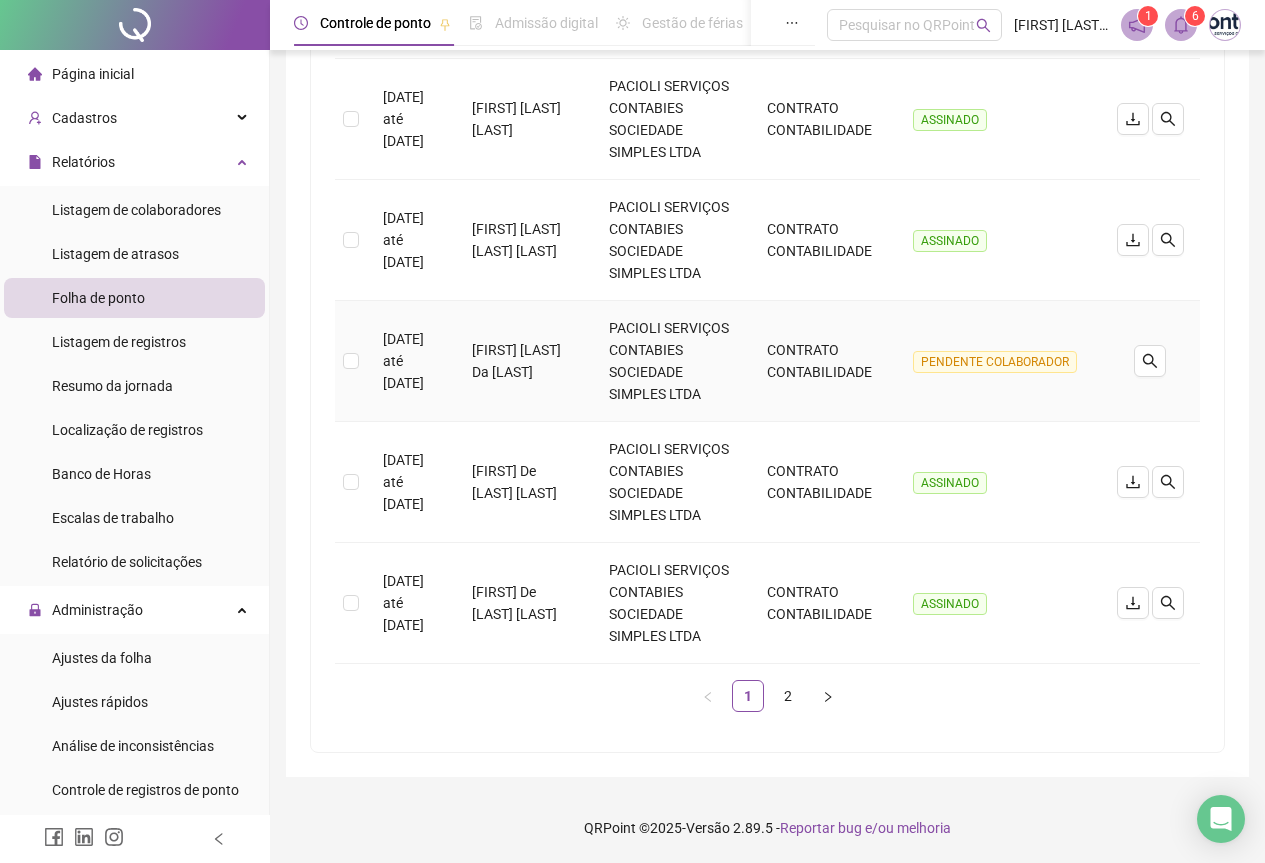 scroll, scrollTop: 1199, scrollLeft: 0, axis: vertical 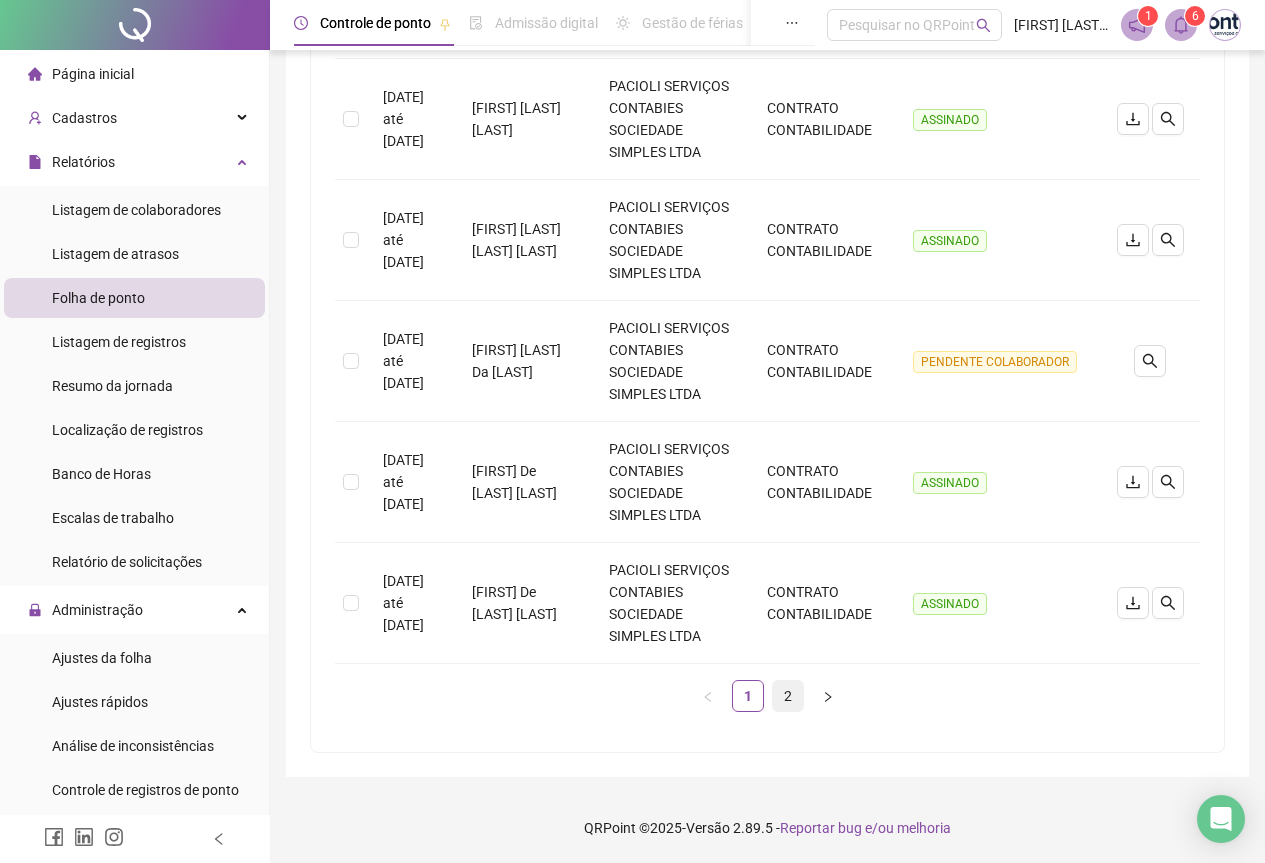 click on "2" at bounding box center (788, 696) 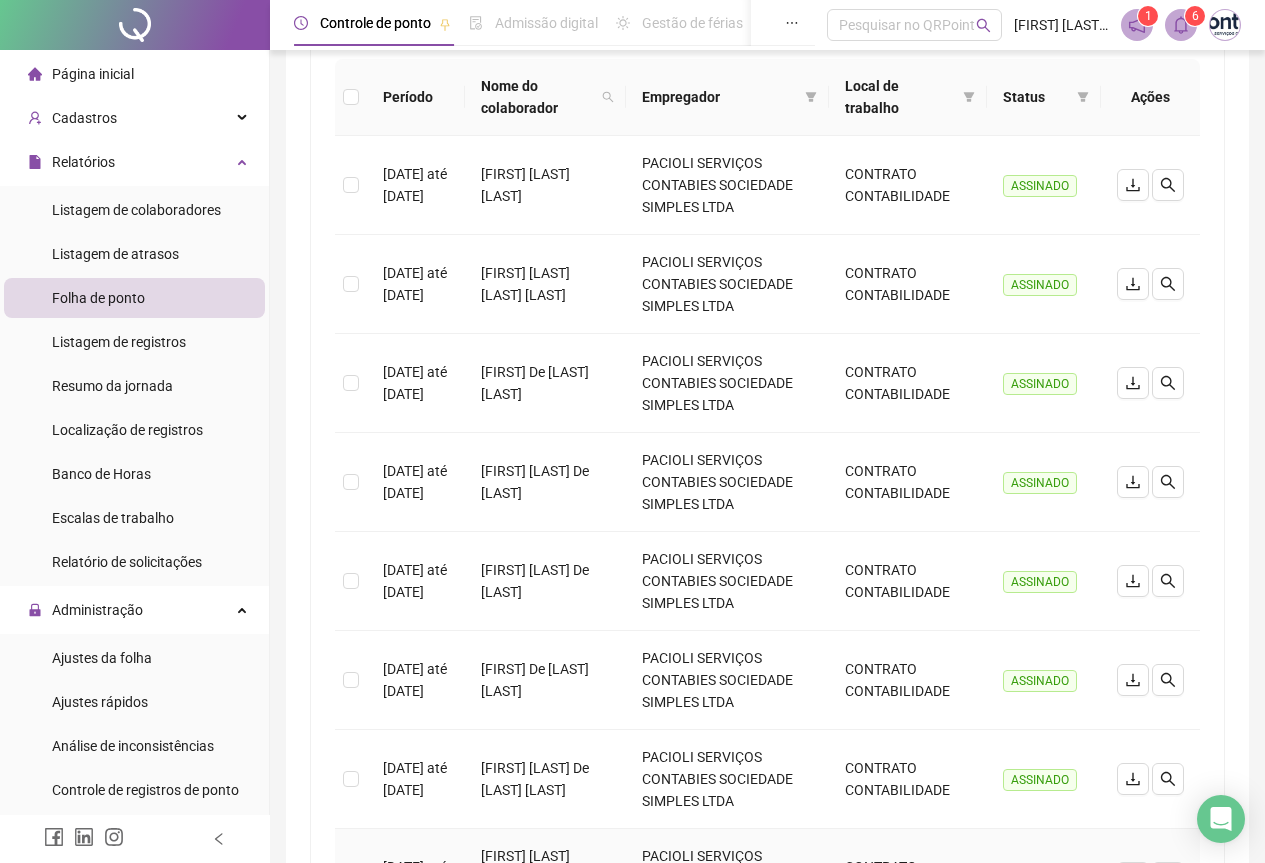 scroll, scrollTop: 261, scrollLeft: 0, axis: vertical 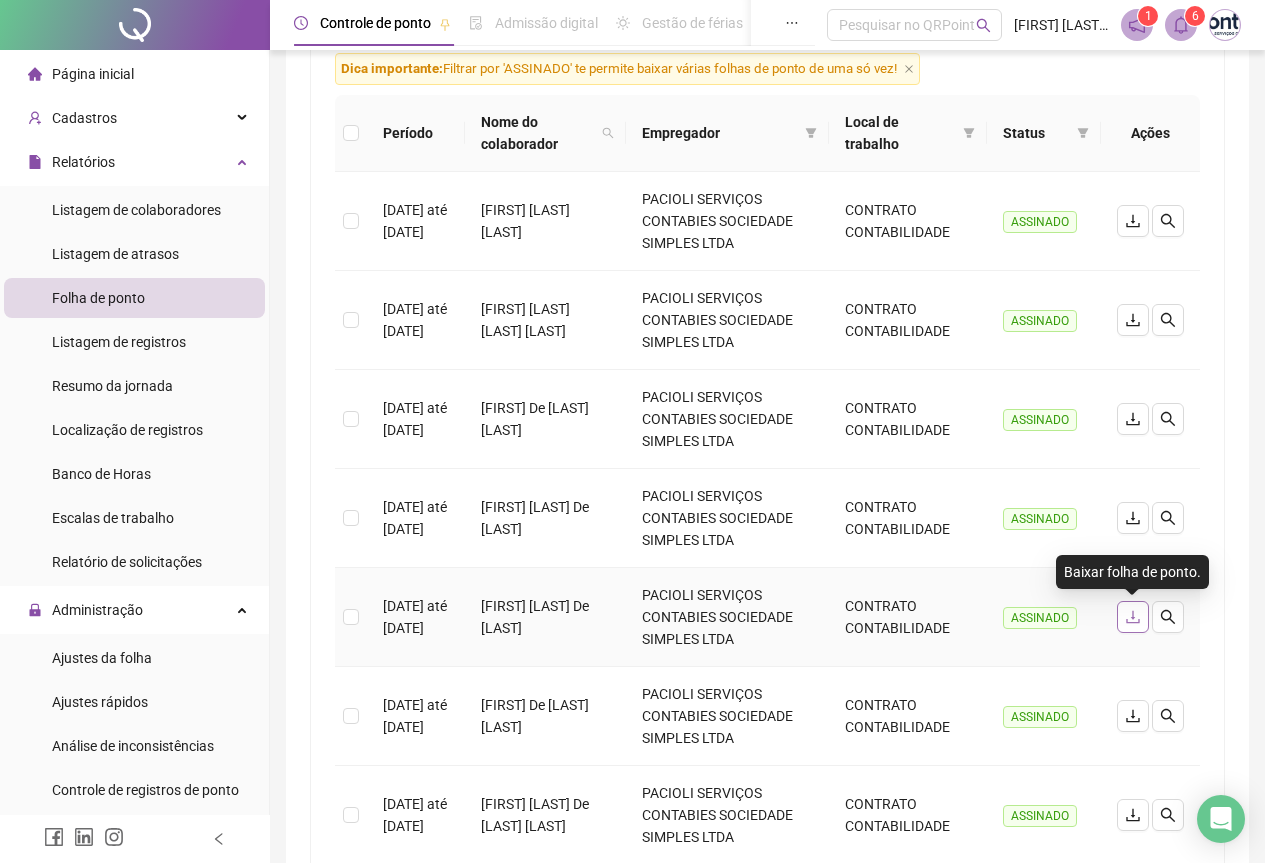 click 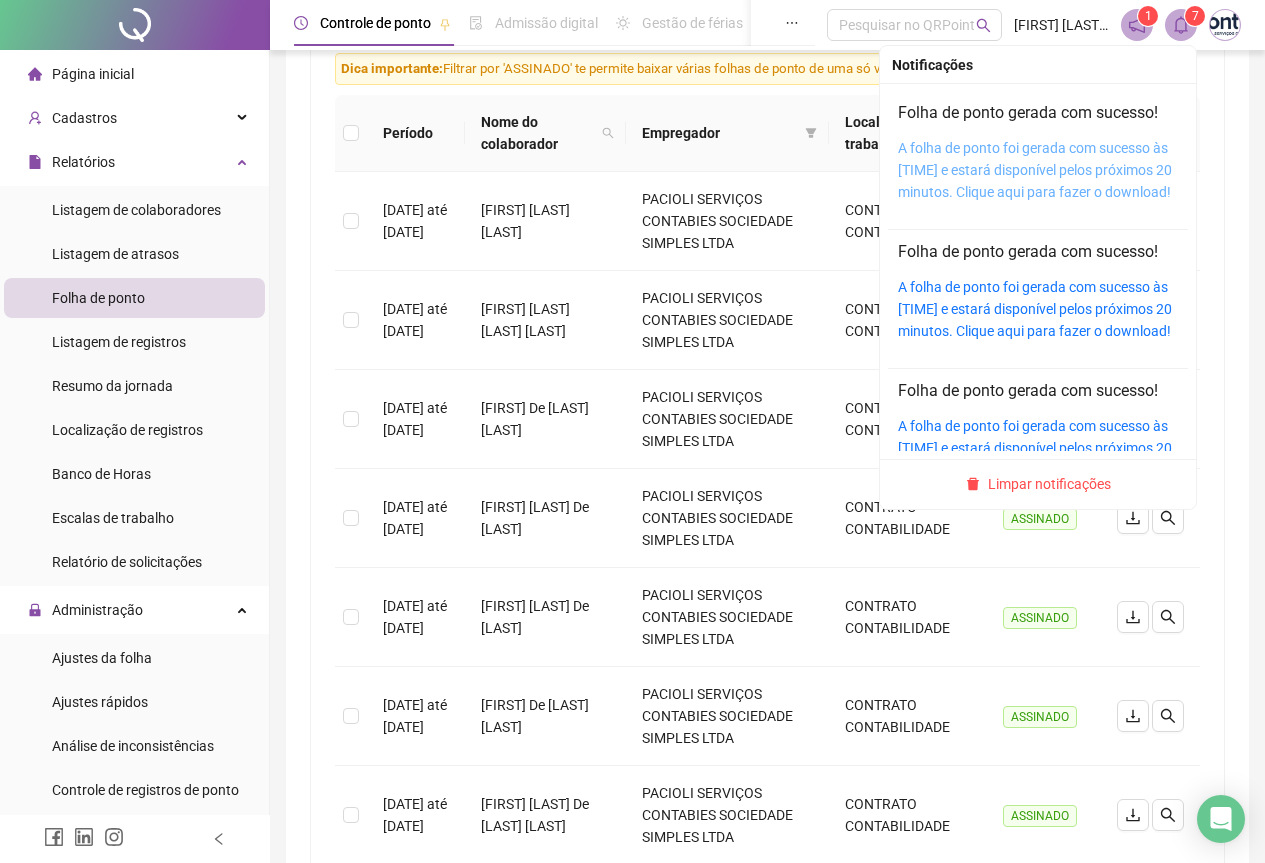 click on "A folha de ponto foi gerada com sucesso às 11:13:28 e estará disponível pelos próximos 20 minutos.
Clique aqui para fazer o download!" at bounding box center [1035, 170] 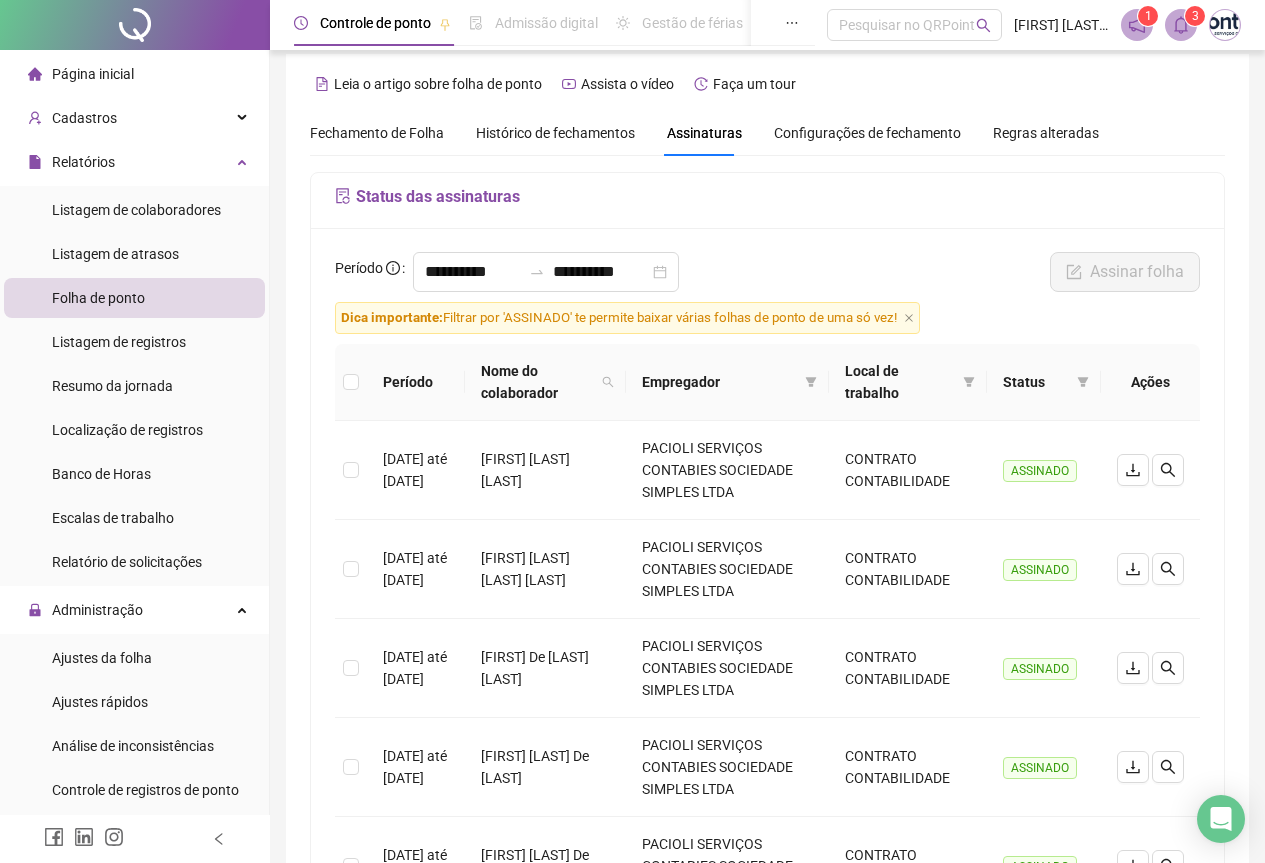 scroll, scrollTop: 0, scrollLeft: 0, axis: both 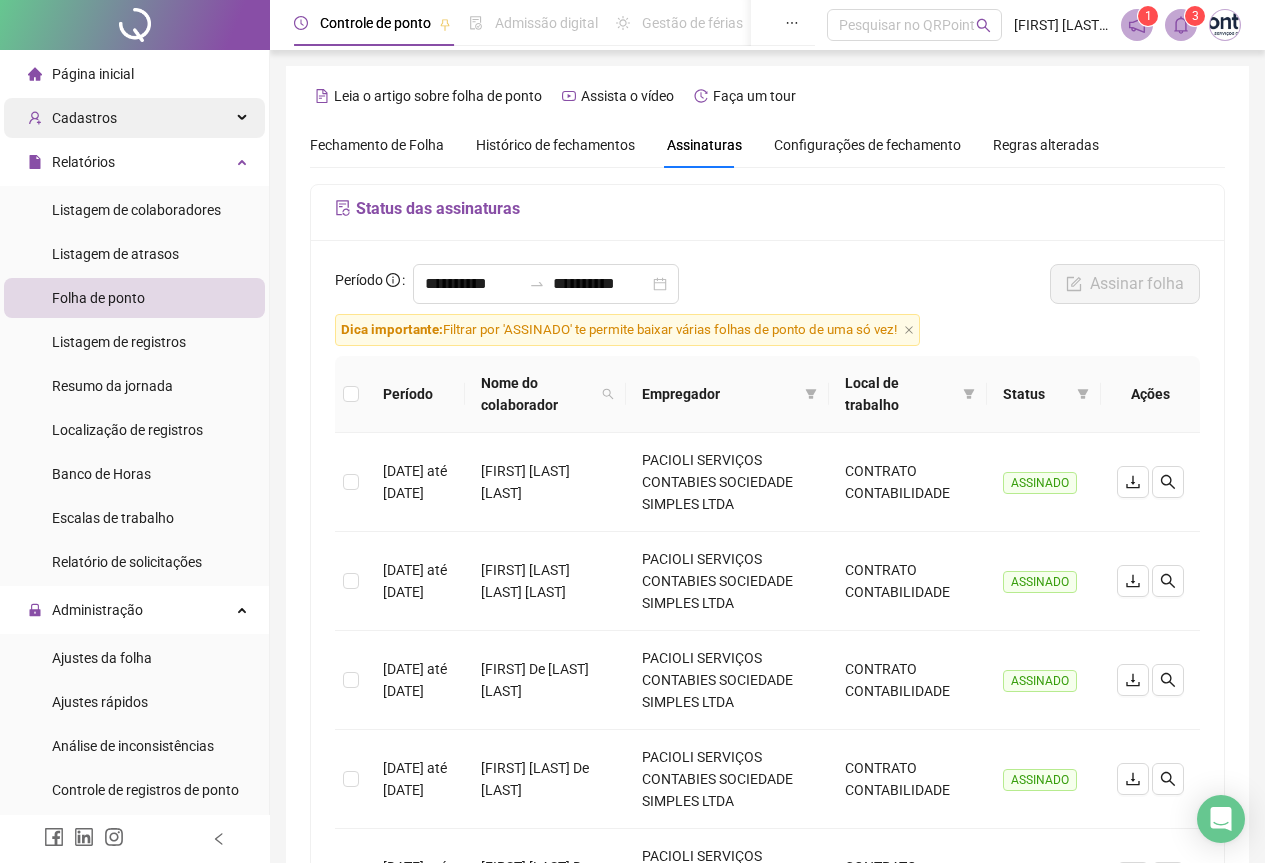 click on "Cadastros" at bounding box center [134, 118] 